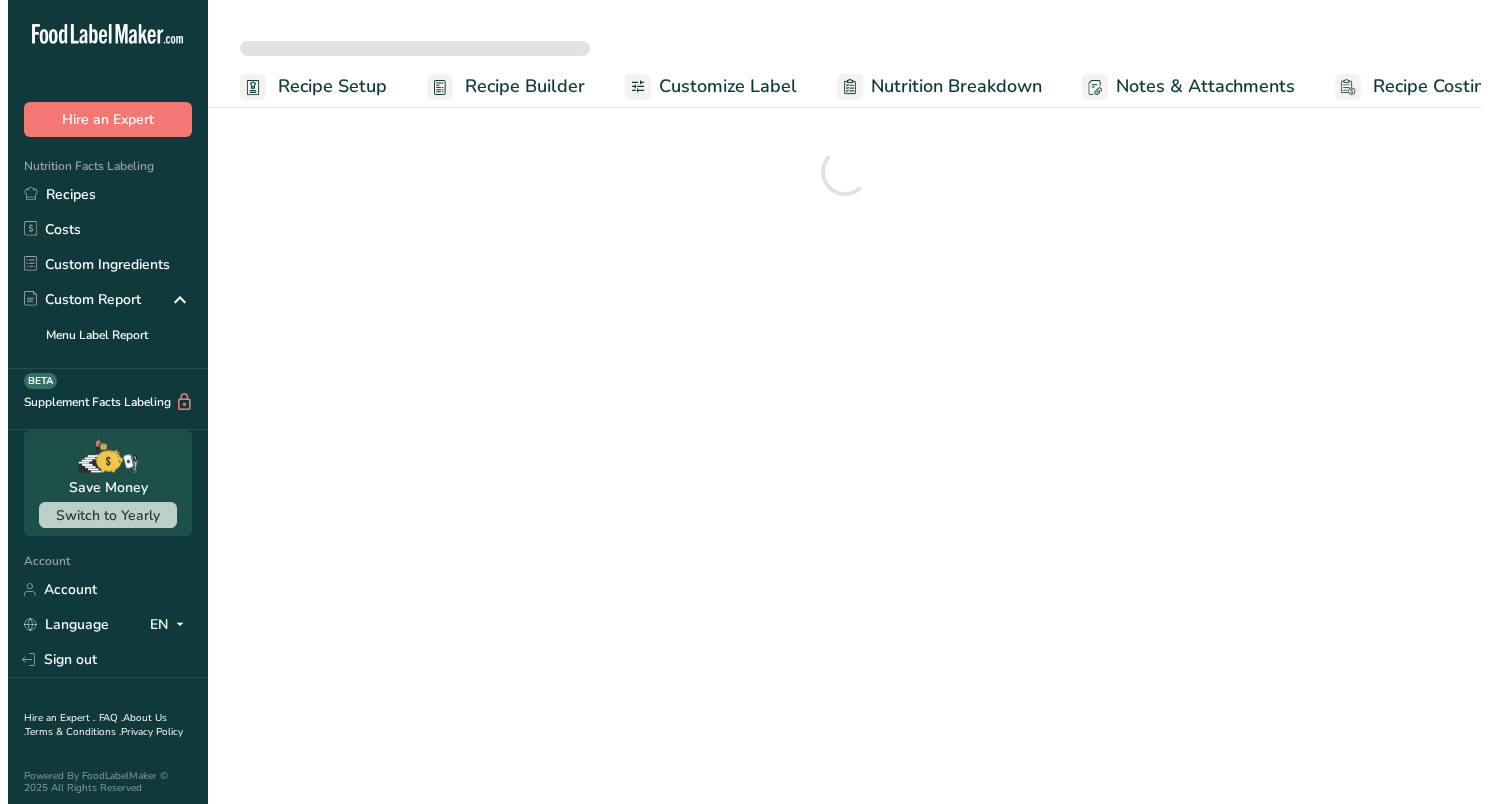 scroll, scrollTop: 0, scrollLeft: 0, axis: both 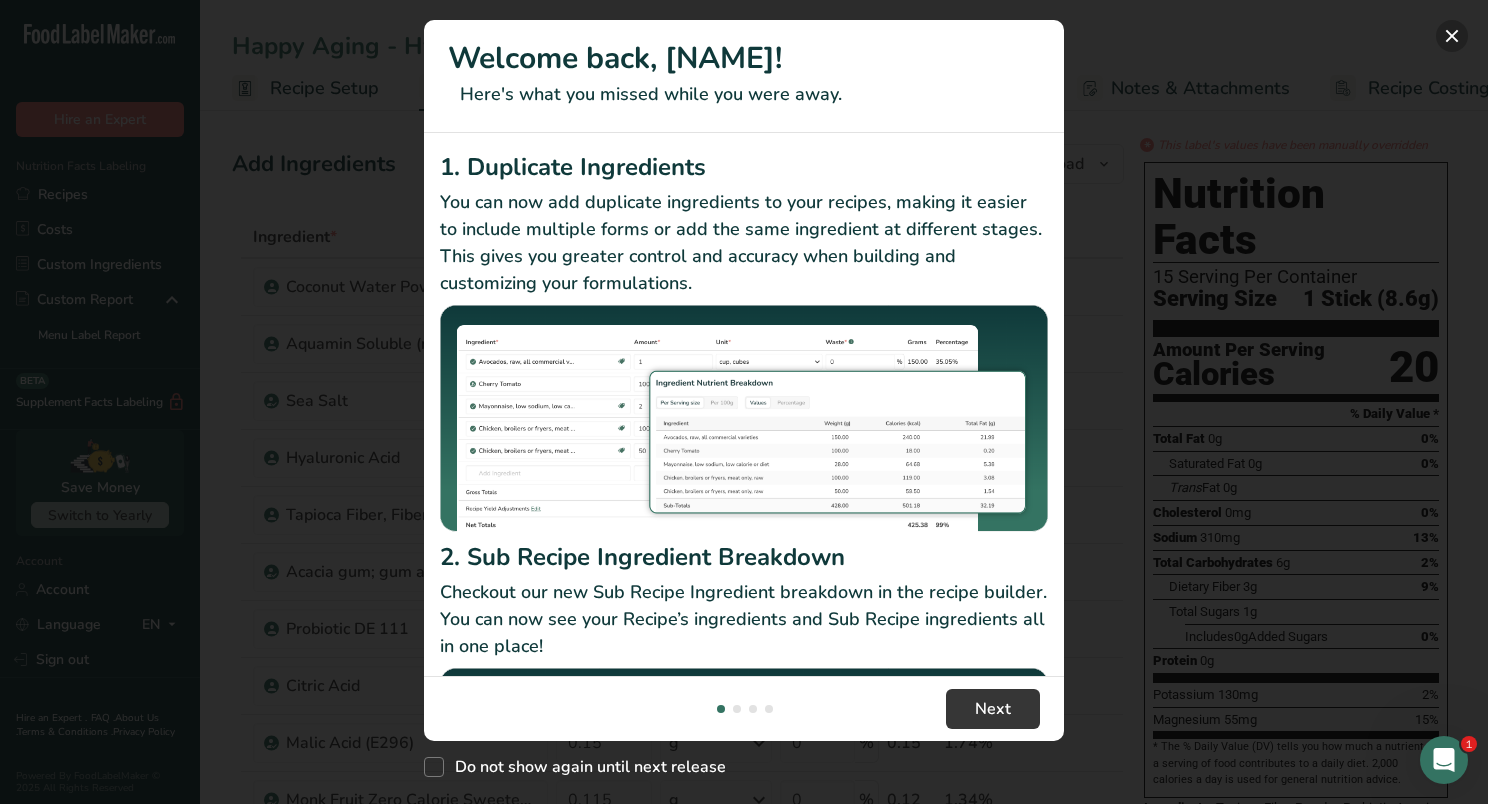 click at bounding box center [1452, 36] 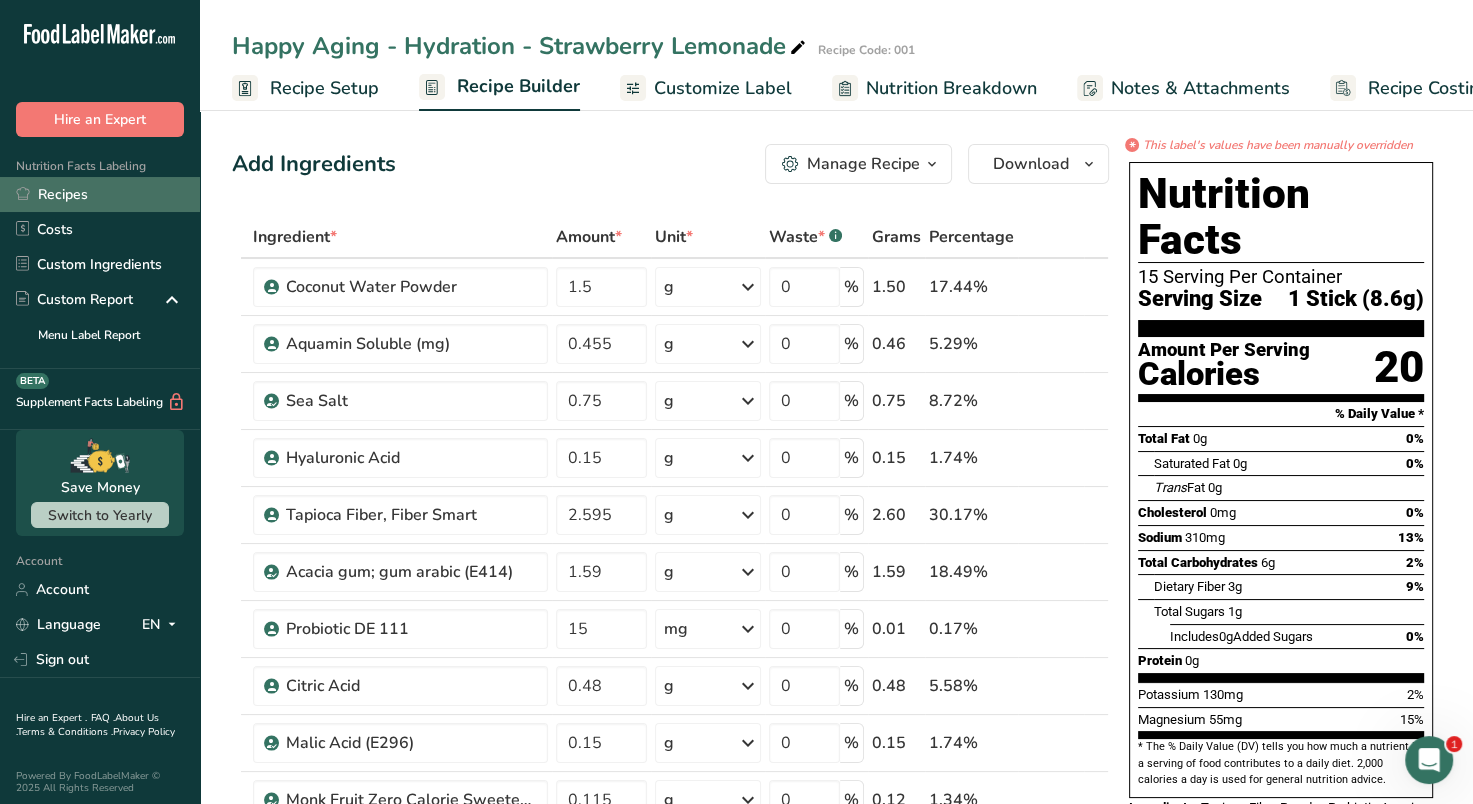 click on "Recipes" at bounding box center [100, 194] 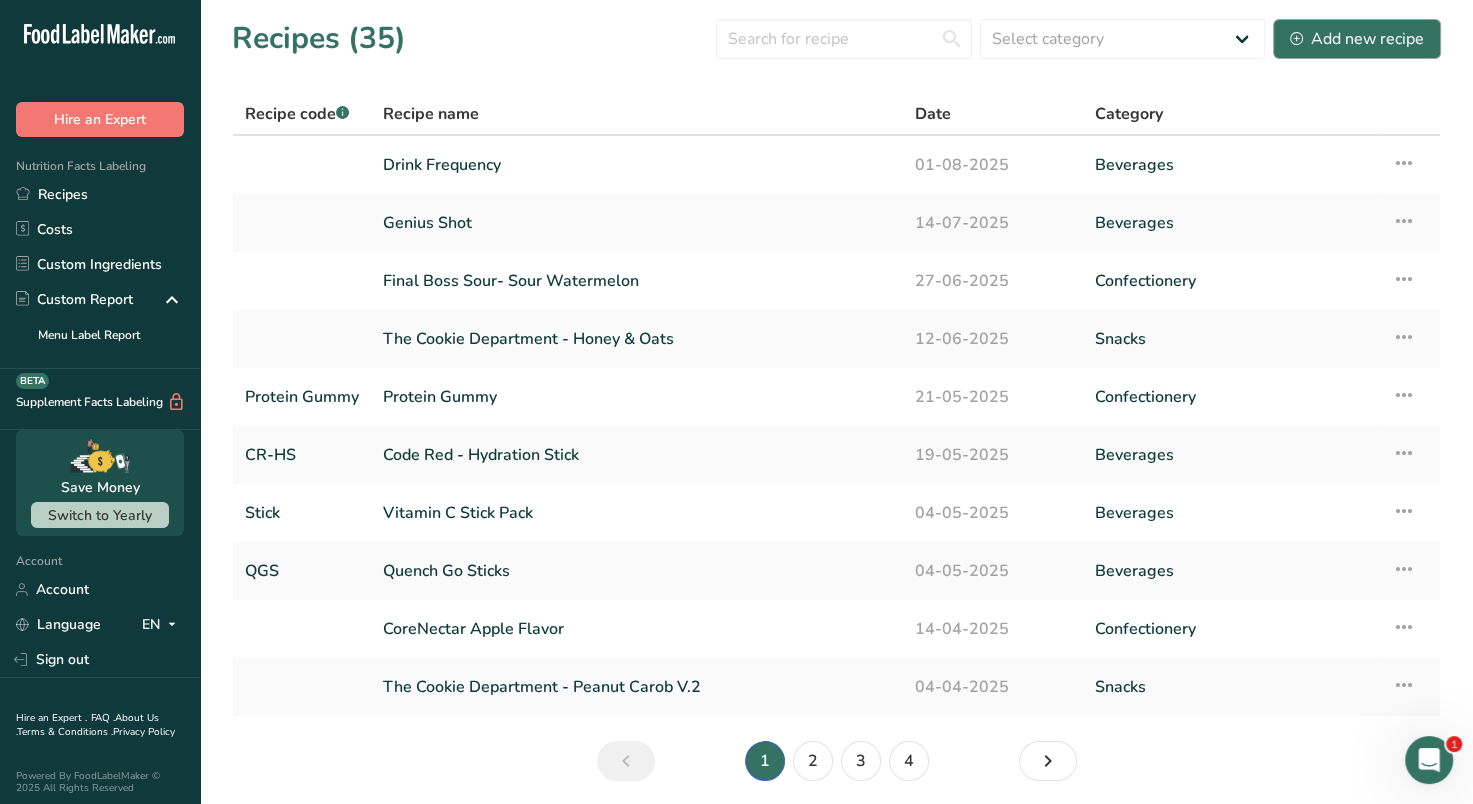 click on "Add new recipe" at bounding box center [1357, 39] 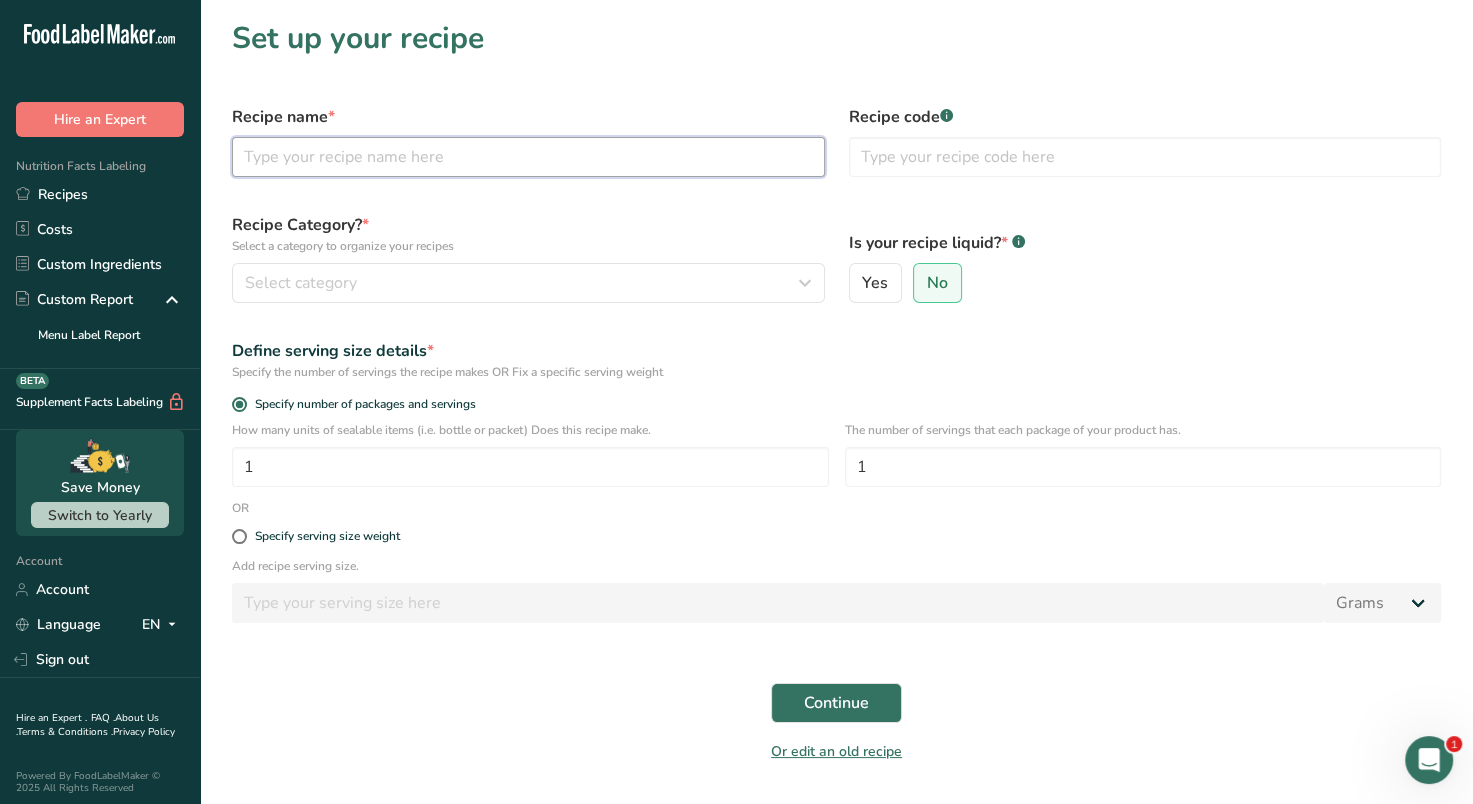 click at bounding box center (528, 157) 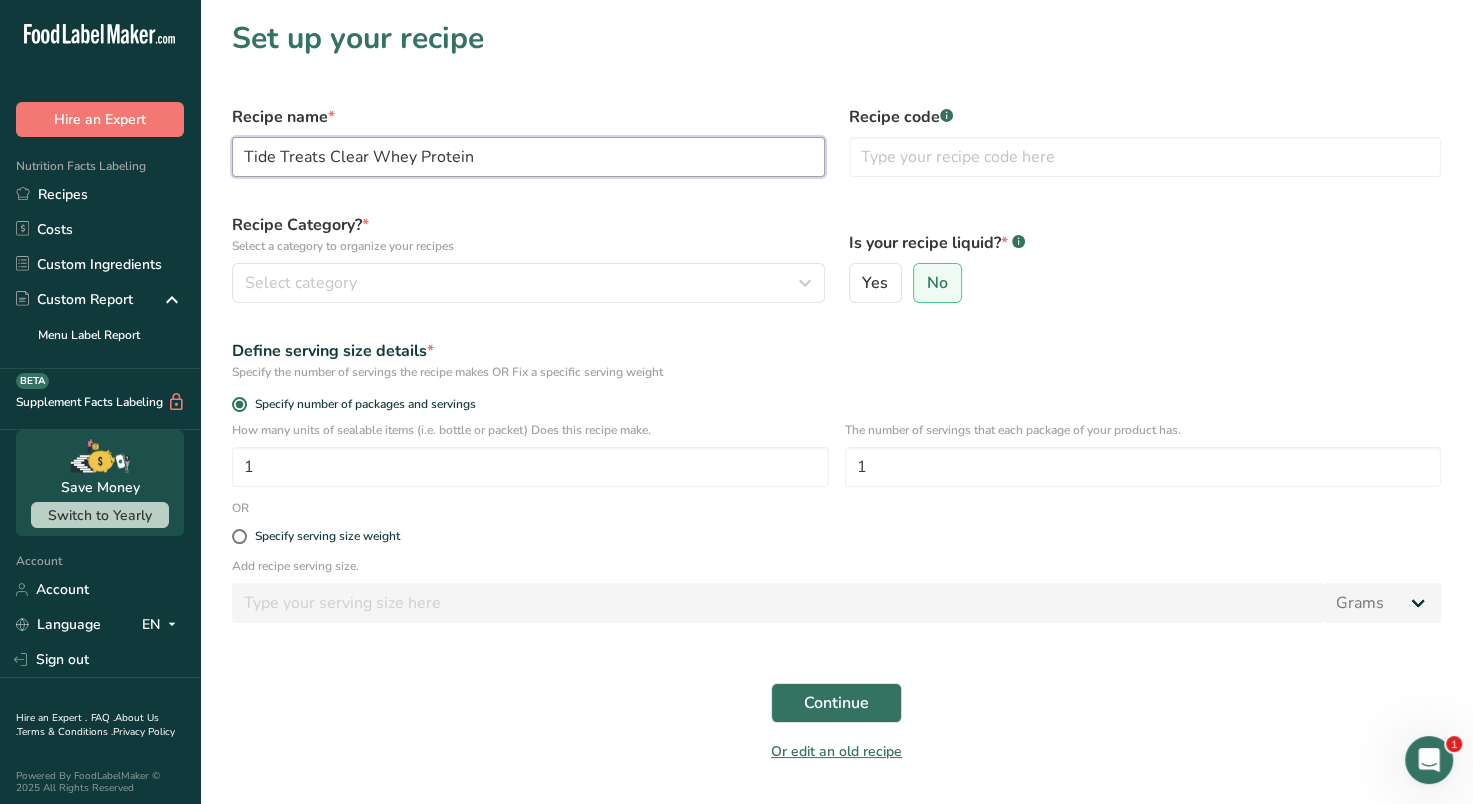 type on "Tide Treats Clear Whey Protein" 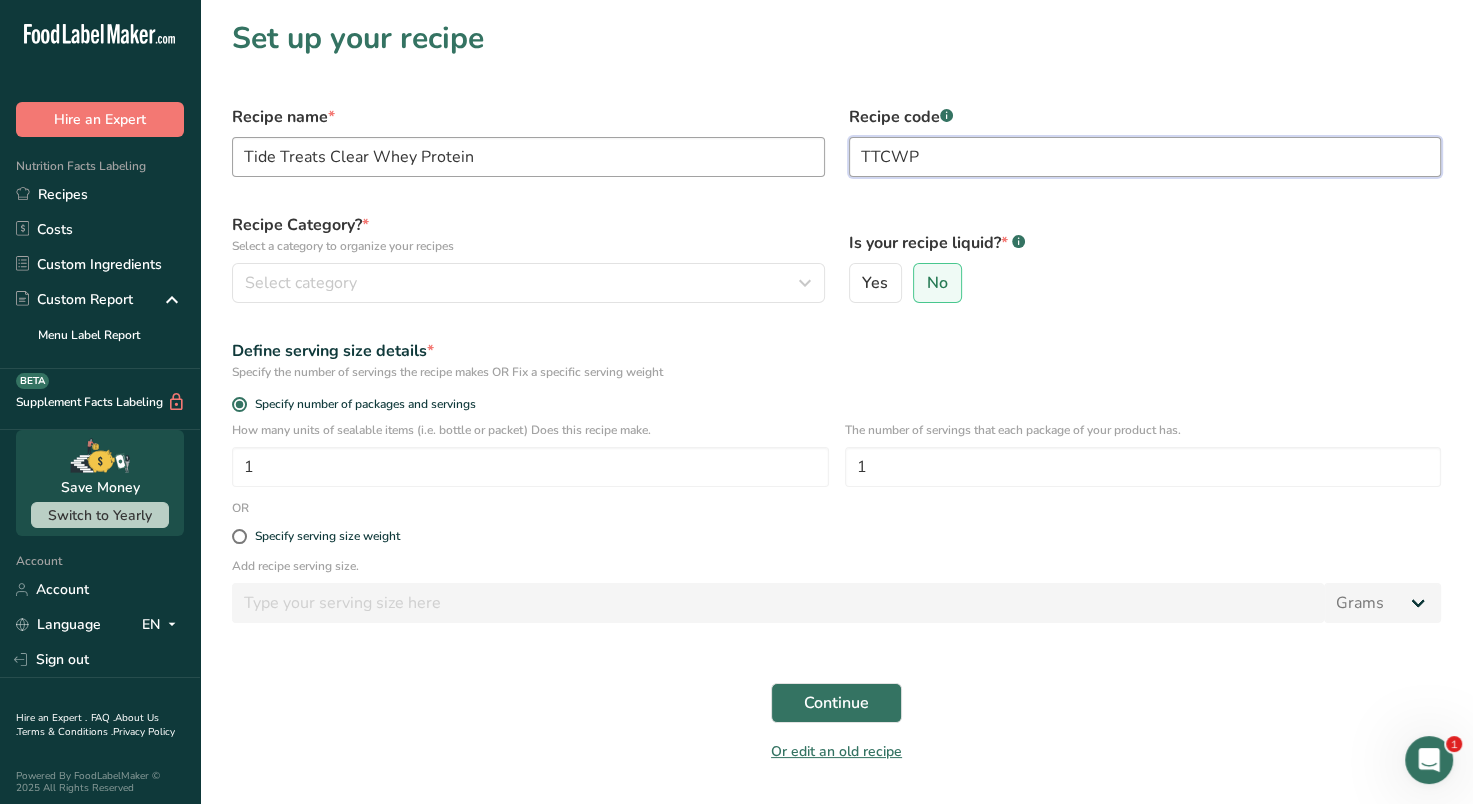 type on "TTCWP" 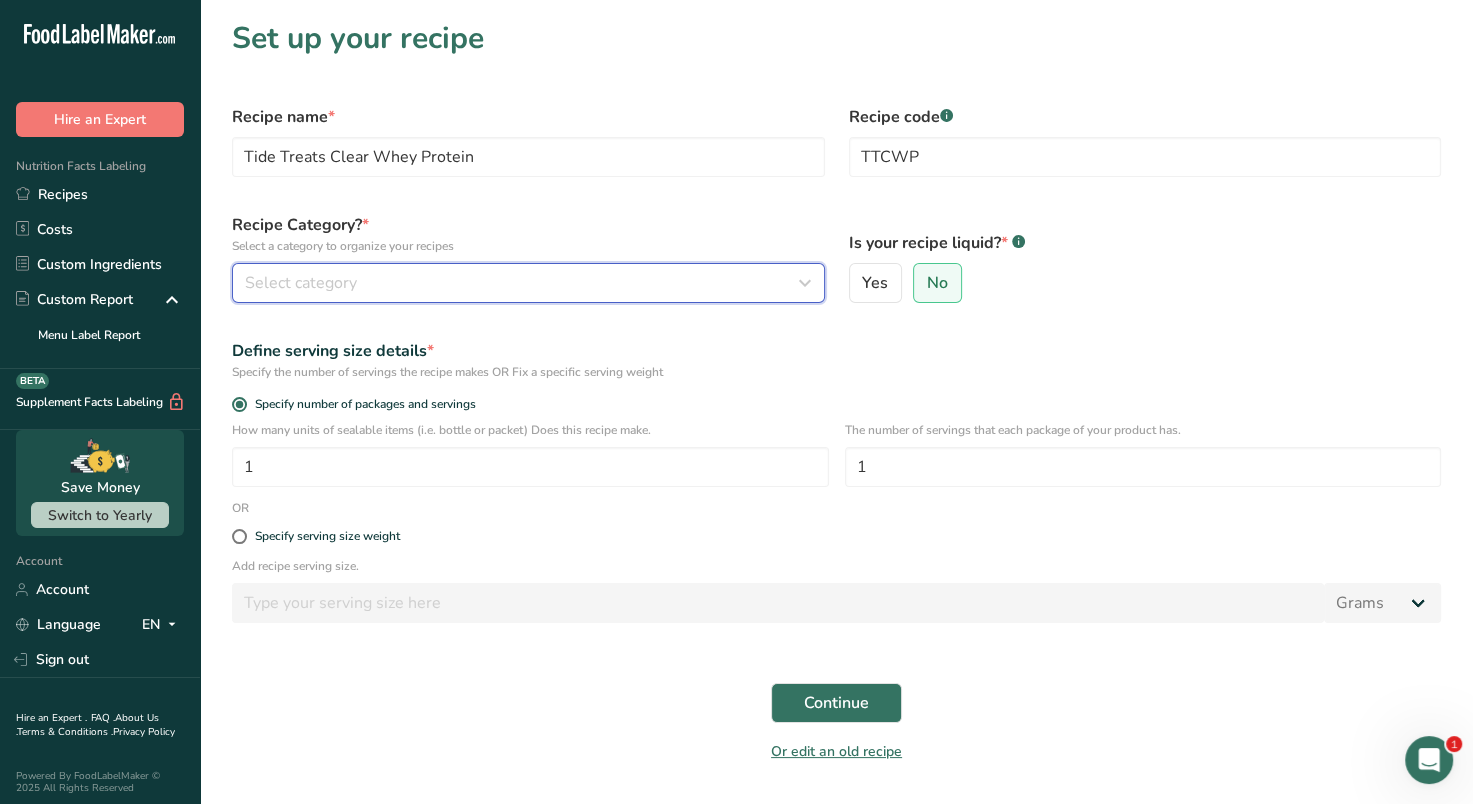 click on "Select category" at bounding box center (522, 283) 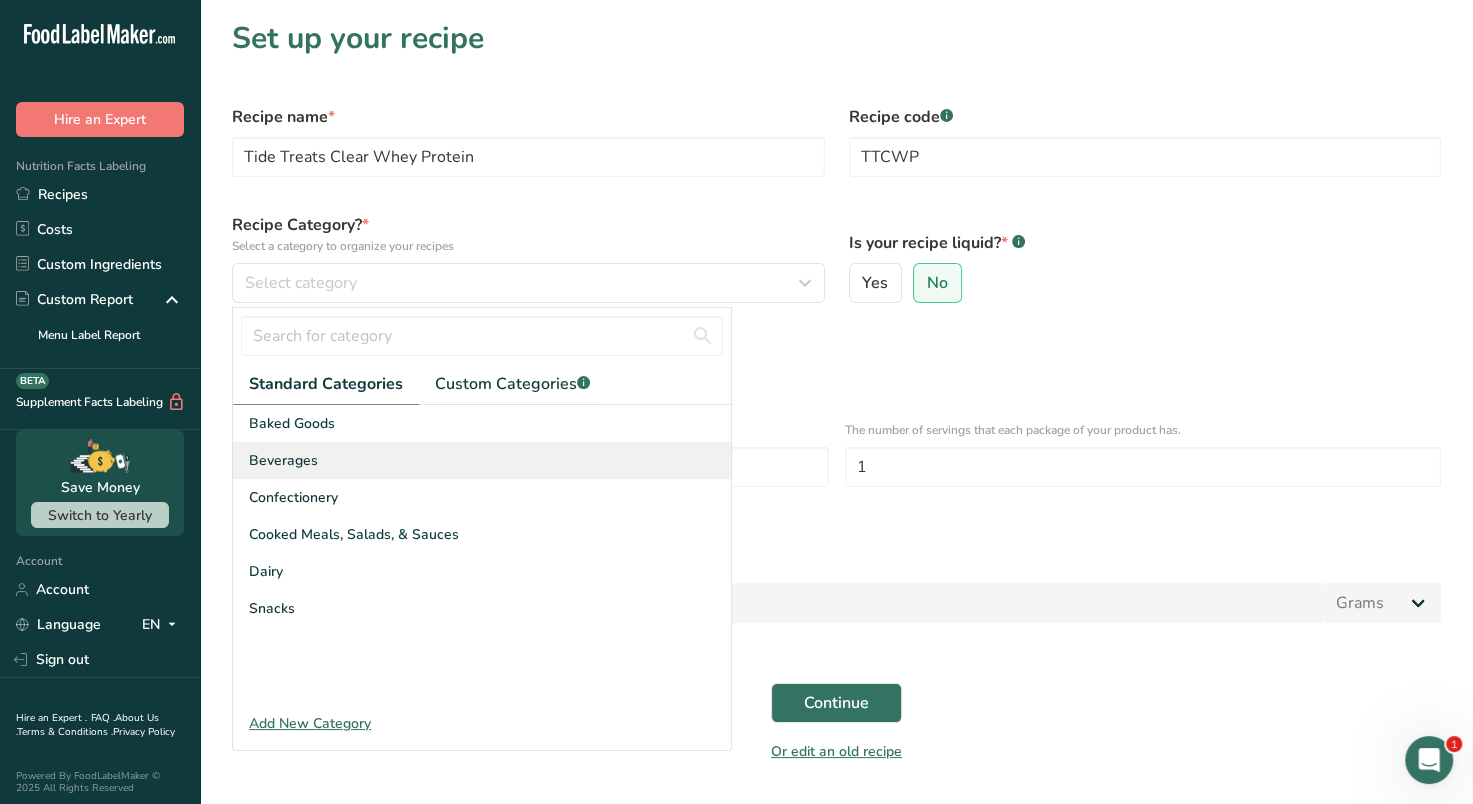 click on "Beverages" at bounding box center [283, 460] 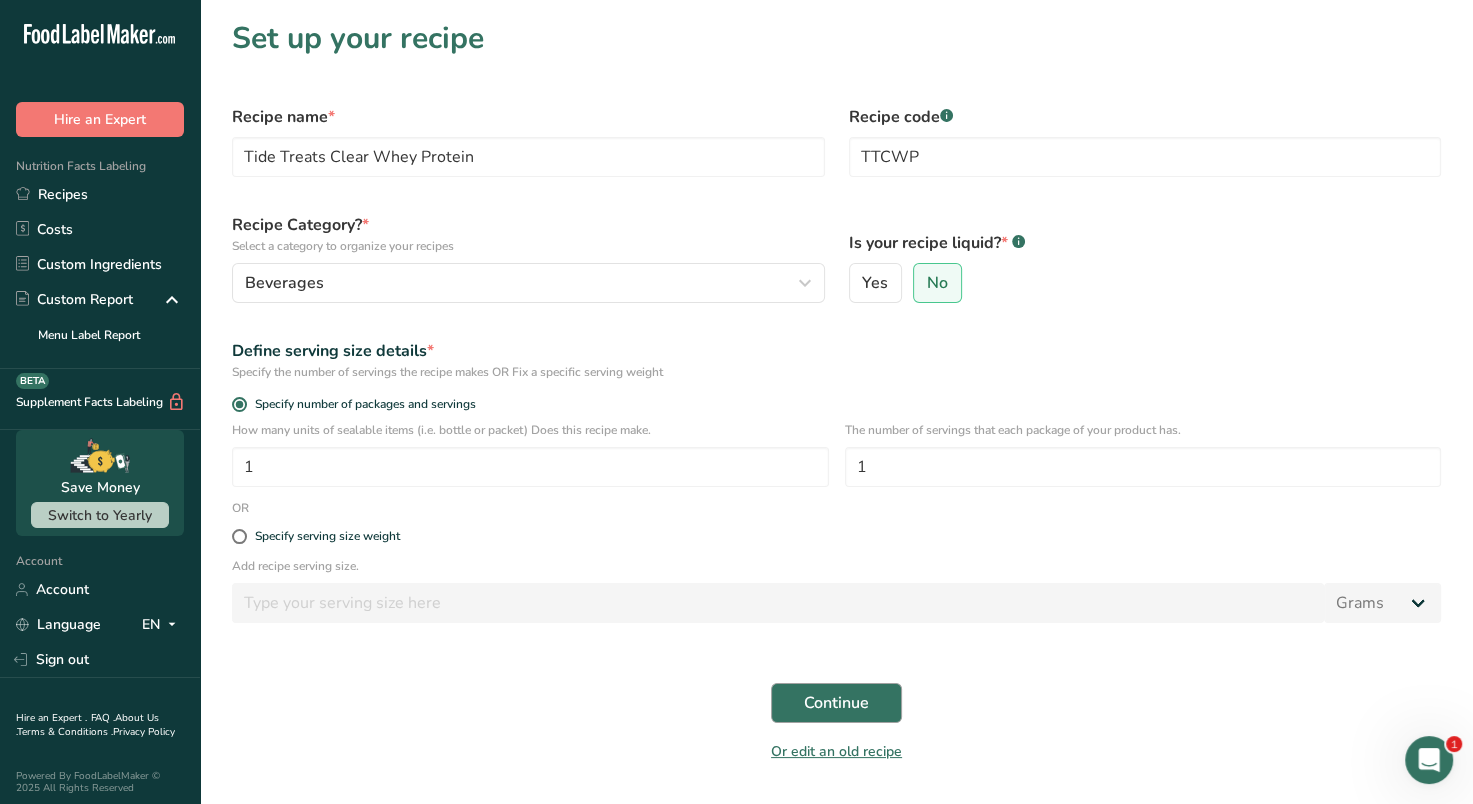 click on "Continue" at bounding box center [836, 703] 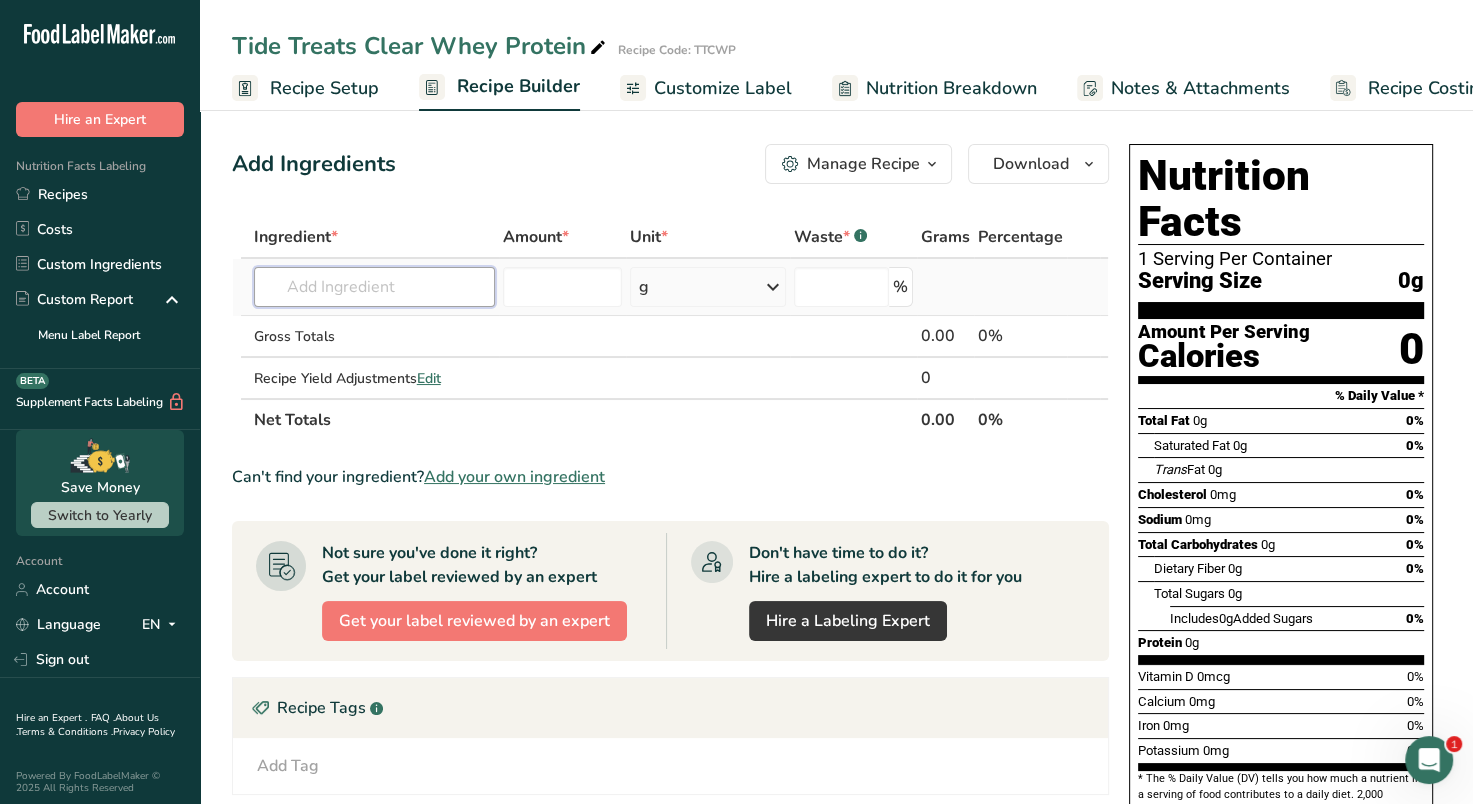 click at bounding box center (375, 287) 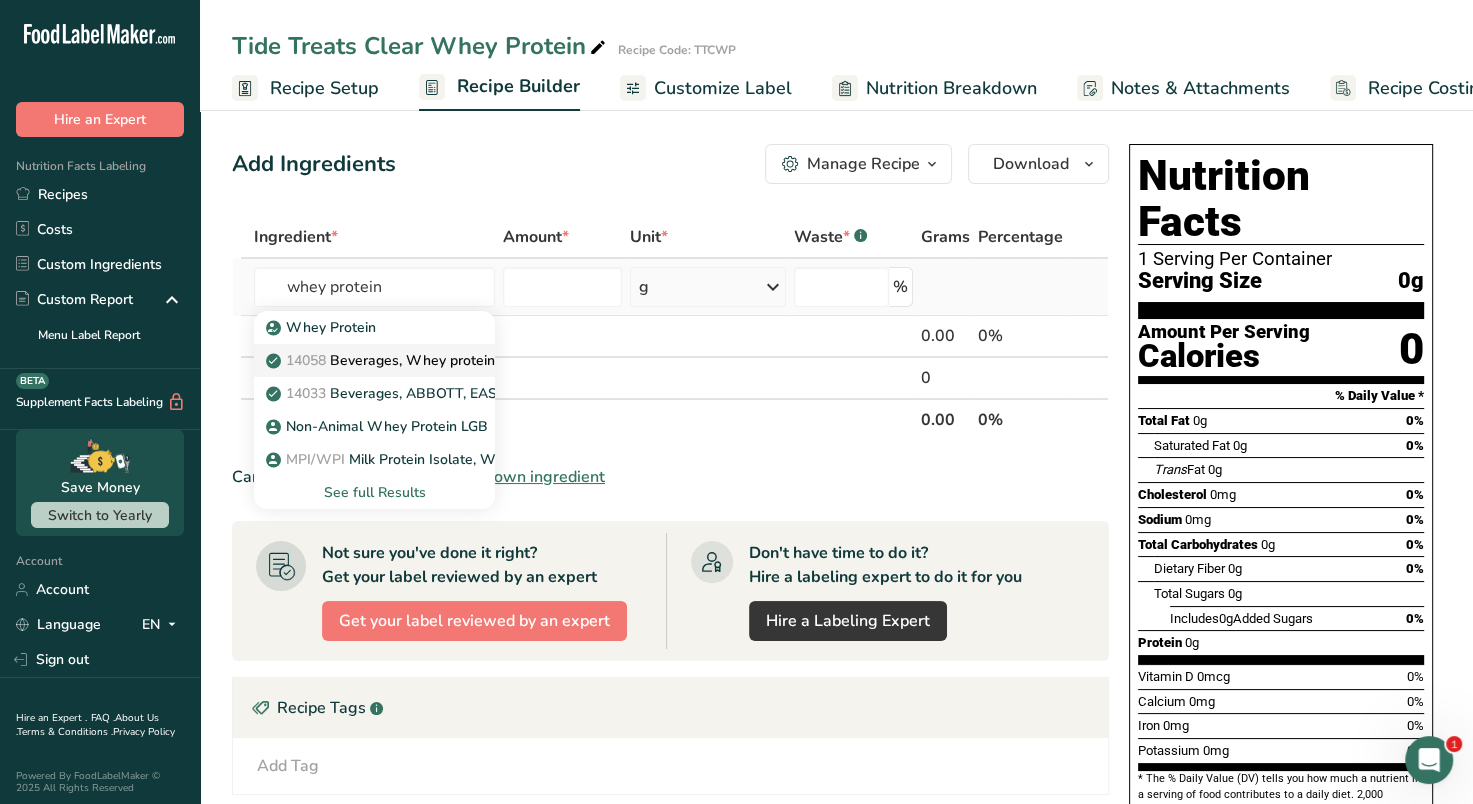 click on "14058
Beverages, Whey protein powder isolate" at bounding box center (432, 360) 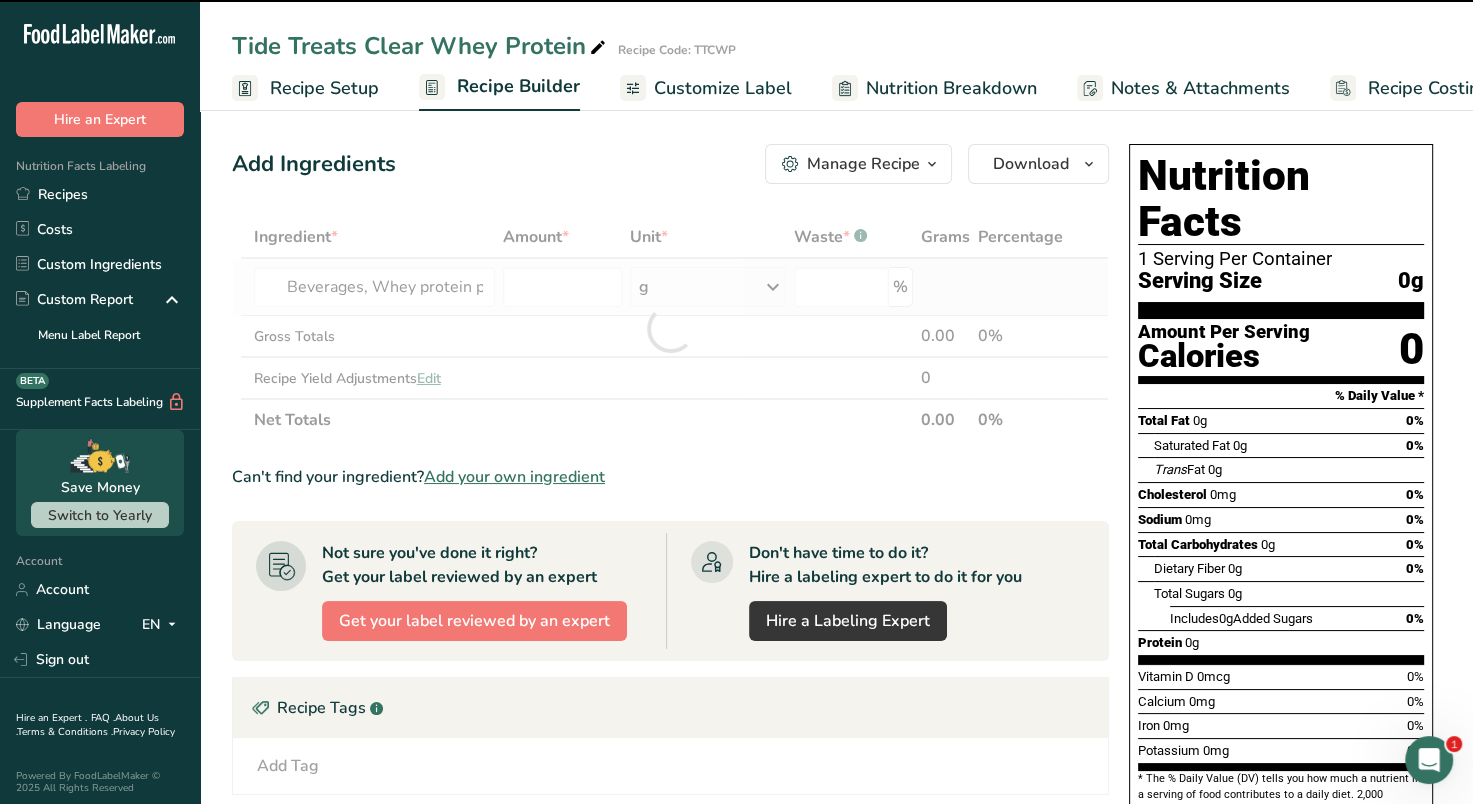 type on "0" 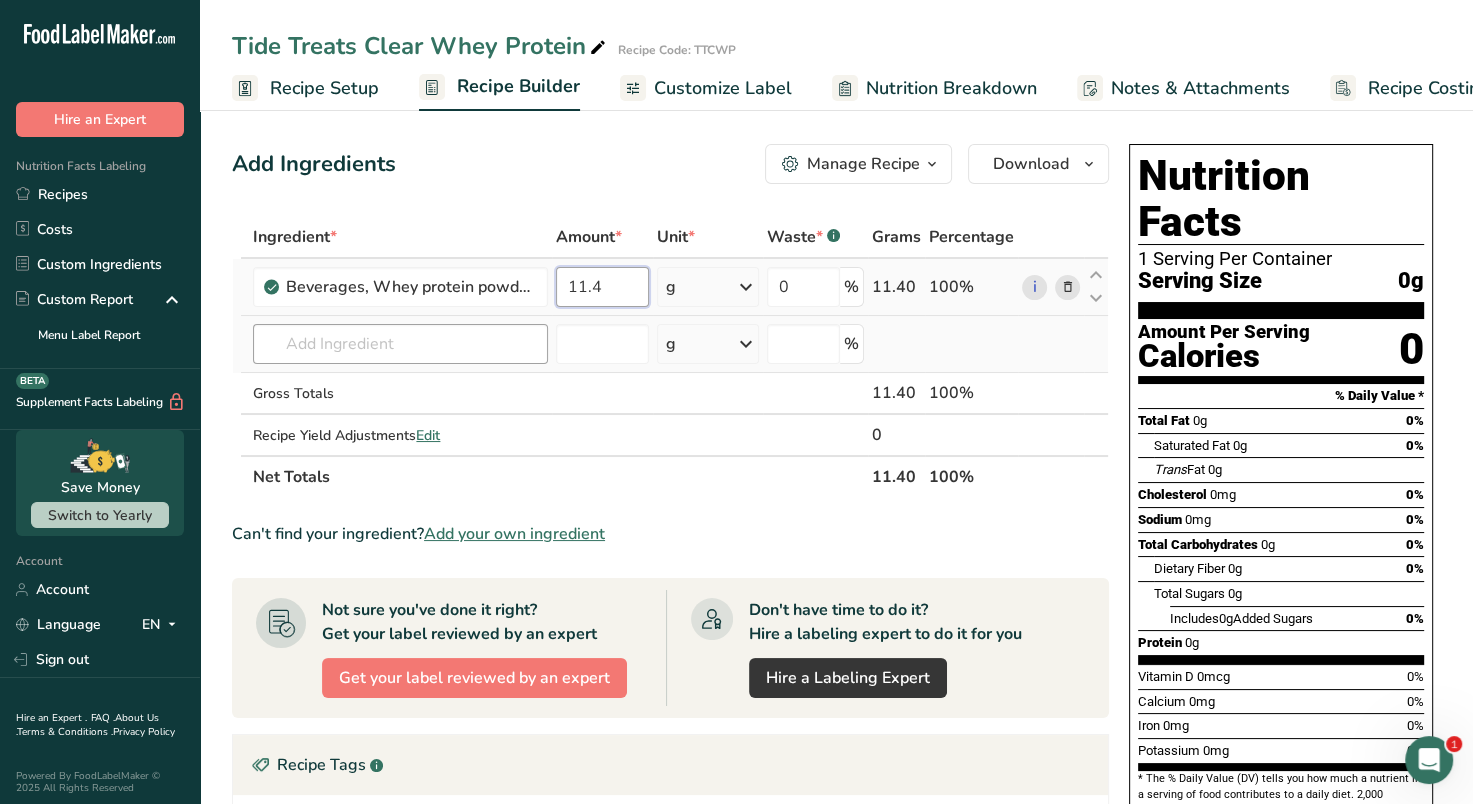 type on "11.4" 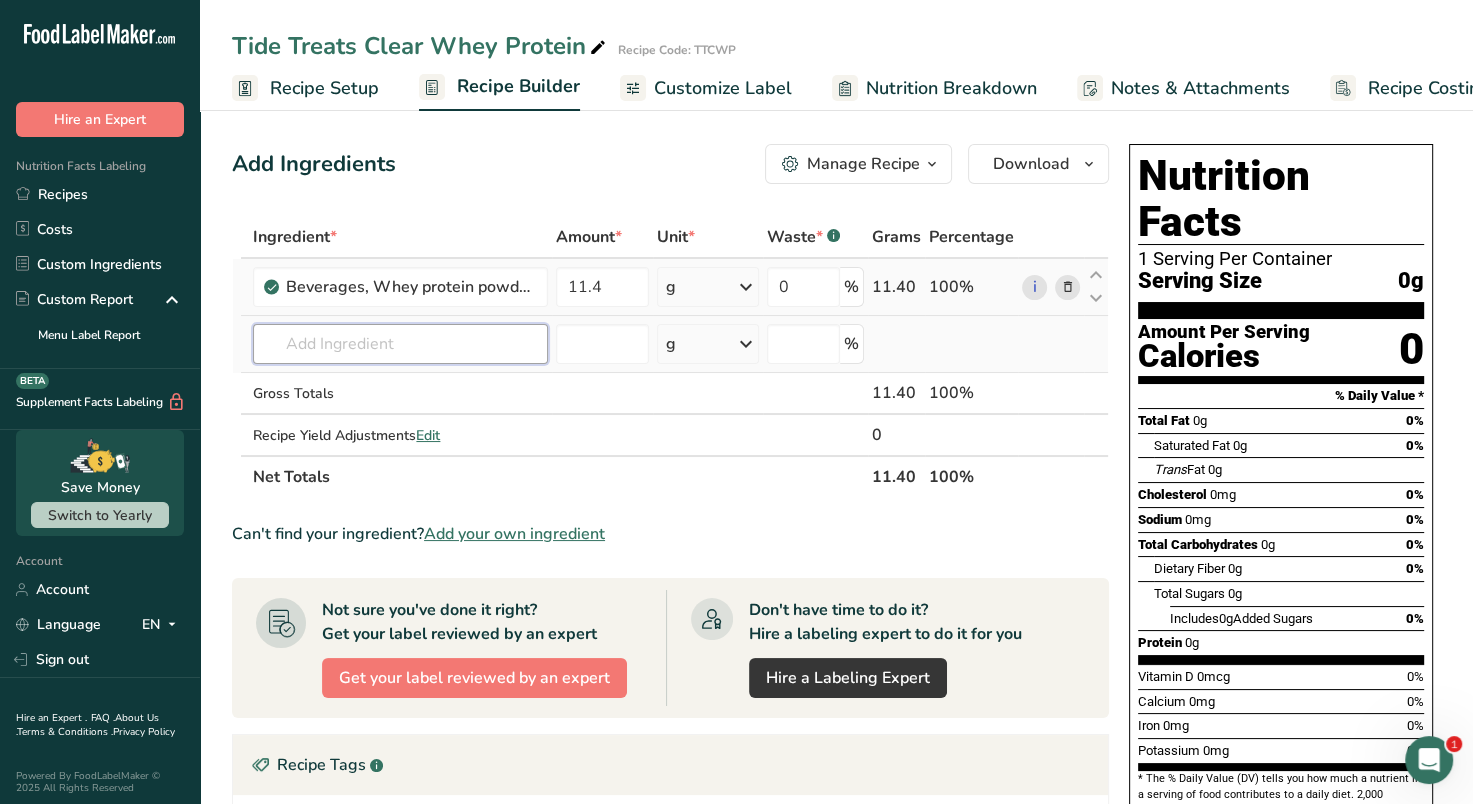 click on "Ingredient *
Amount *
Unit *
Waste *   .a-a{fill:#347362;}.b-a{fill:#fff;}          Grams
Percentage
Beverages, Whey protein powder isolate
11.4
g
Portions
3 scoop
Weight Units
g
kg
mg
See more
Volume Units
l
Volume units require a density conversion. If you know your ingredient's density enter it below. Otherwise, click on "RIA" our AI Regulatory bot - she will be able to help you
lb/ft3
g/cm3
Confirm
mL
lb/ft3
g/cm3
Confirm
fl oz
See more" at bounding box center (670, 357) 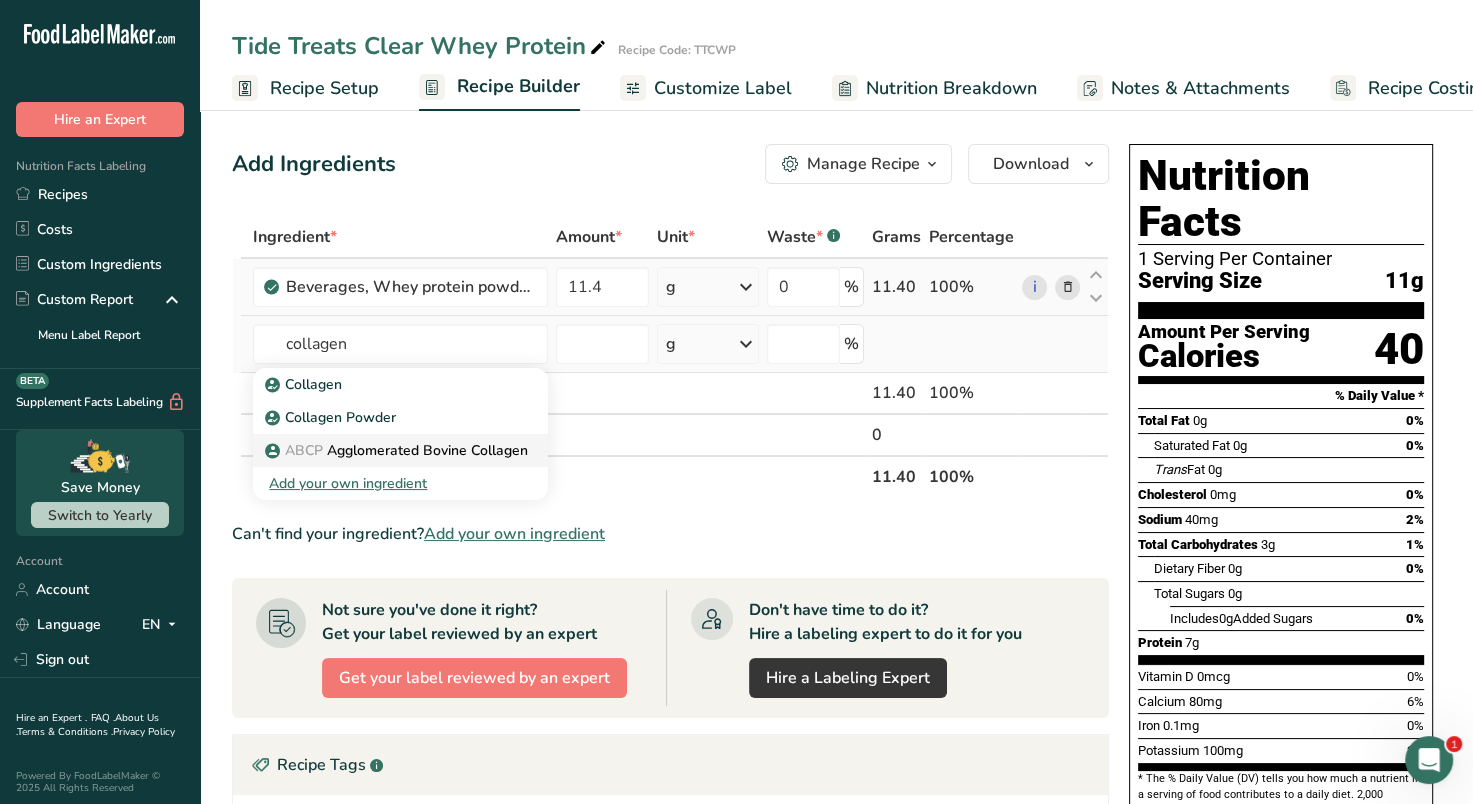 click on "ABCP
Agglomerated Bovine Collagen" at bounding box center (398, 450) 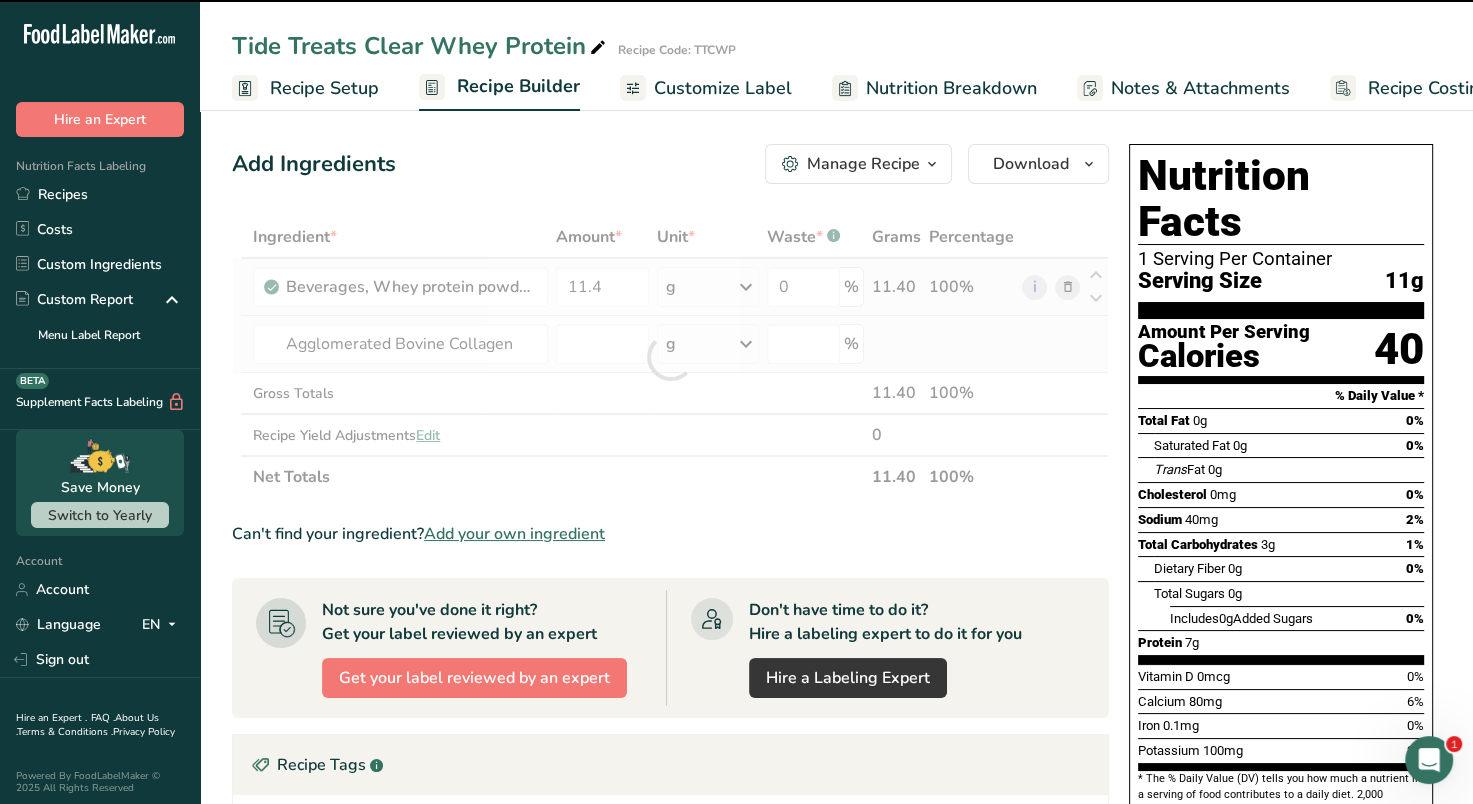 type on "0" 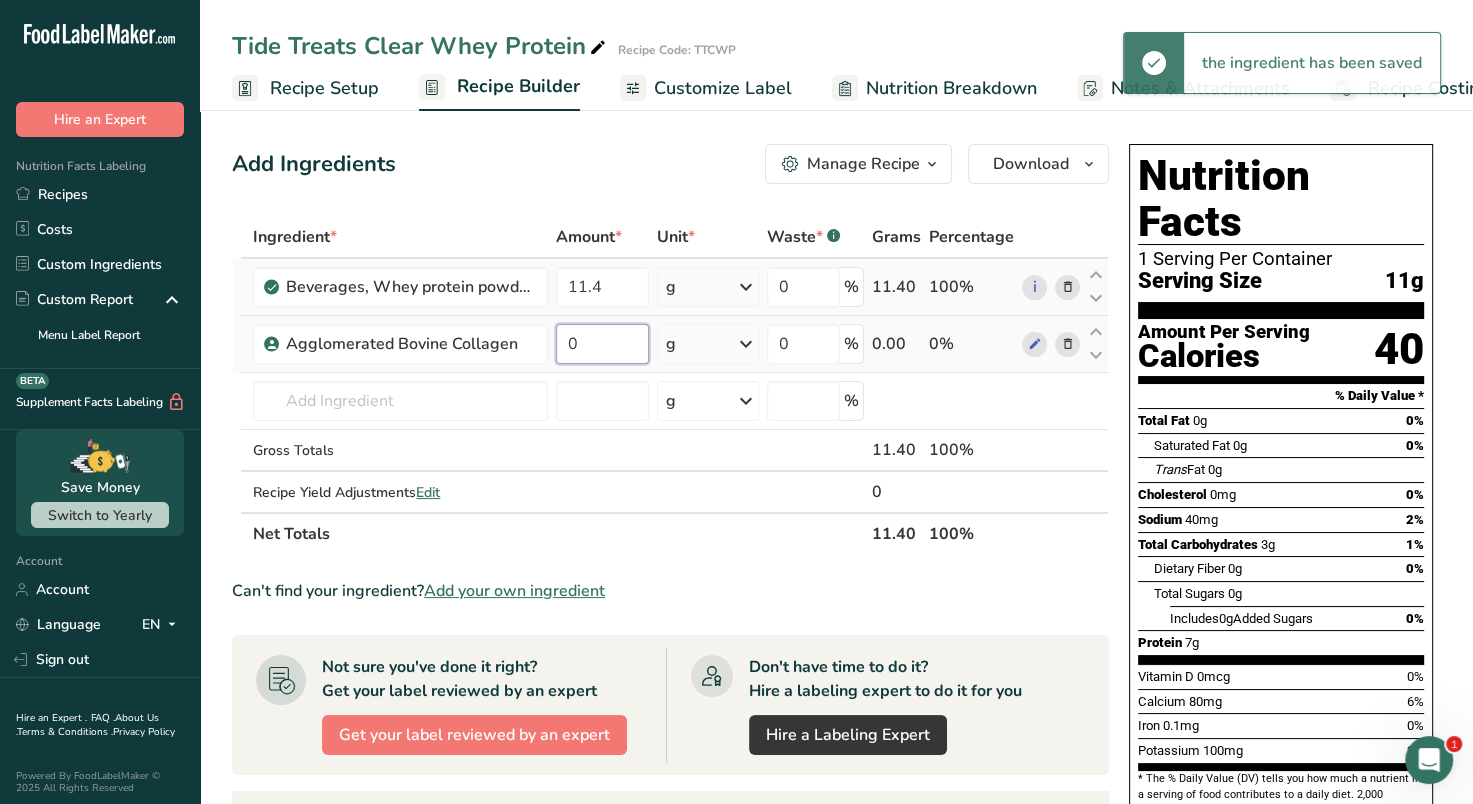 click on "0" at bounding box center (602, 344) 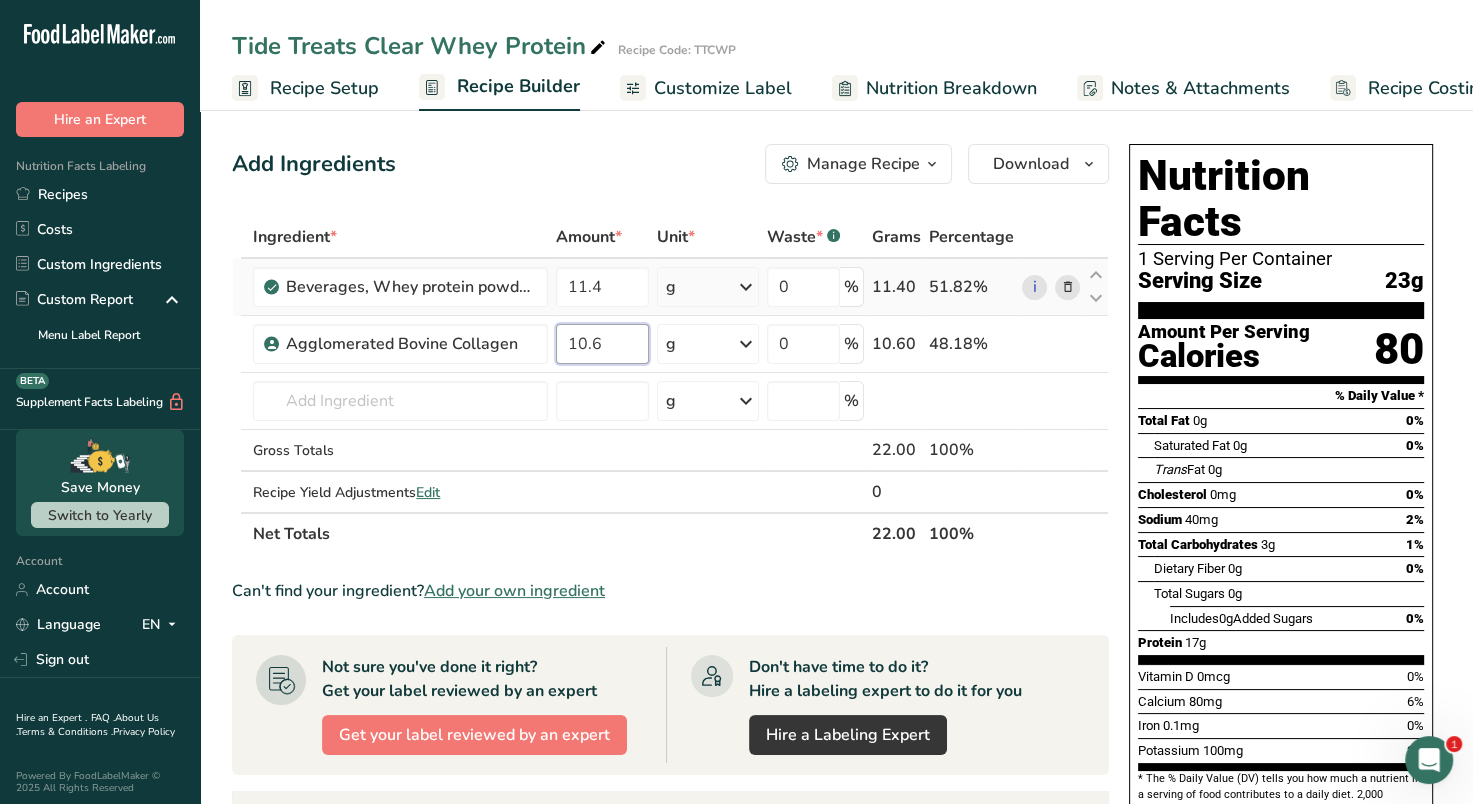 type on "10.6" 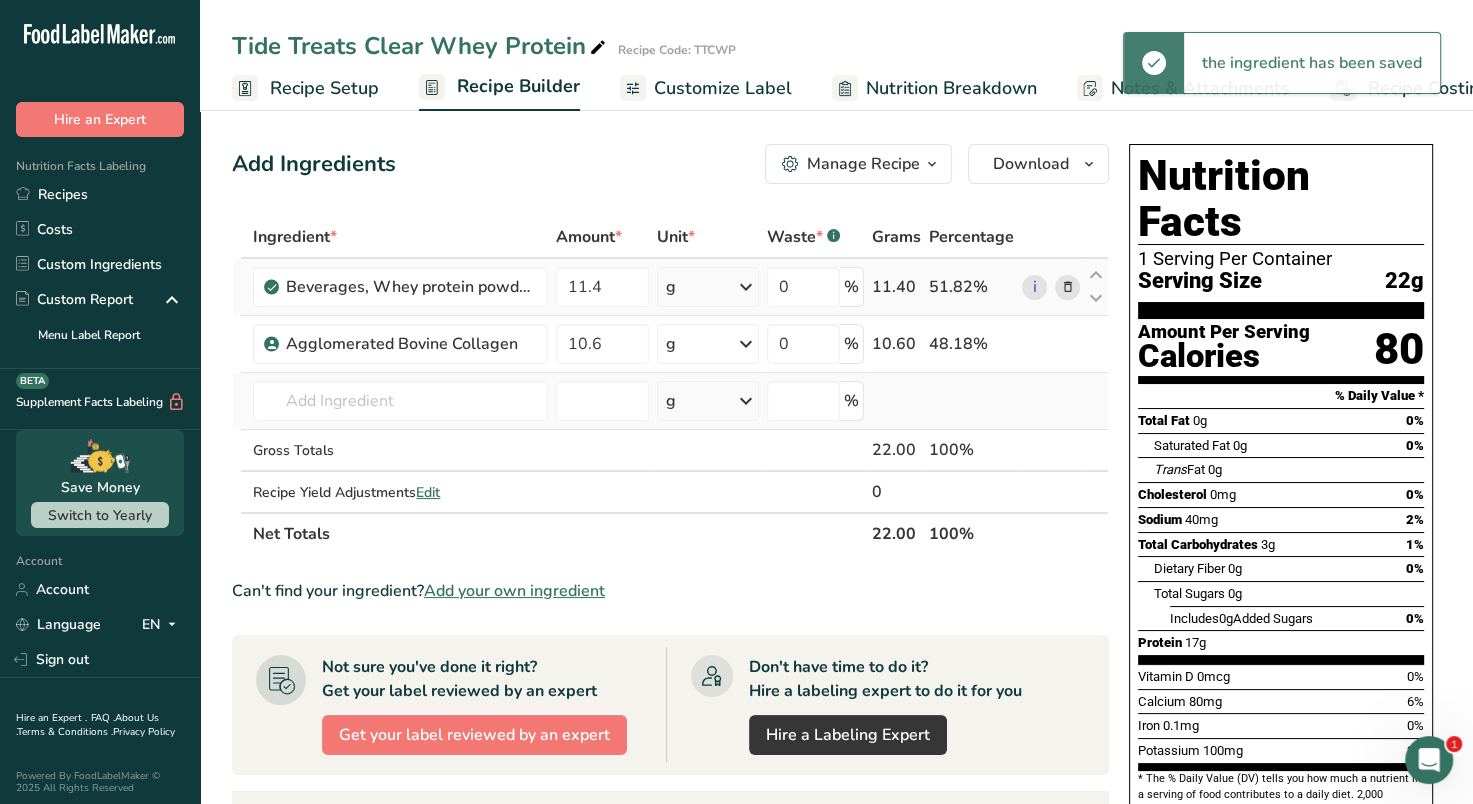 click on "Collagen
Collagen Powder
ABCP
Agglomerated Bovine Collagen
Add your own ingredient" at bounding box center (400, 401) 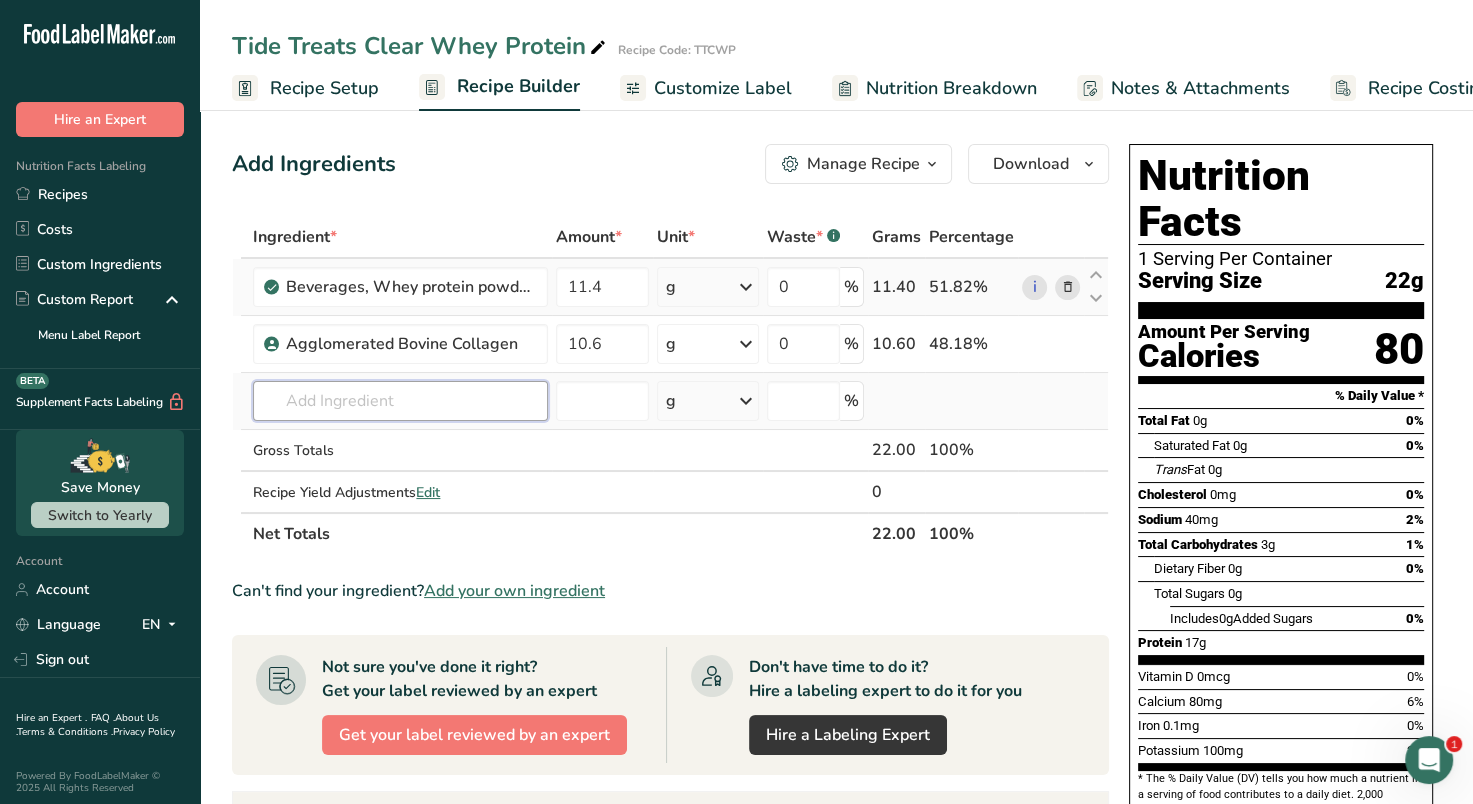 click at bounding box center [400, 401] 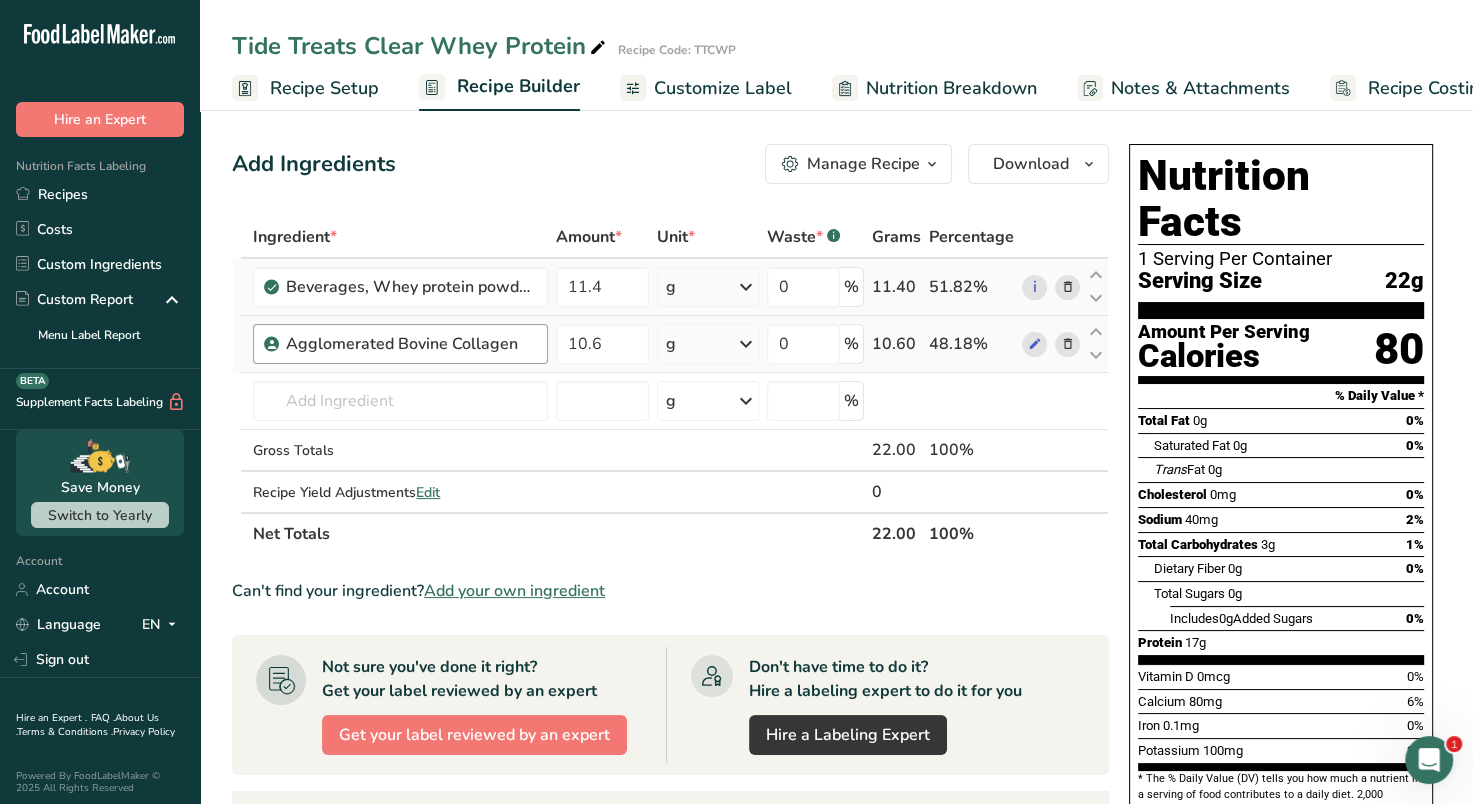 click on "Agglomerated Bovine Collagen" at bounding box center [411, 344] 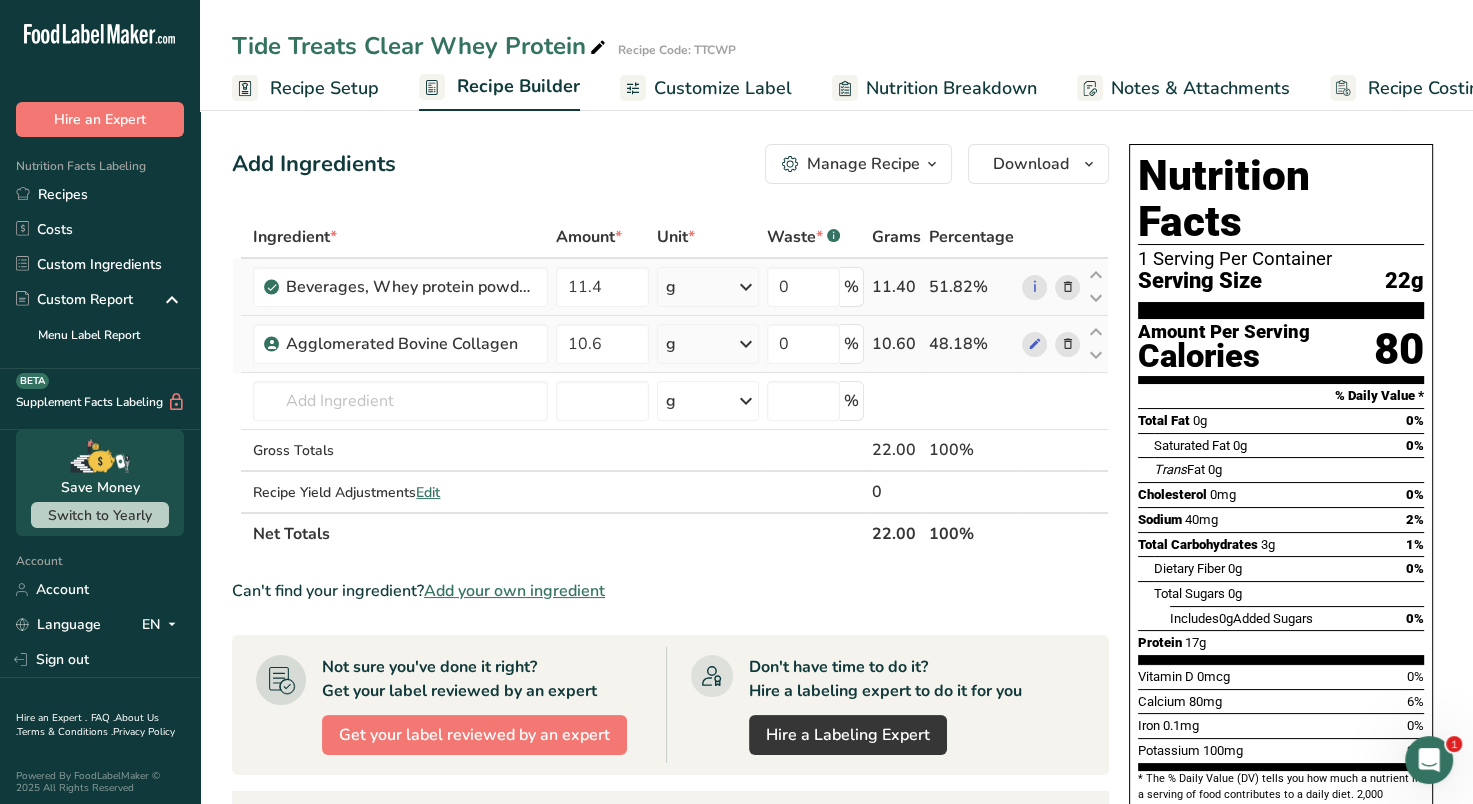 click at bounding box center (1067, 344) 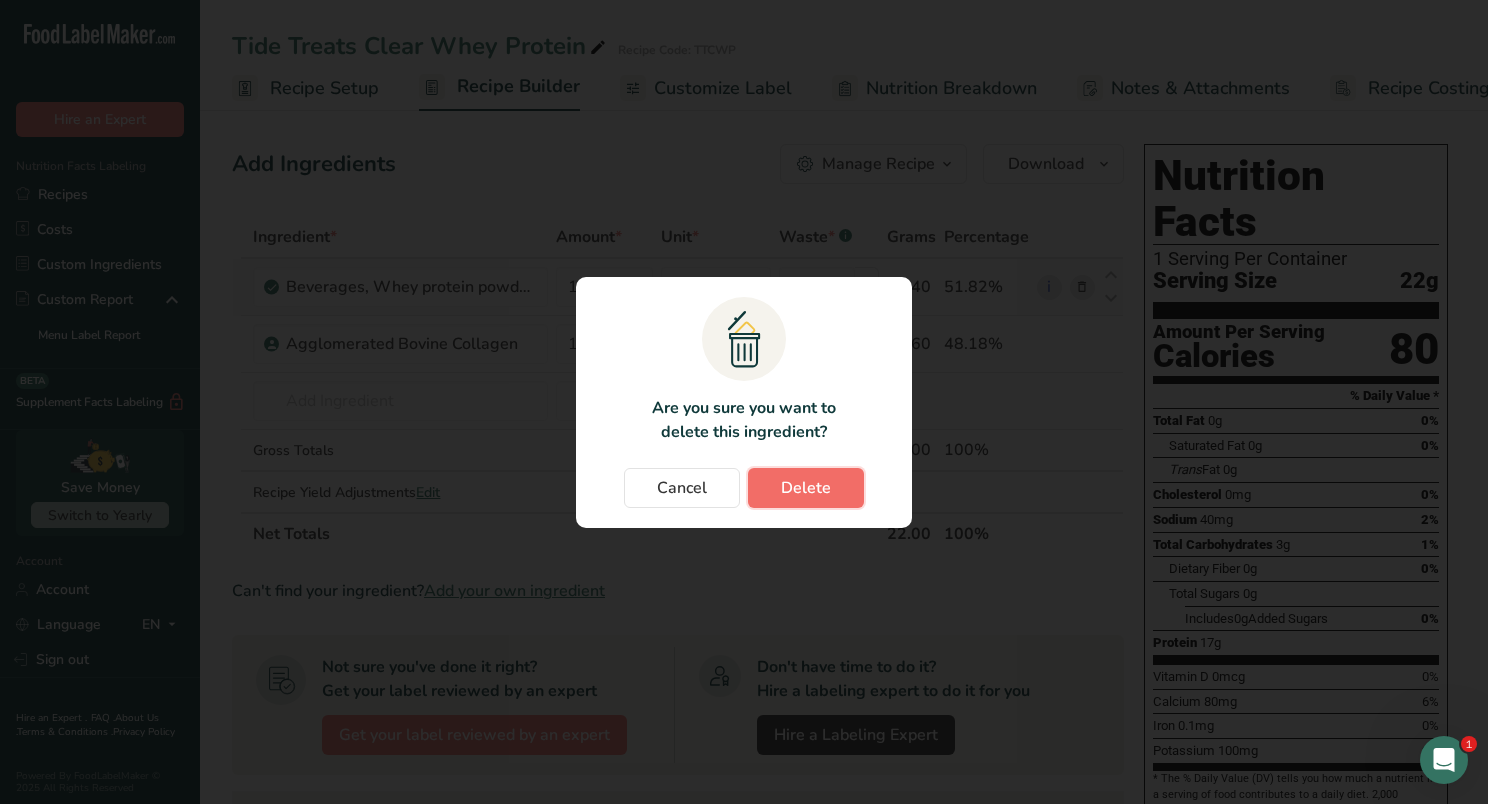 click on "Delete" at bounding box center (806, 488) 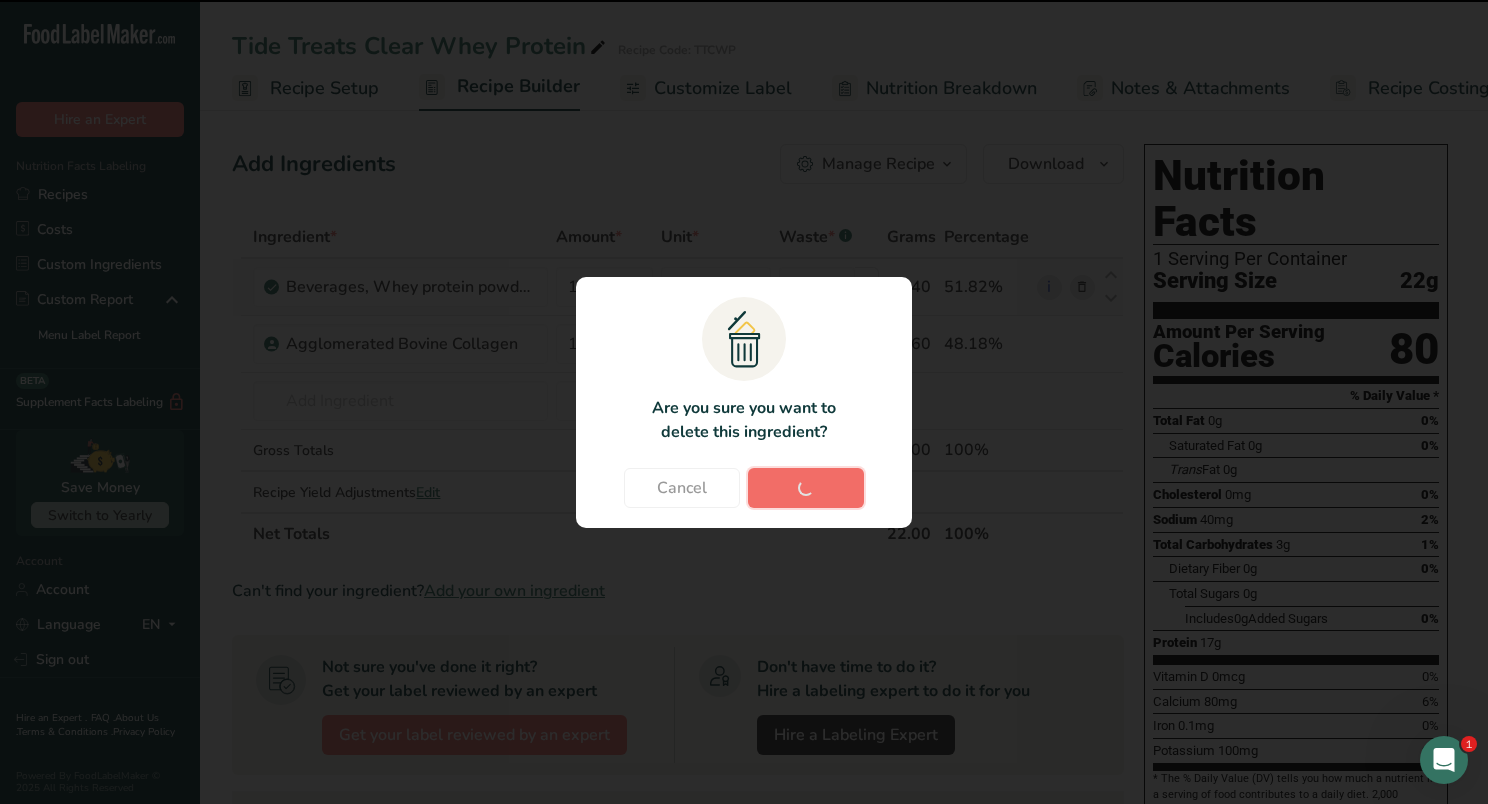 type 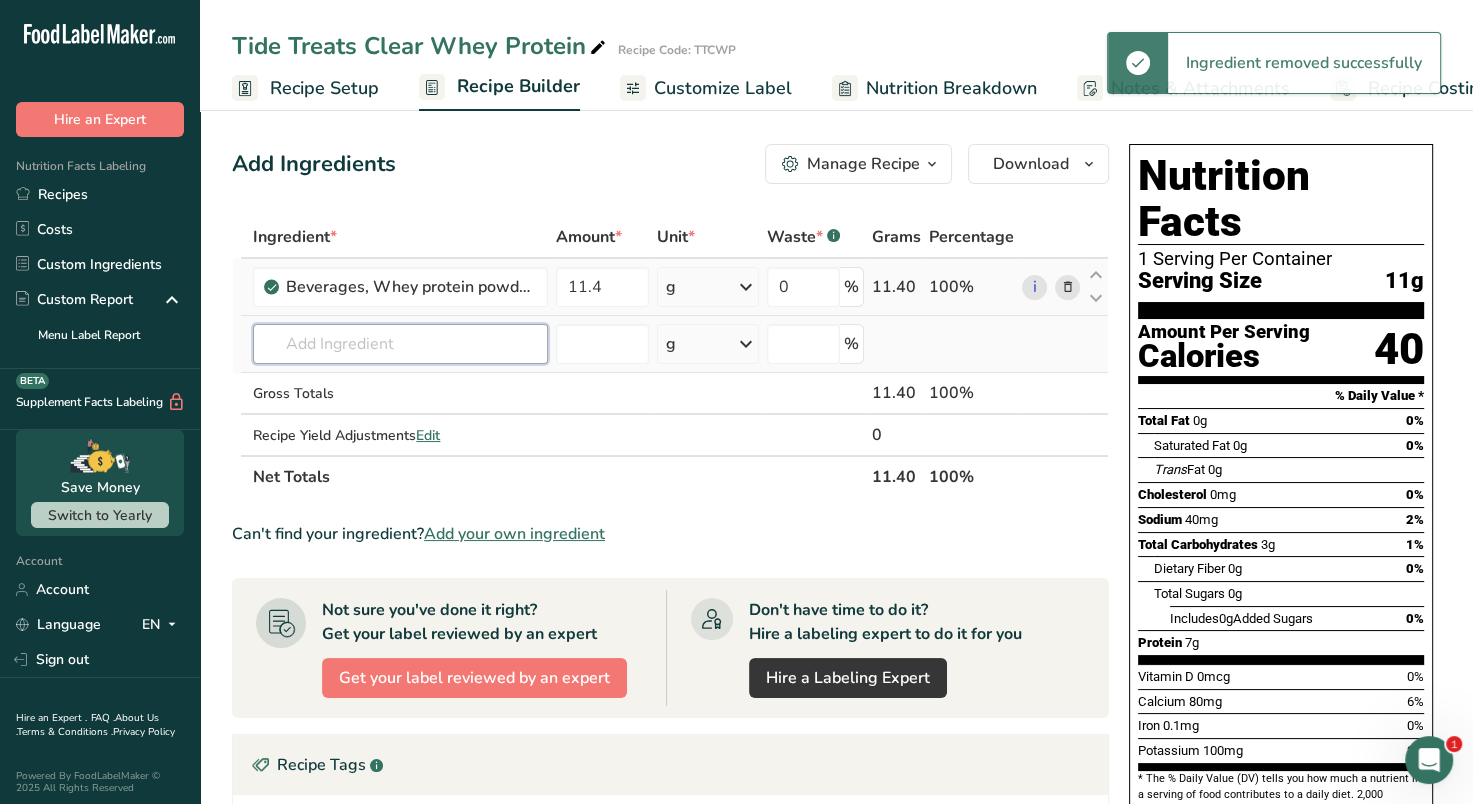 click at bounding box center (400, 344) 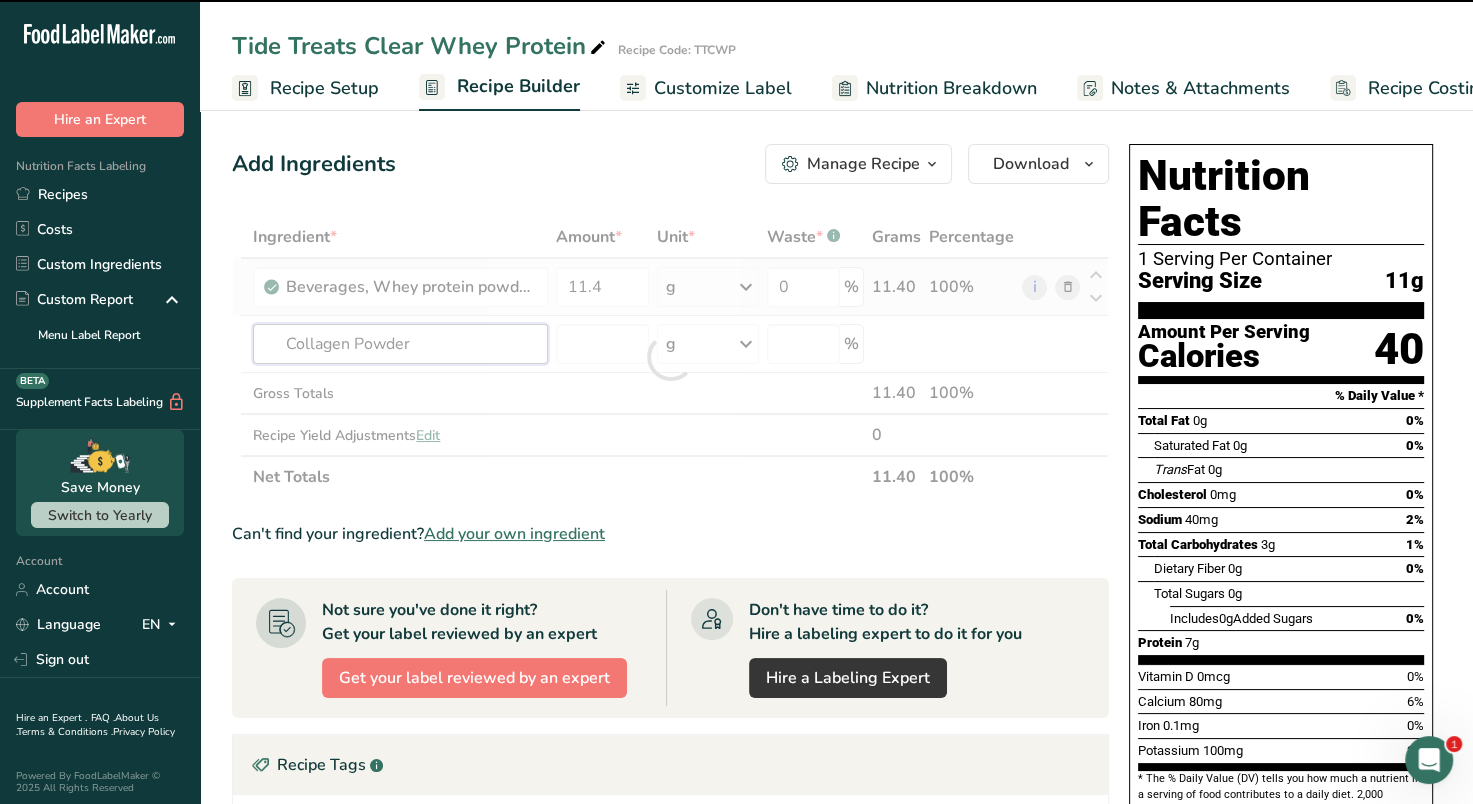 type on "Collagen Powder" 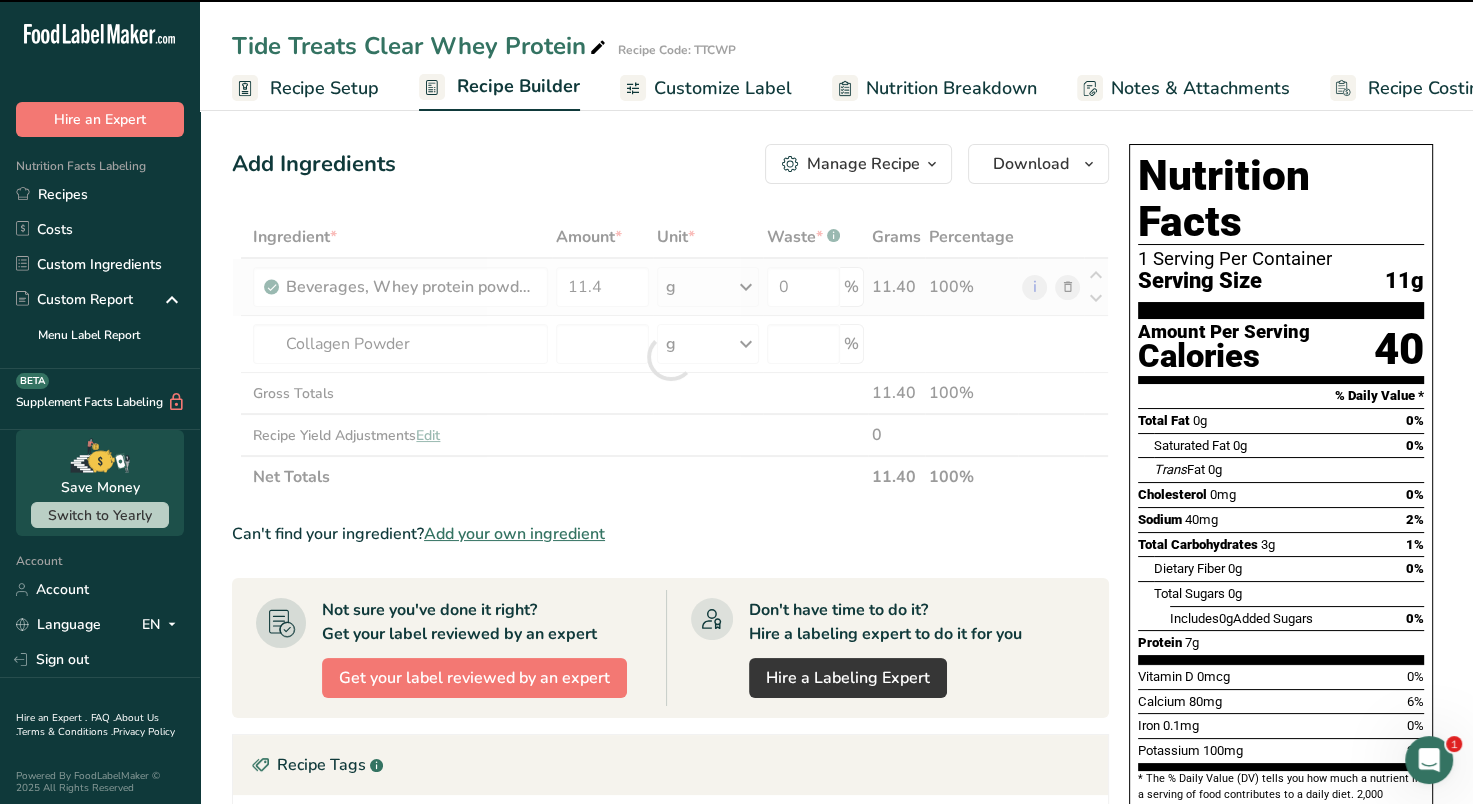 type 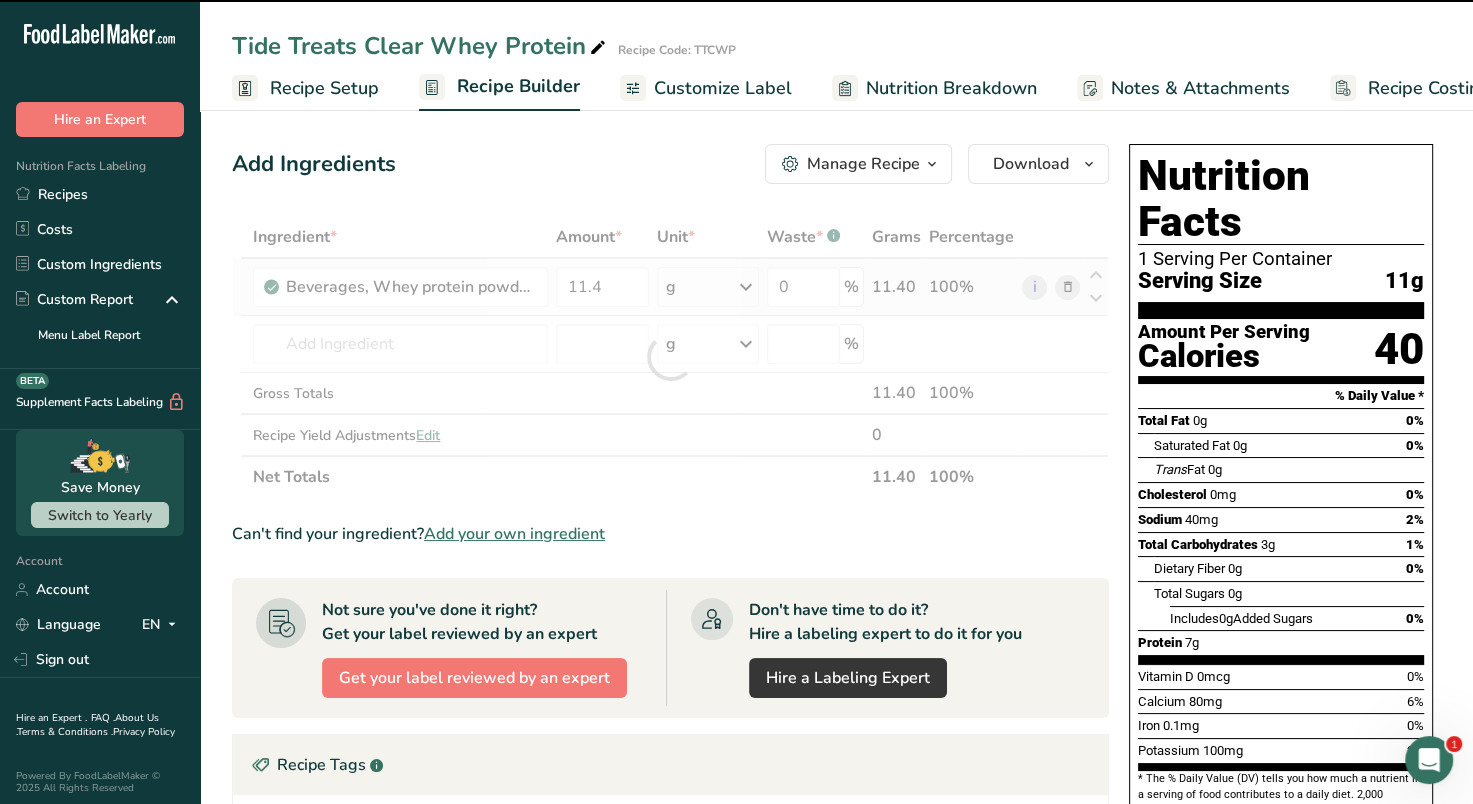click at bounding box center [670, 357] 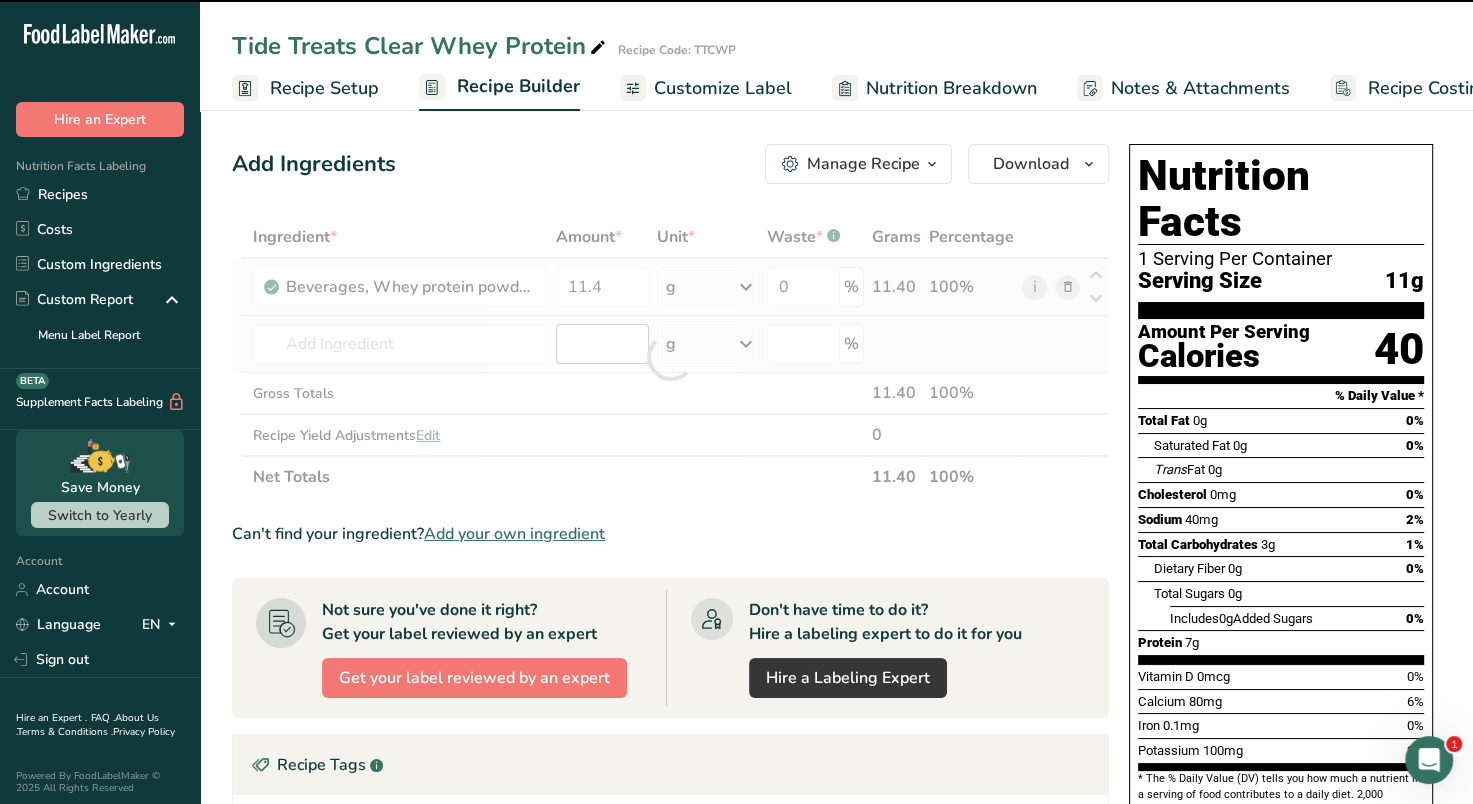type on "0" 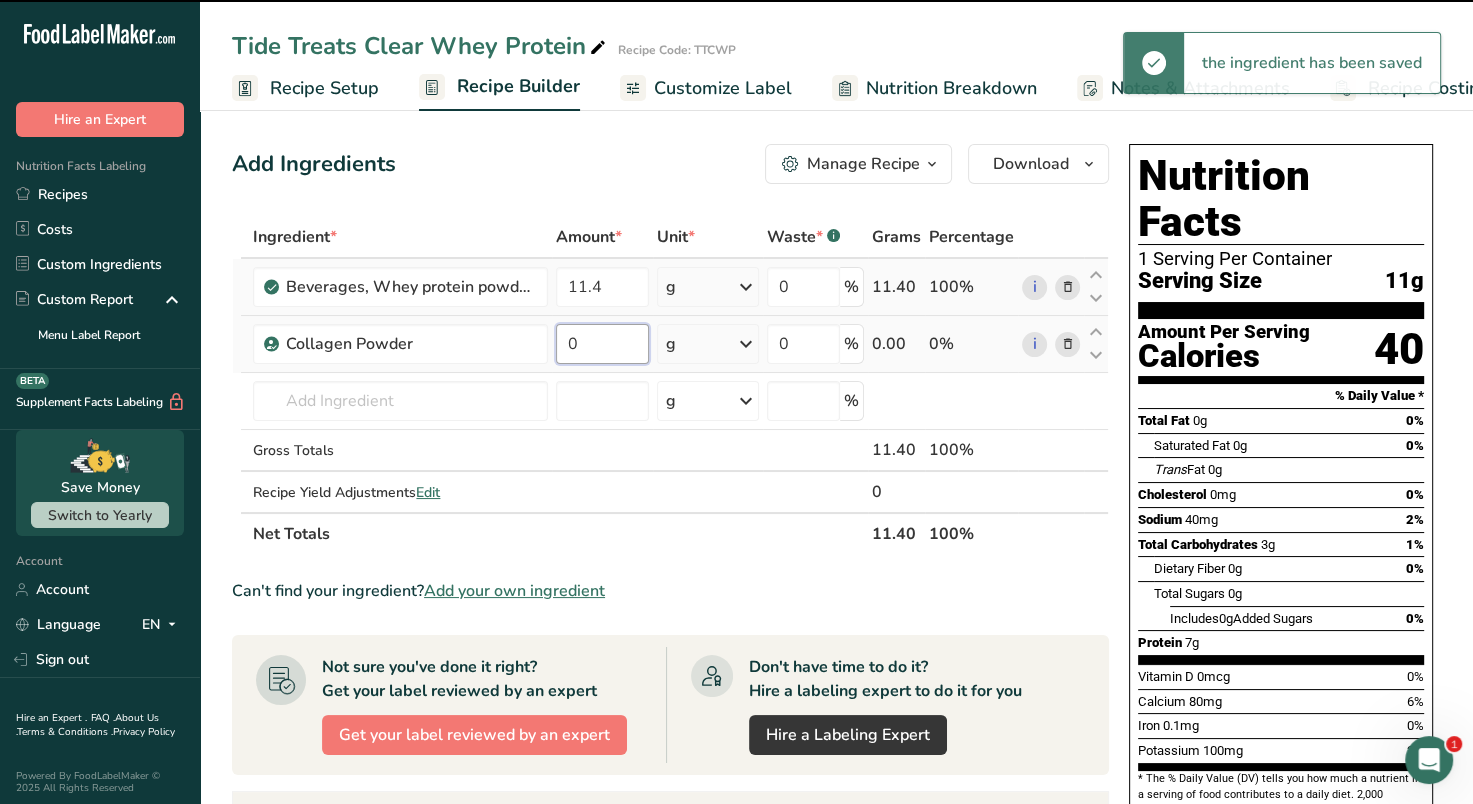 click on "0" at bounding box center (602, 344) 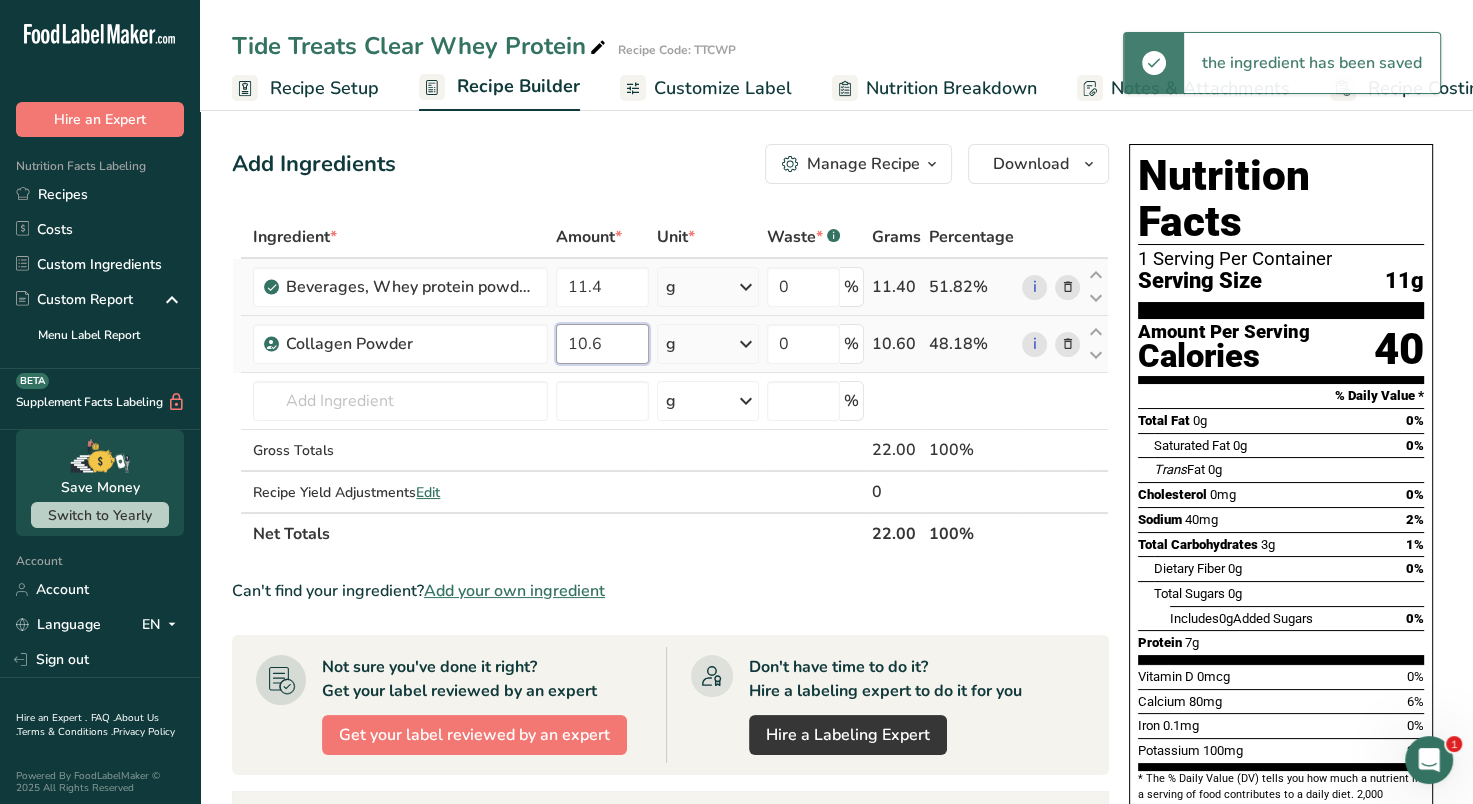 type on "10.6" 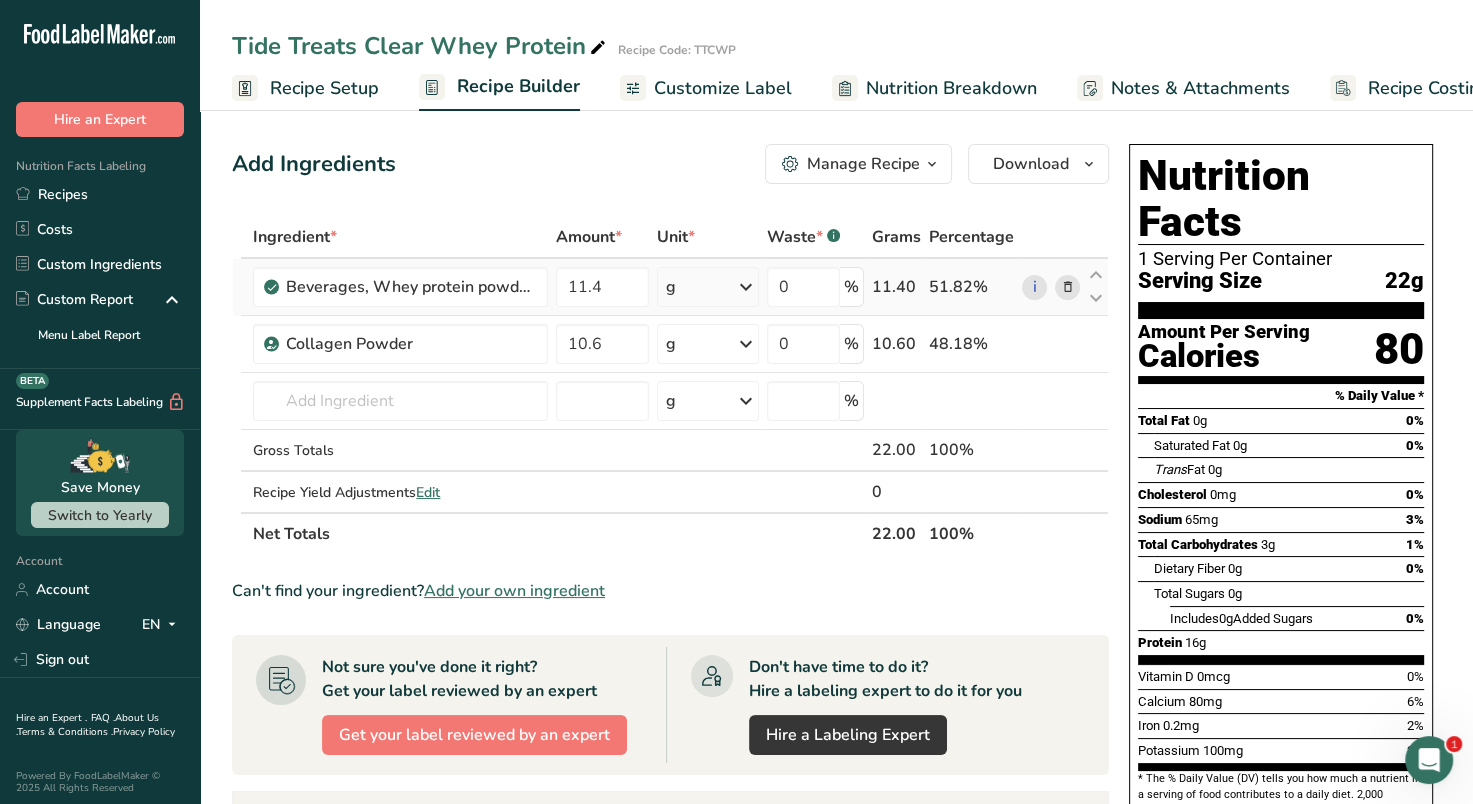 click at bounding box center (1067, 287) 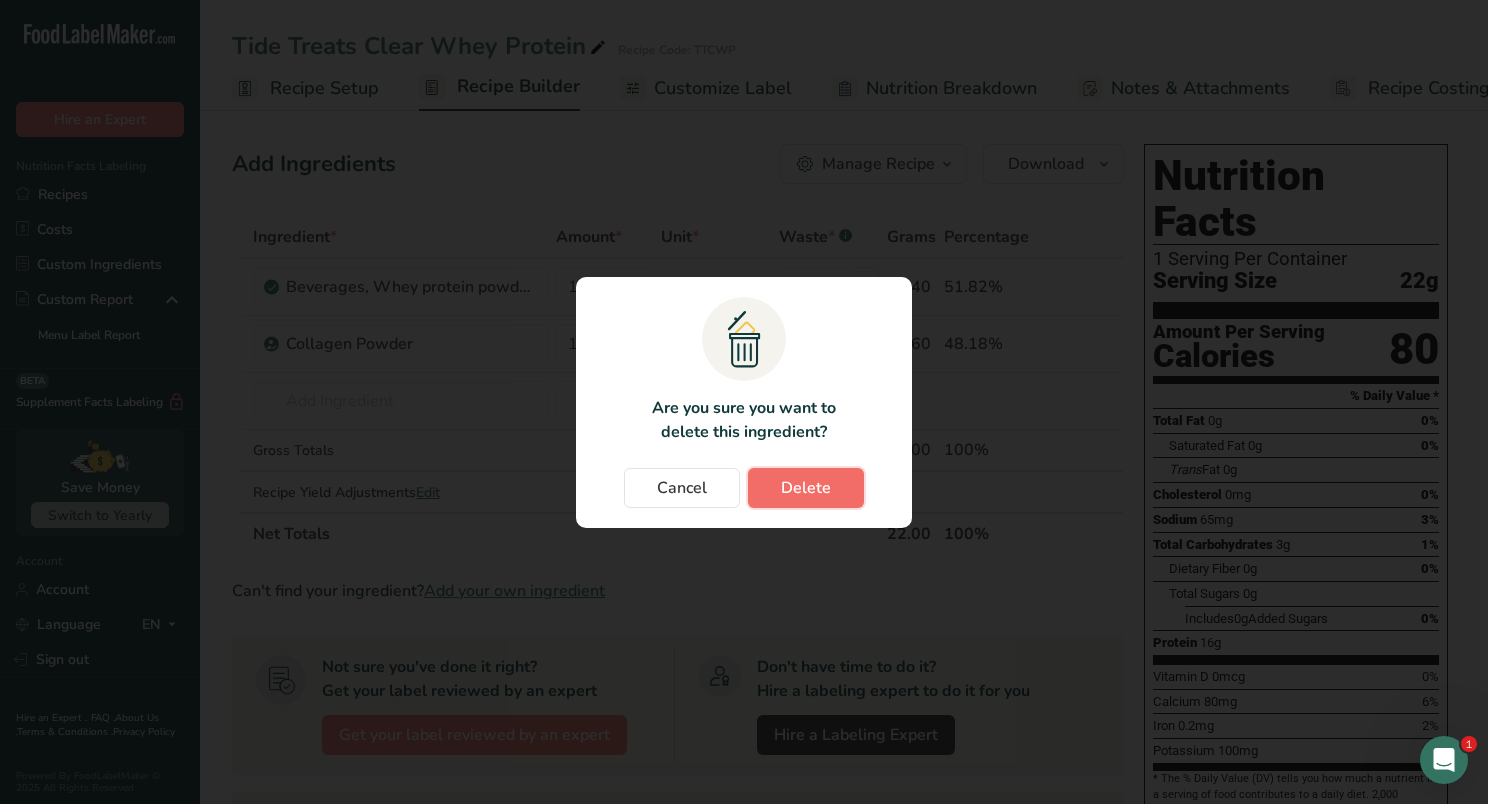 click on "Delete" at bounding box center [806, 488] 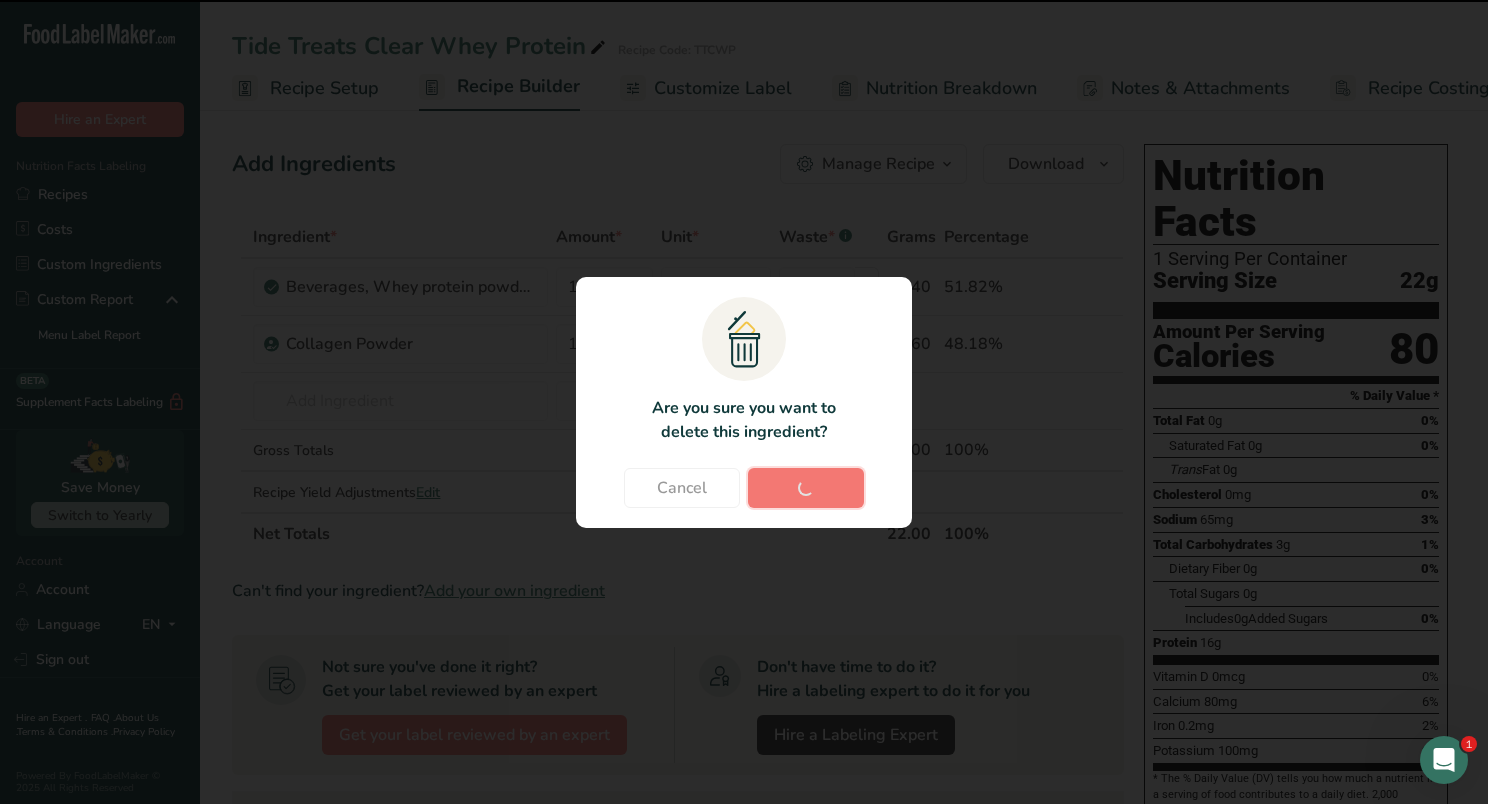 type on "10.6" 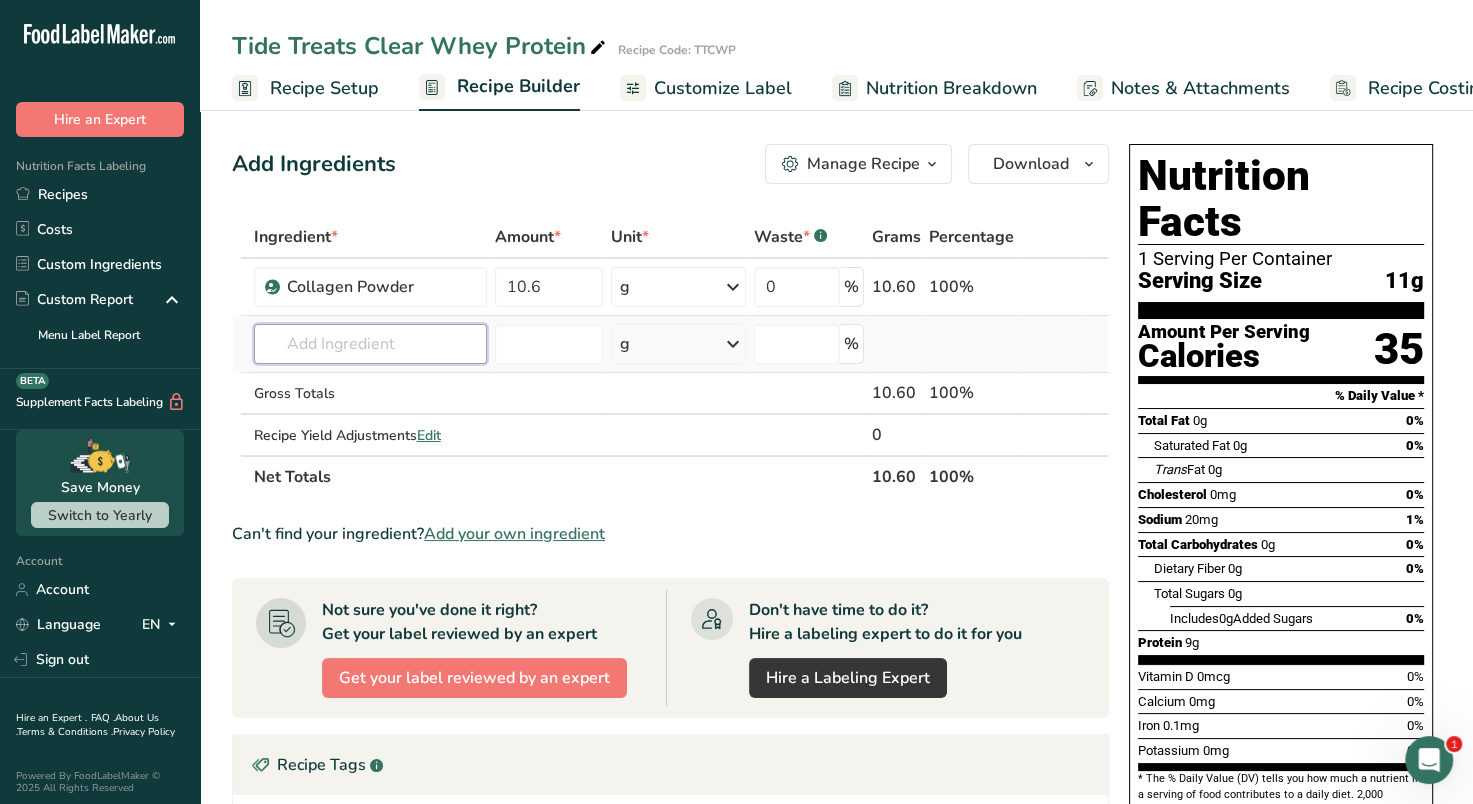 click at bounding box center (370, 344) 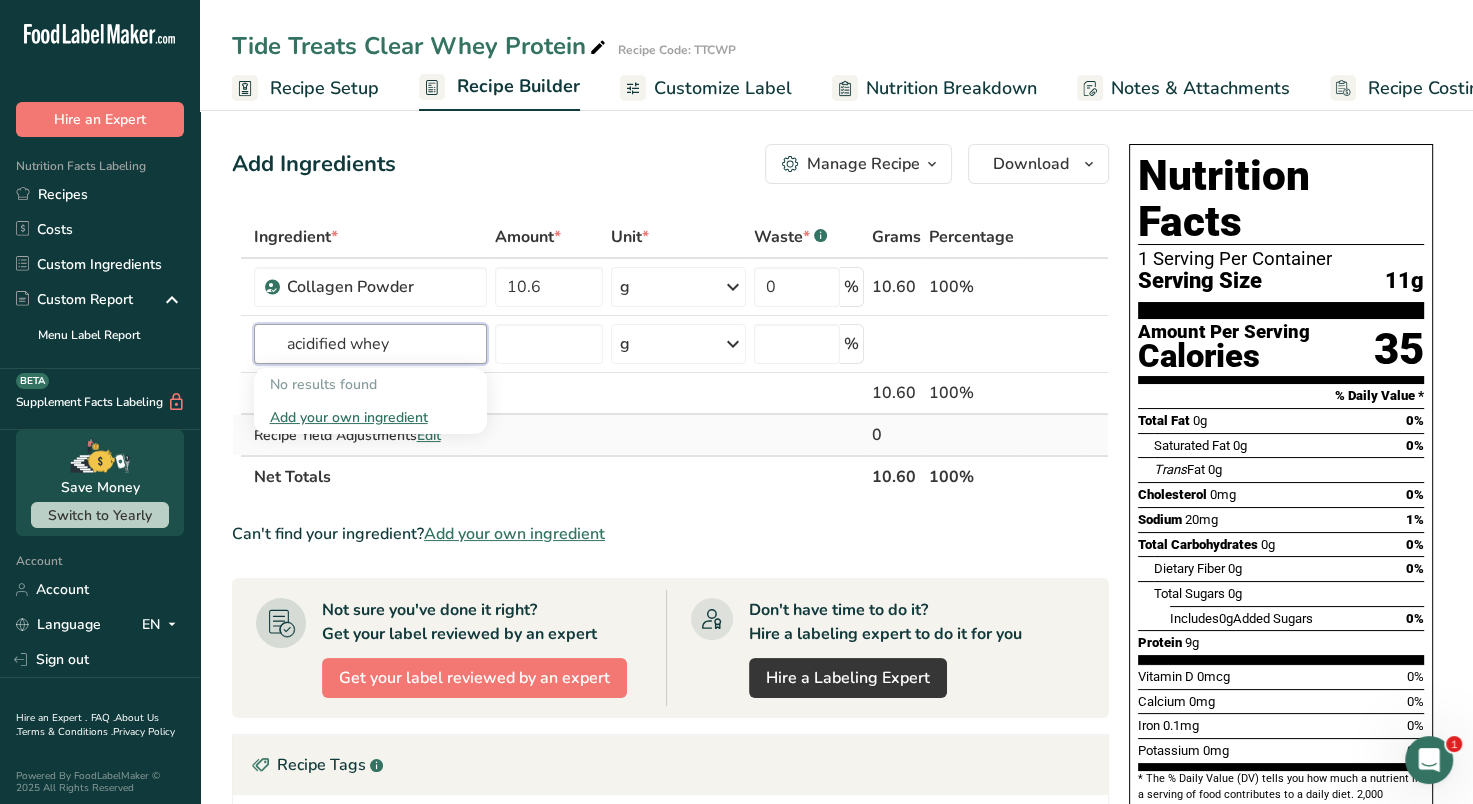 type on "acidified whey" 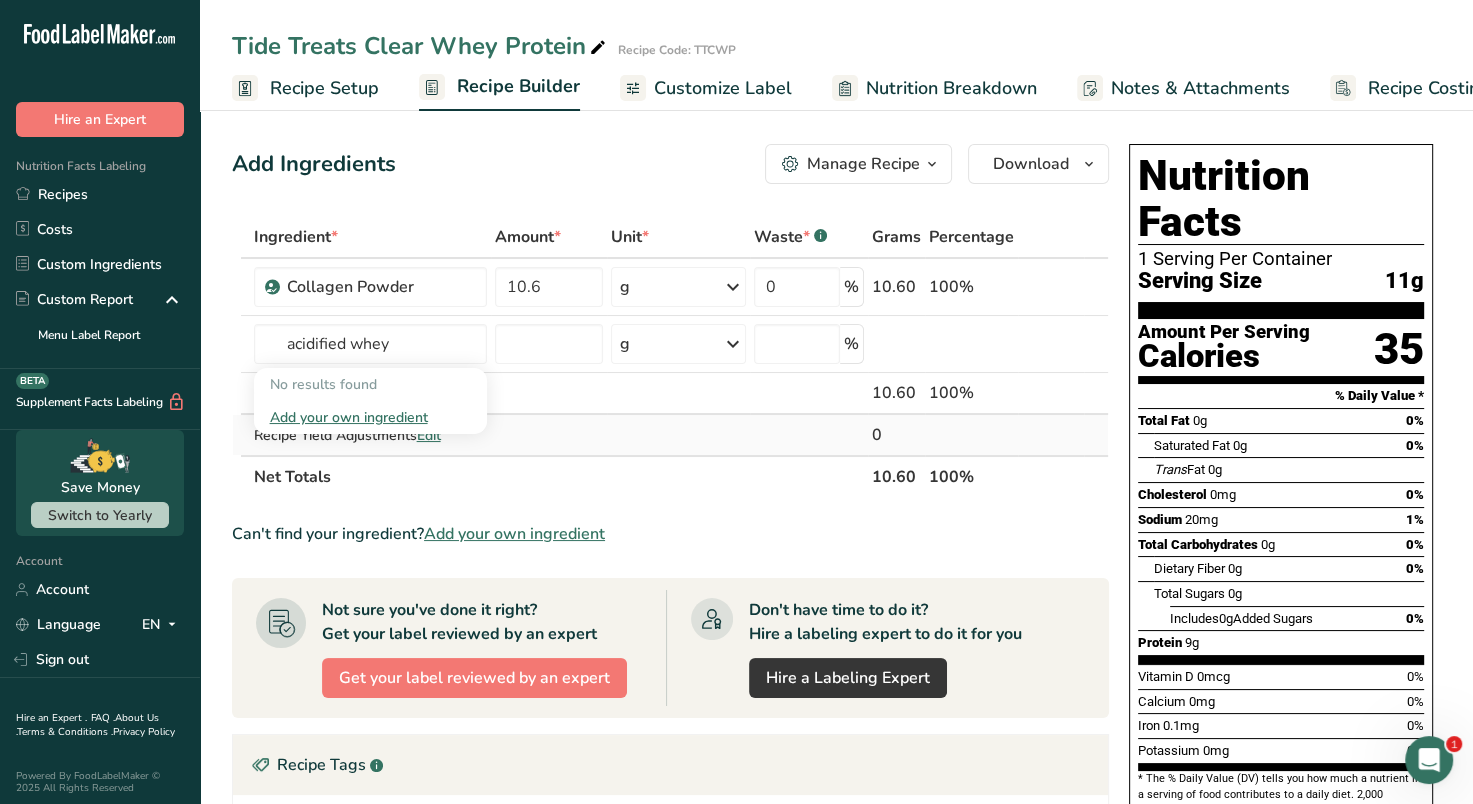 click on "Recipe Yield Adjustments
Edit" at bounding box center [370, 435] 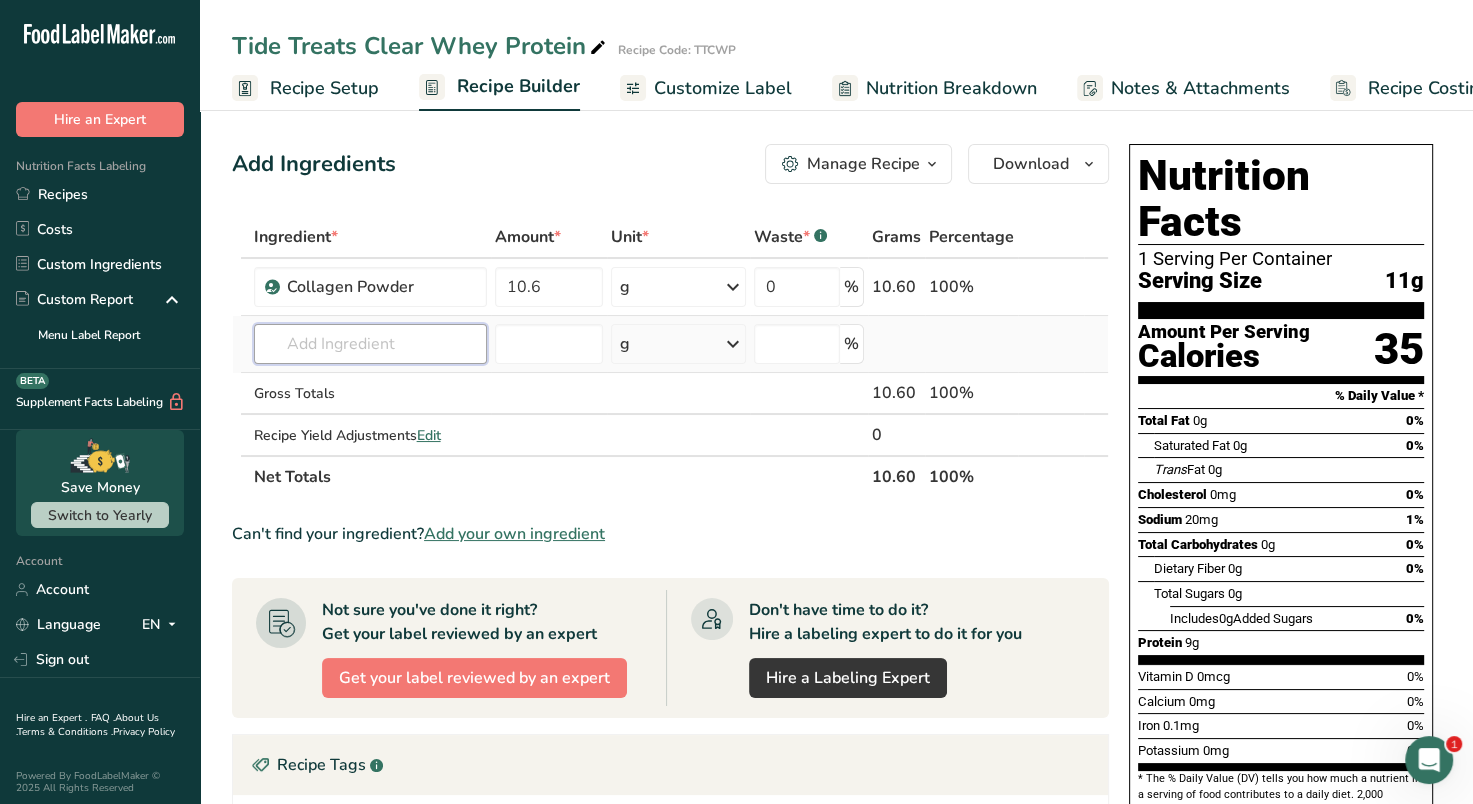 click at bounding box center [370, 344] 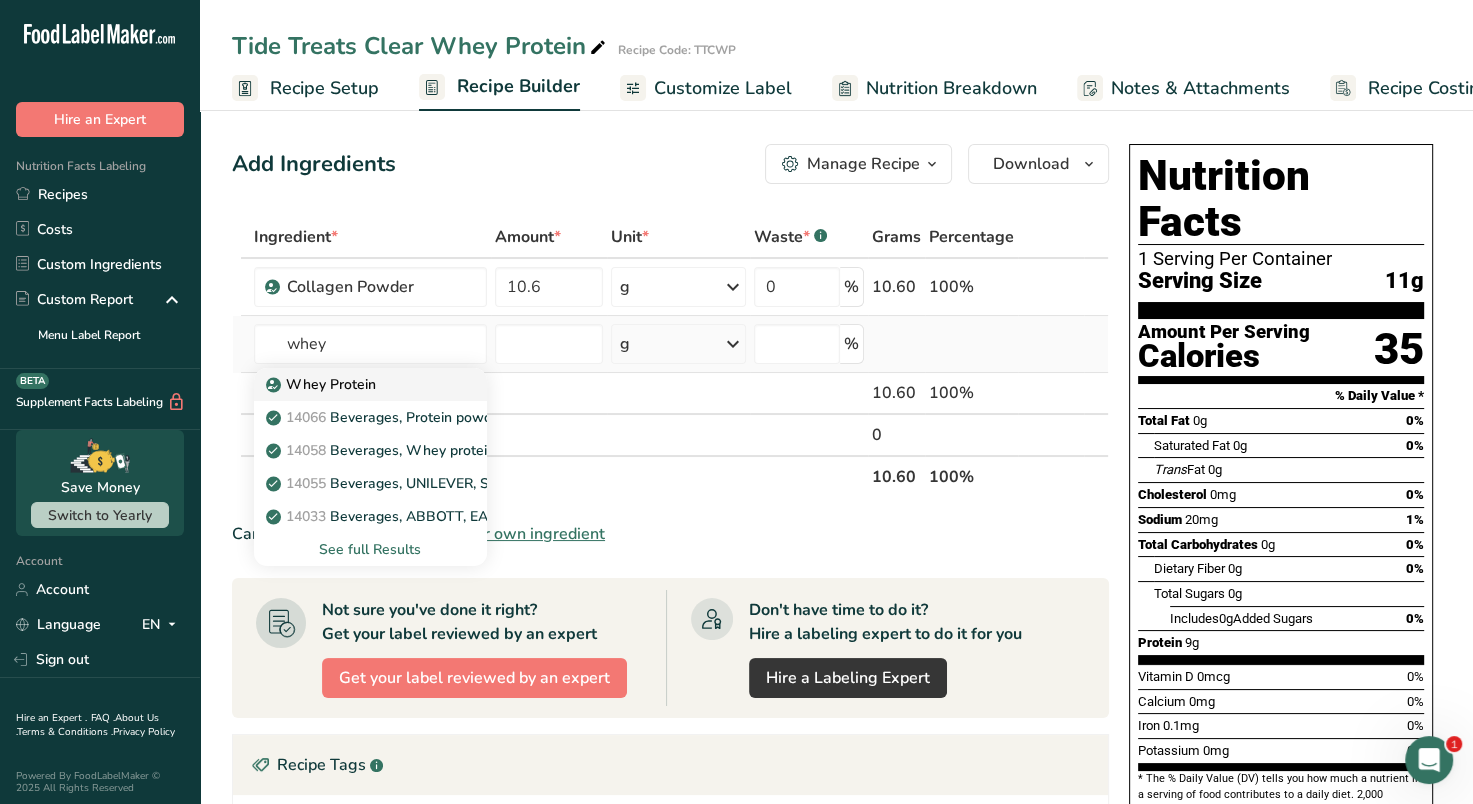 click on "Whey Protein" at bounding box center (323, 384) 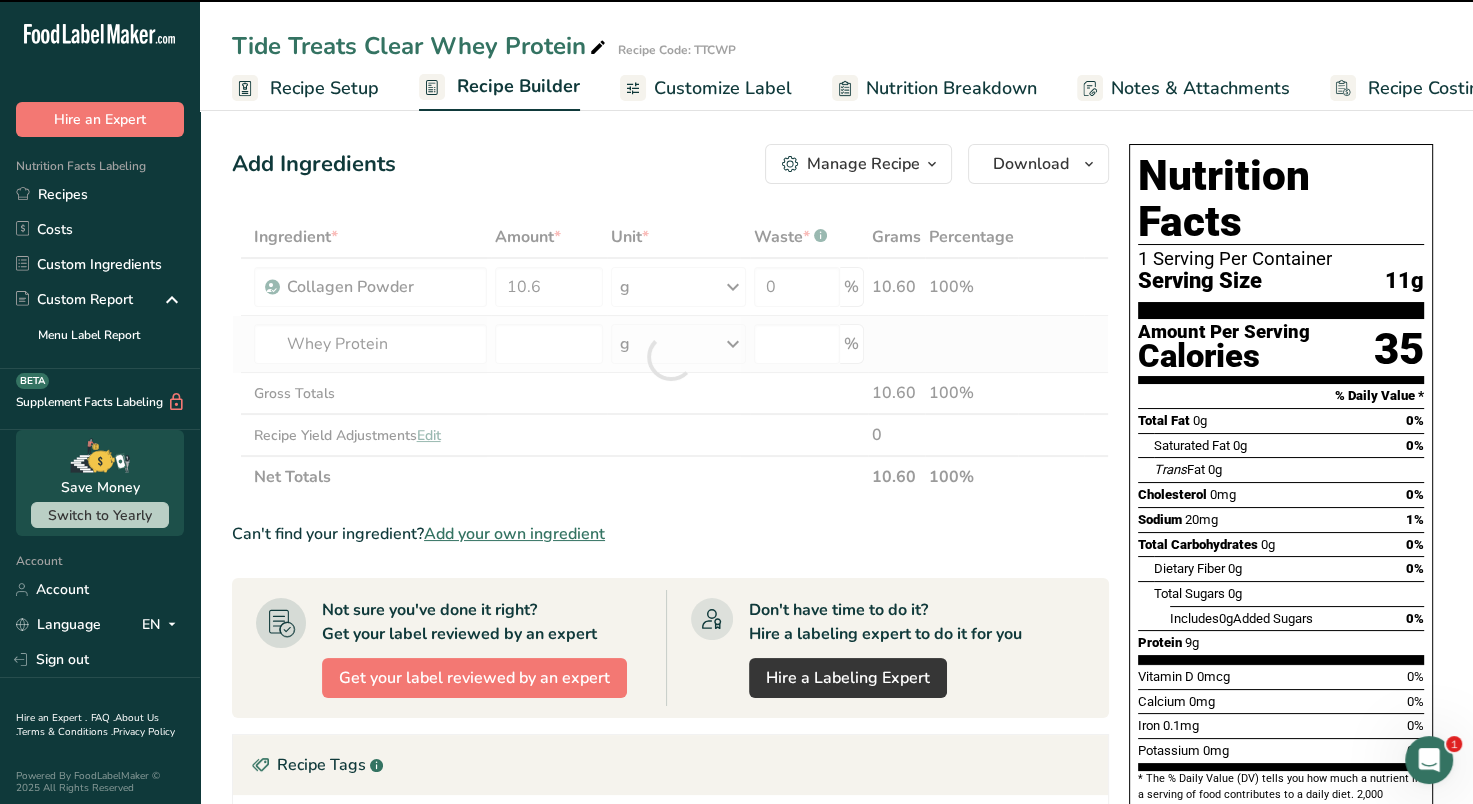 type on "0" 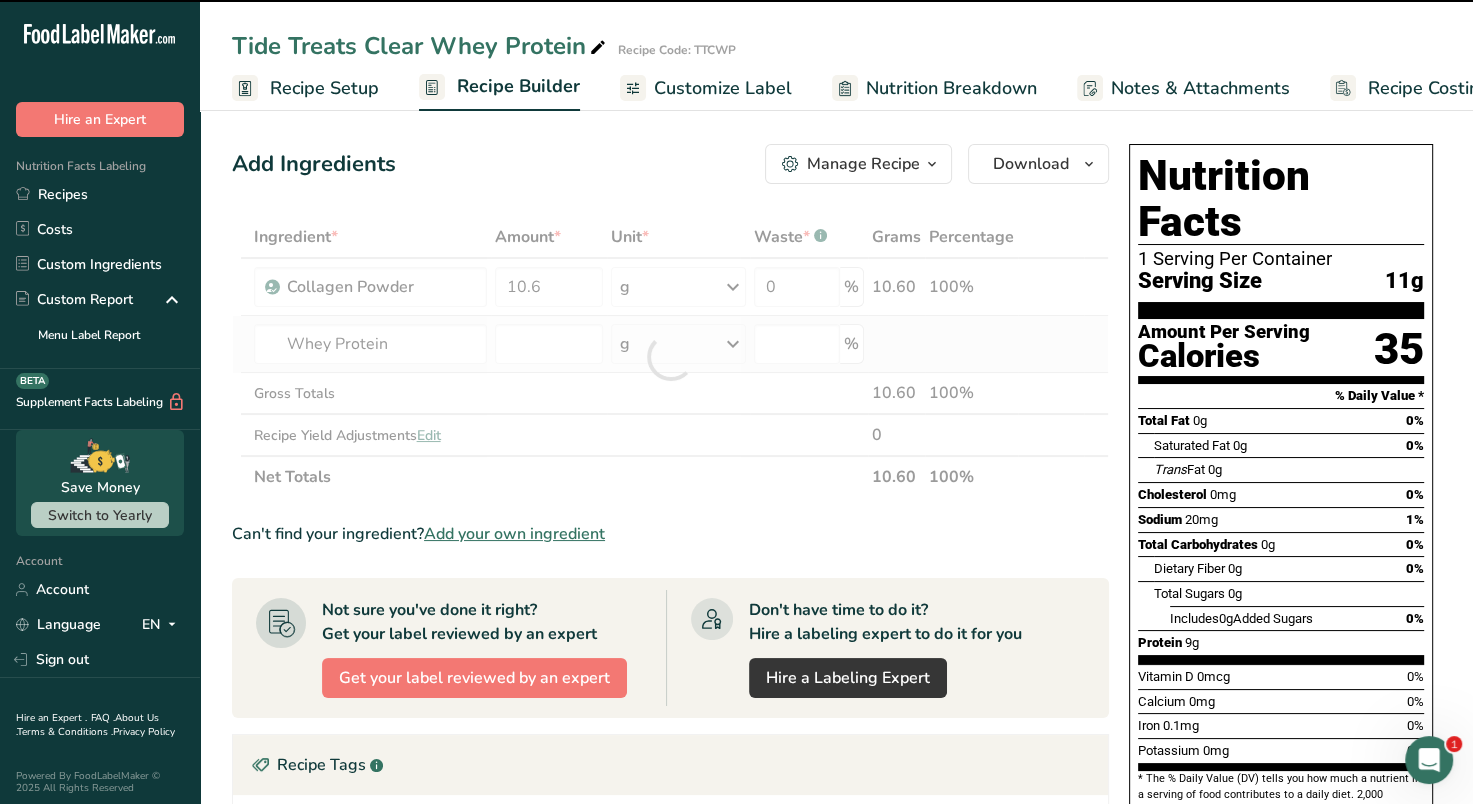 type on "0" 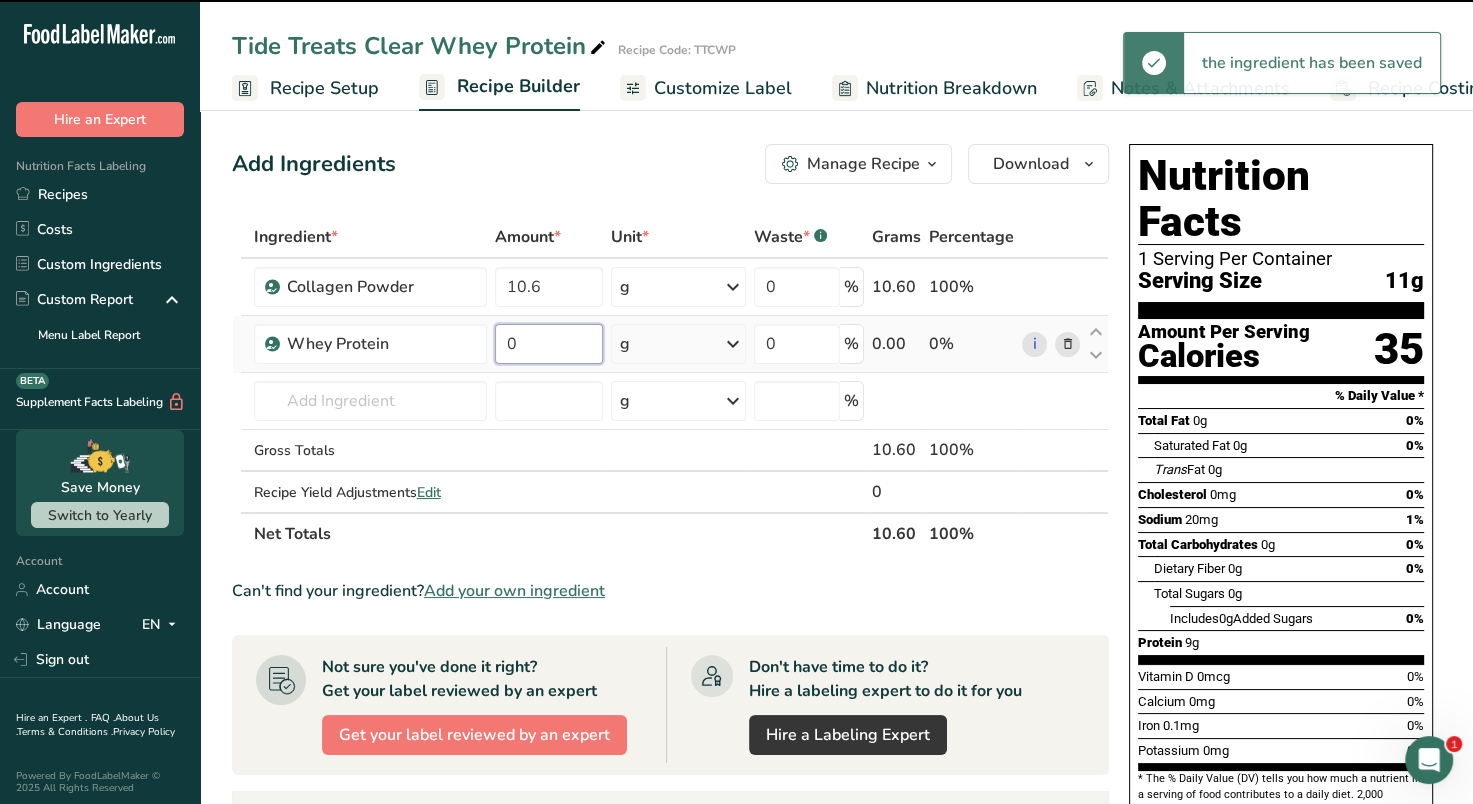 click on "0" at bounding box center (549, 344) 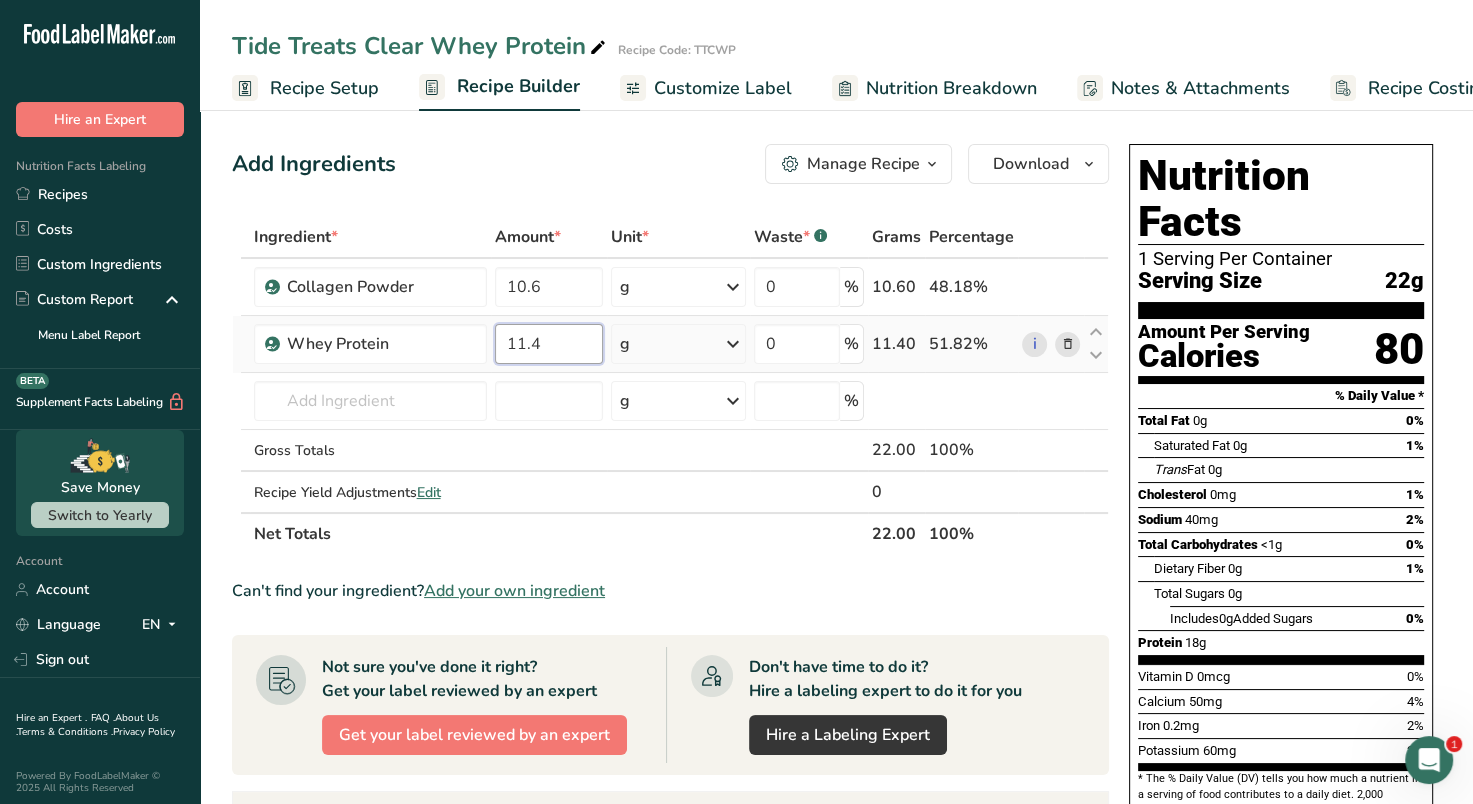 click on "11.4" at bounding box center [549, 344] 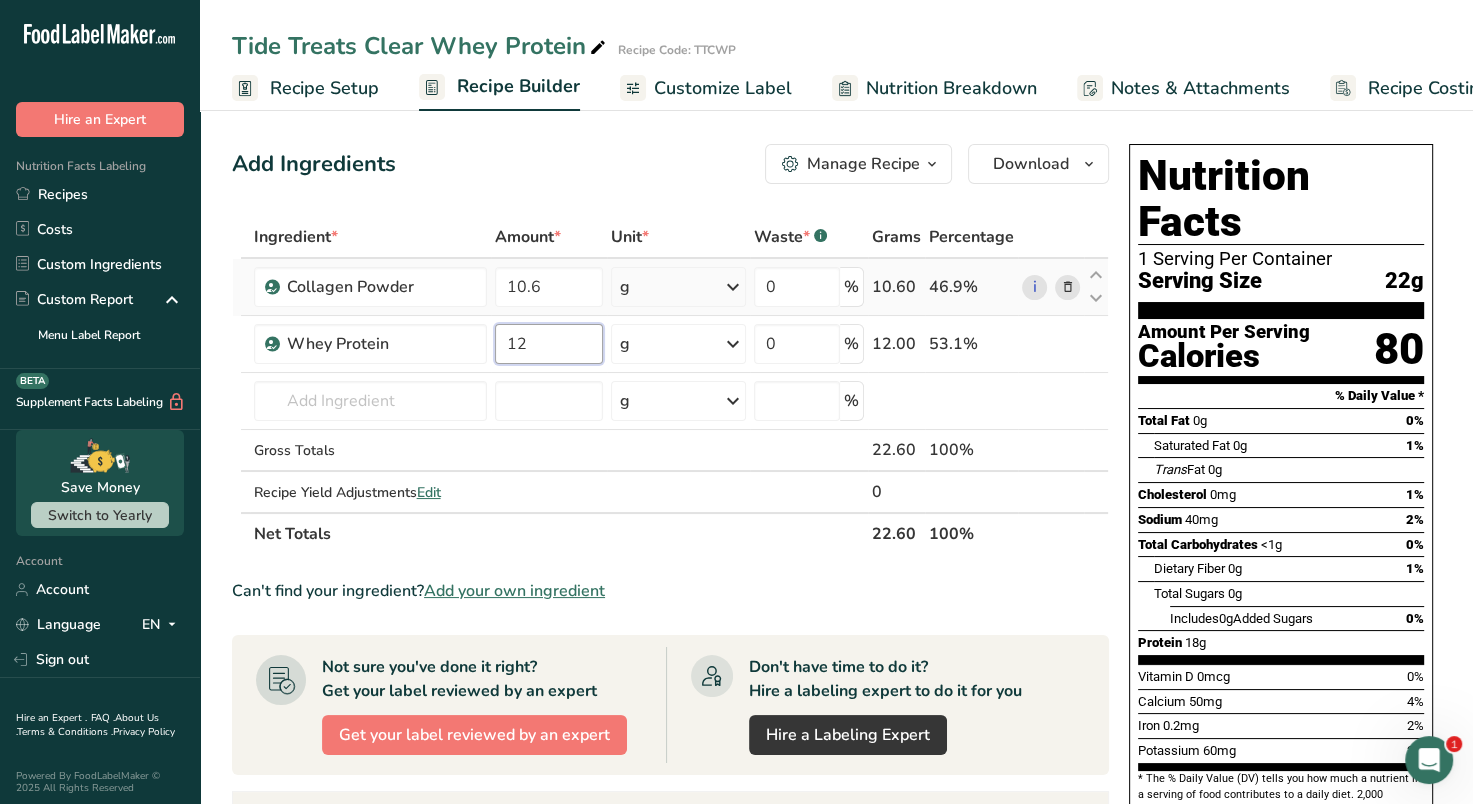 type on "12" 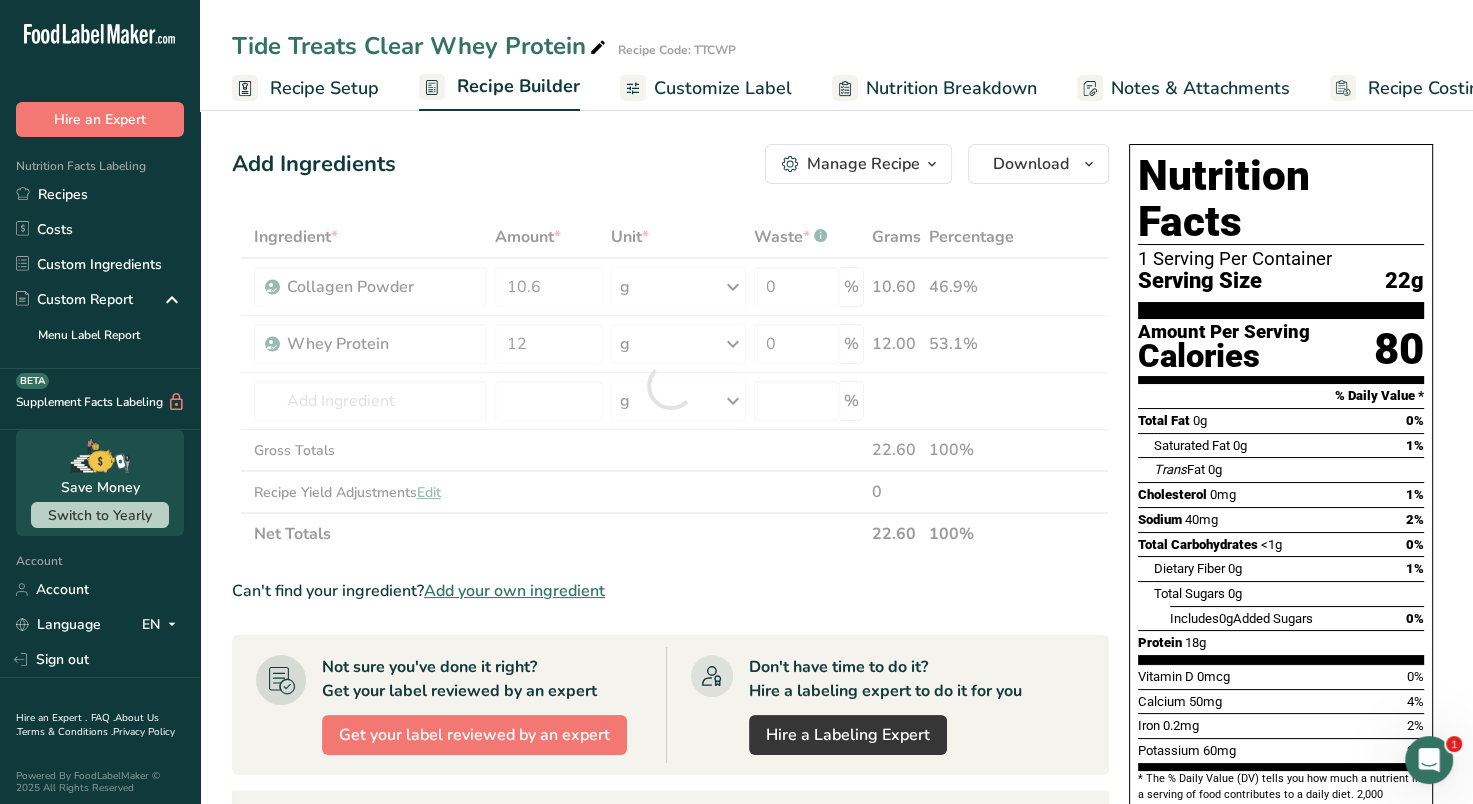 click on "Ingredient *
Amount *
Unit *
Waste *   .a-a{fill:#347362;}.b-a{fill:#fff;}          Grams
Percentage
Collagen Powder
10.6
g
Weight Units
g
kg
mg
See more
Volume Units
l
Volume units require a density conversion. If you know your ingredient's density enter it below. Otherwise, click on "RIA" our AI Regulatory bot - she will be able to help you
lb/ft3
g/cm3
Confirm
mL
Volume units require a density conversion. If you know your ingredient's density enter it below. Otherwise, click on "RIA" our AI Regulatory bot - she will be able to help you
lb/ft3" at bounding box center (670, 385) 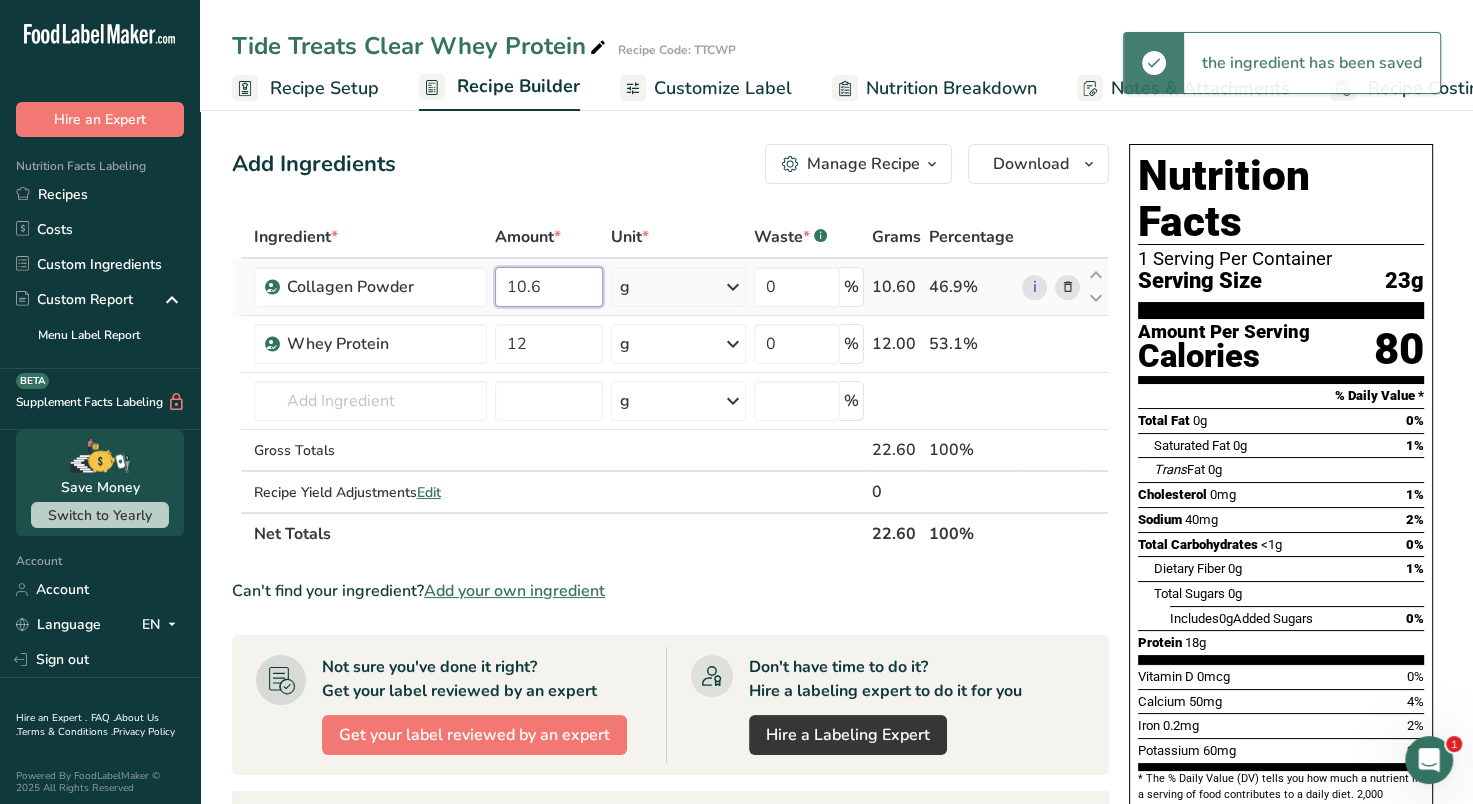 click on "10.6" at bounding box center (549, 287) 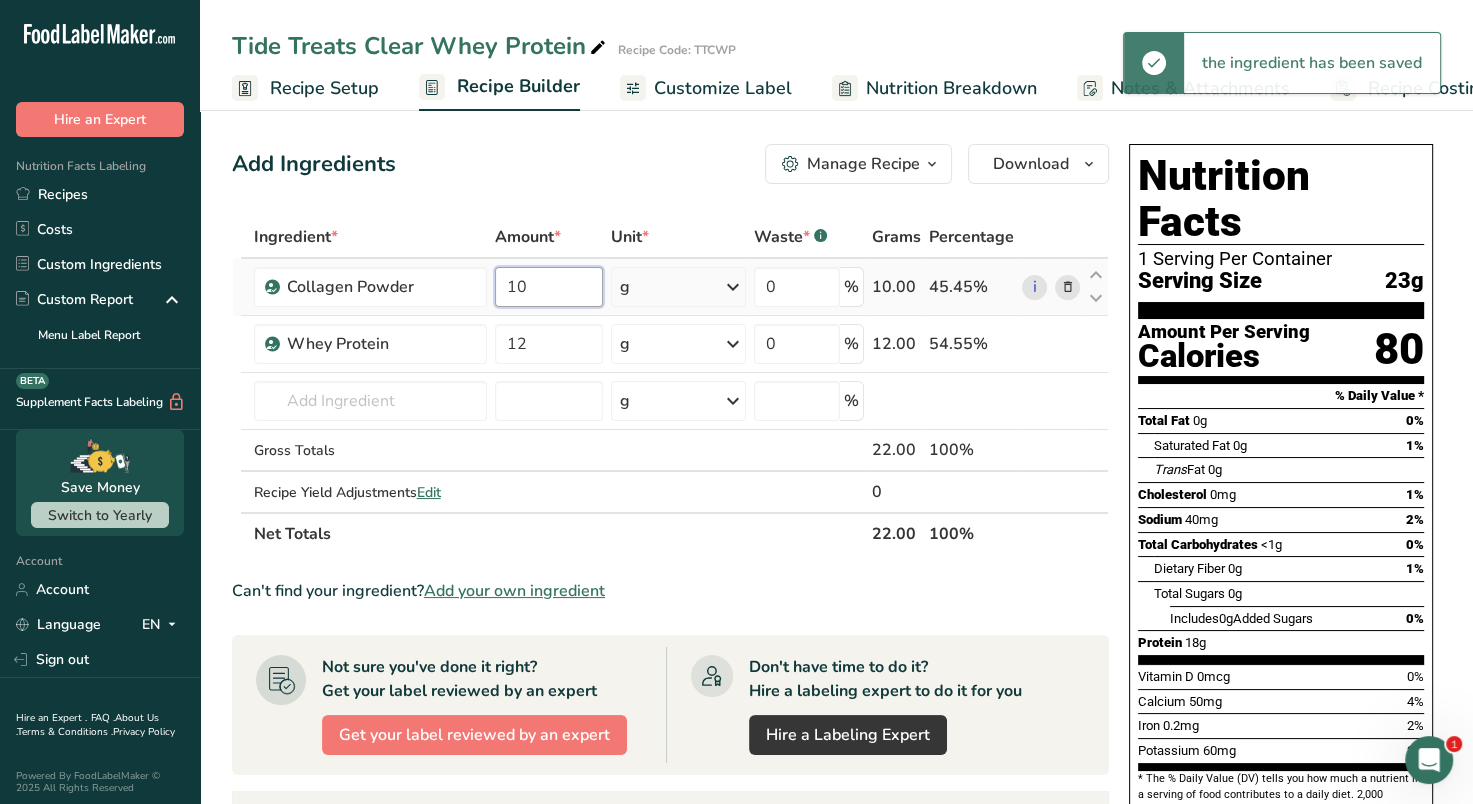 type on "1" 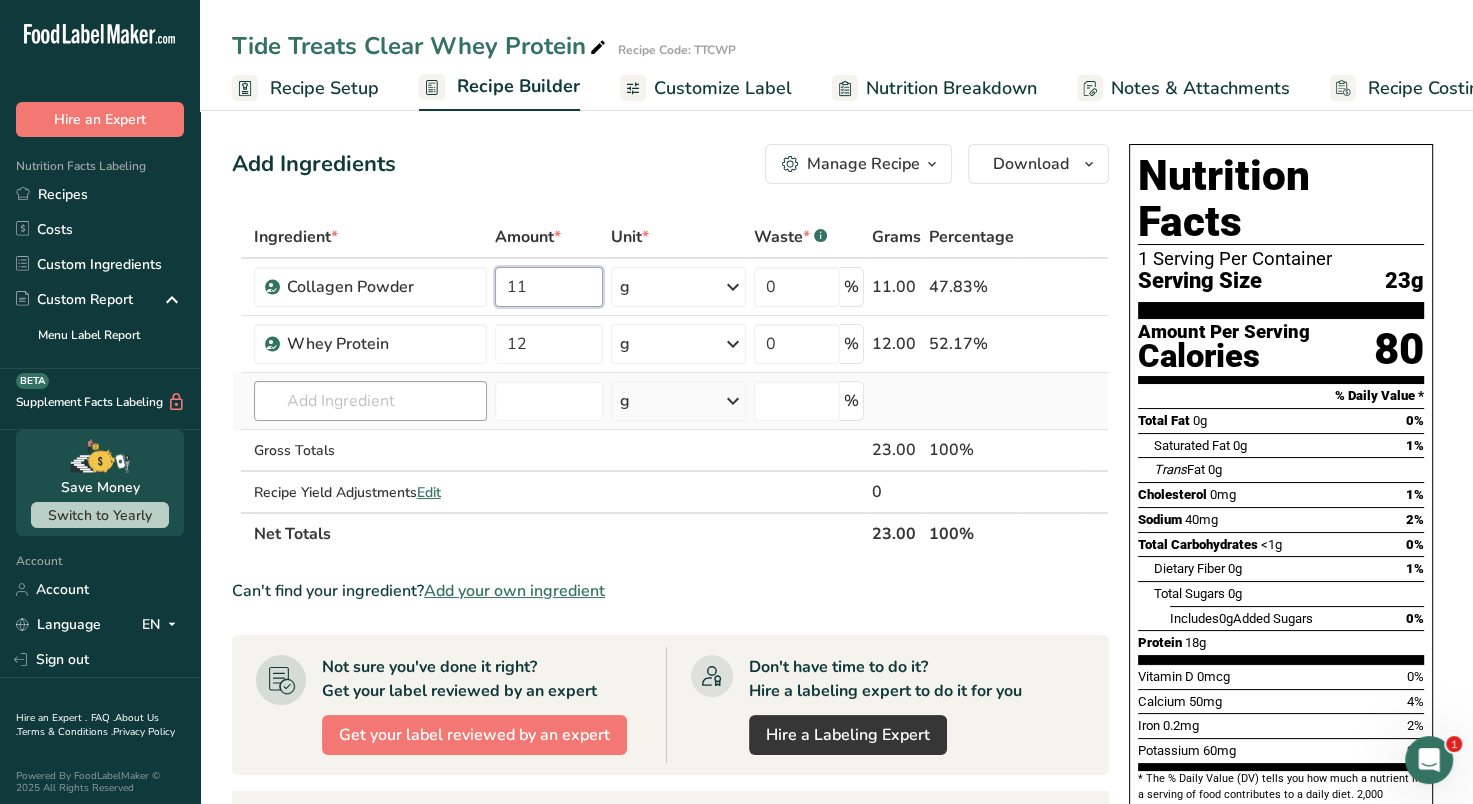 type on "11" 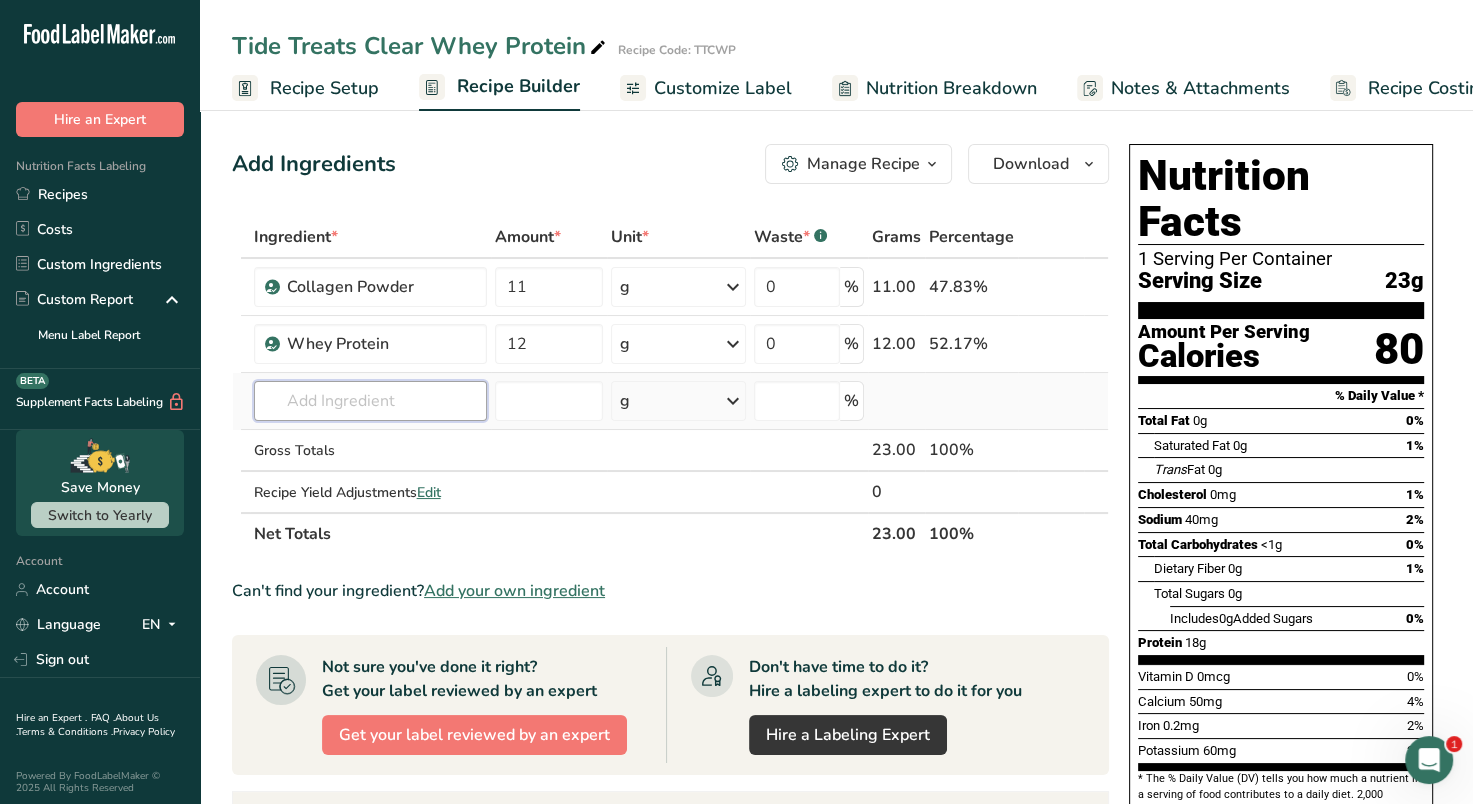 click on "Ingredient *
Amount *
Unit *
Waste *   .a-a{fill:#347362;}.b-a{fill:#fff;}          Grams
Percentage
Collagen Powder
11
g
Weight Units
g
kg
mg
See more
Volume Units
l
Volume units require a density conversion. If you know your ingredient's density enter it below. Otherwise, click on "RIA" our AI Regulatory bot - she will be able to help you
lb/ft3
g/cm3
Confirm
mL
Volume units require a density conversion. If you know your ingredient's density enter it below. Otherwise, click on "RIA" our AI Regulatory bot - she will be able to help you
lb/ft3" at bounding box center [670, 385] 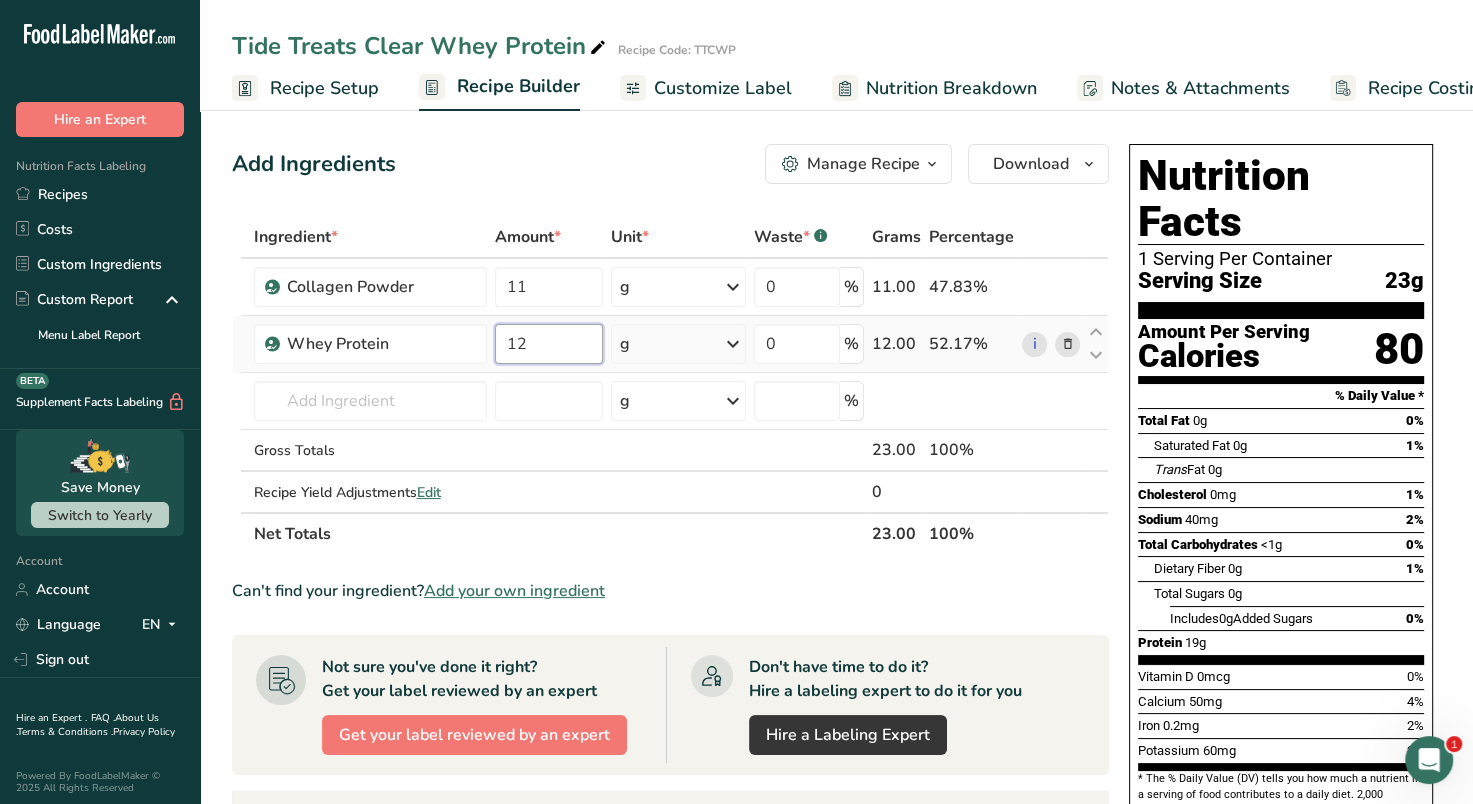 click on "12" at bounding box center (549, 344) 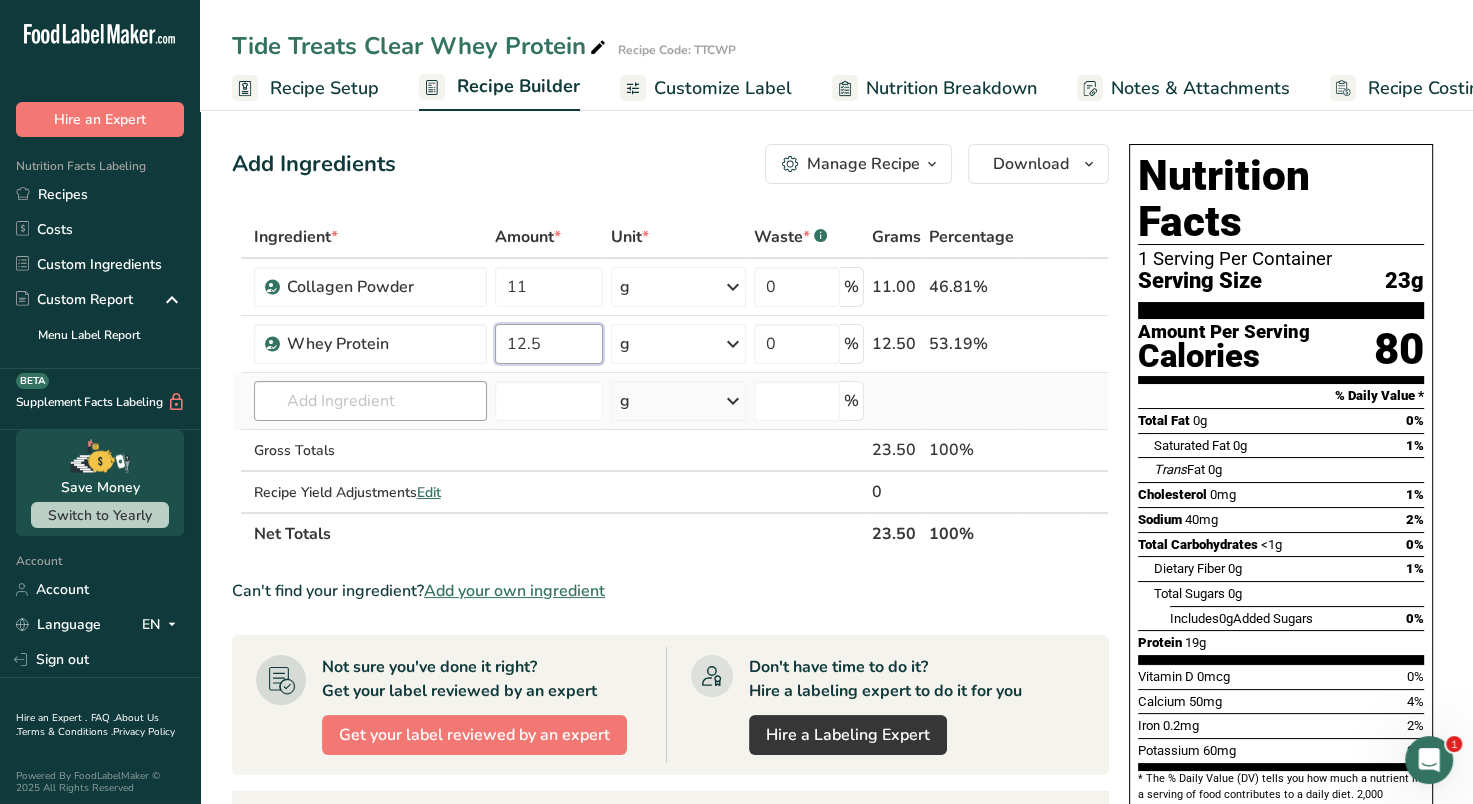 type on "12.5" 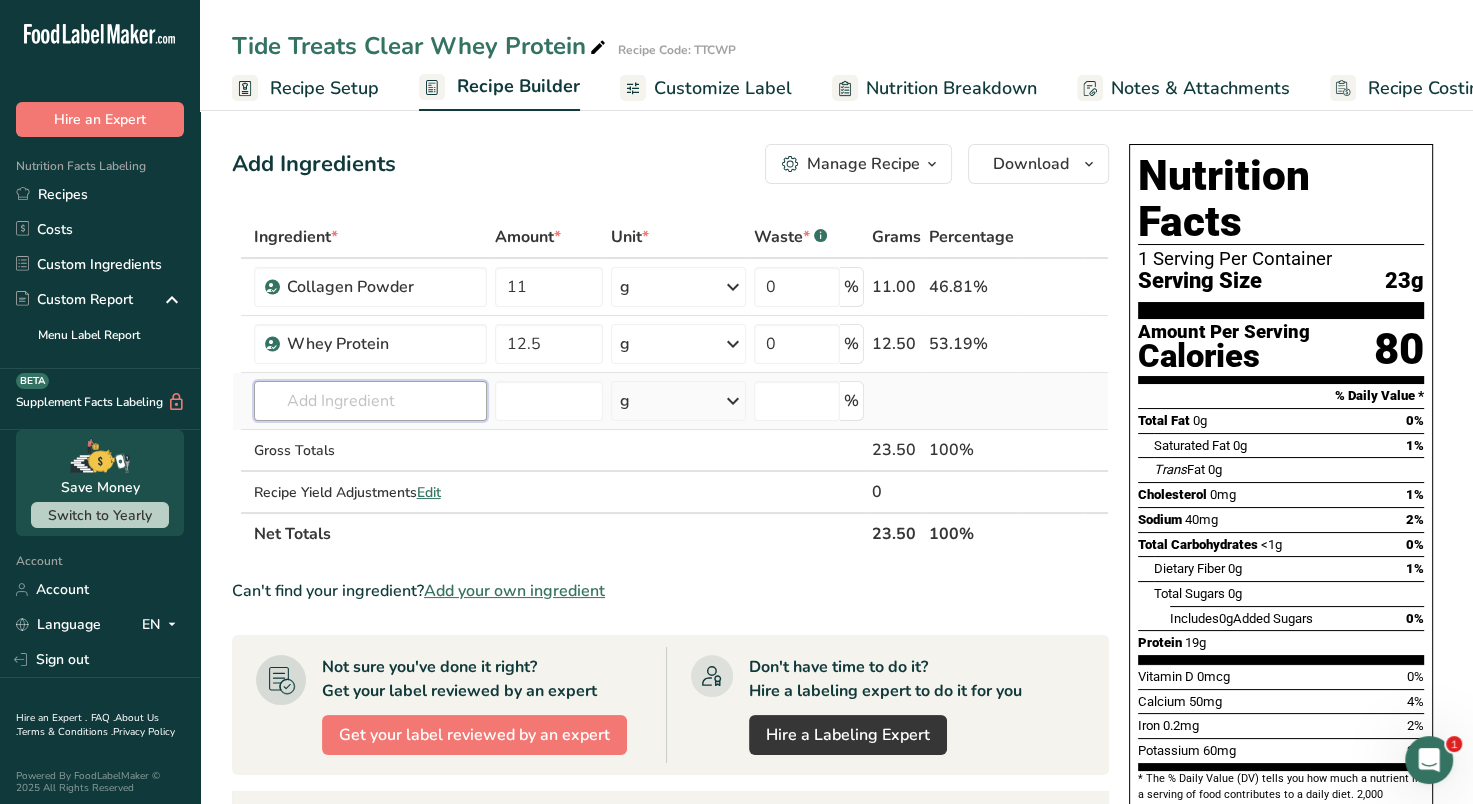 click on "Ingredient *
Amount *
Unit *
Waste *   .a-a{fill:#347362;}.b-a{fill:#fff;}          Grams
Percentage
Collagen Powder
11
g
Weight Units
g
kg
mg
See more
Volume Units
l
Volume units require a density conversion. If you know your ingredient's density enter it below. Otherwise, click on "RIA" our AI Regulatory bot - she will be able to help you
lb/ft3
g/cm3
Confirm
mL
Volume units require a density conversion. If you know your ingredient's density enter it below. Otherwise, click on "RIA" our AI Regulatory bot - she will be able to help you
lb/ft3" at bounding box center (670, 385) 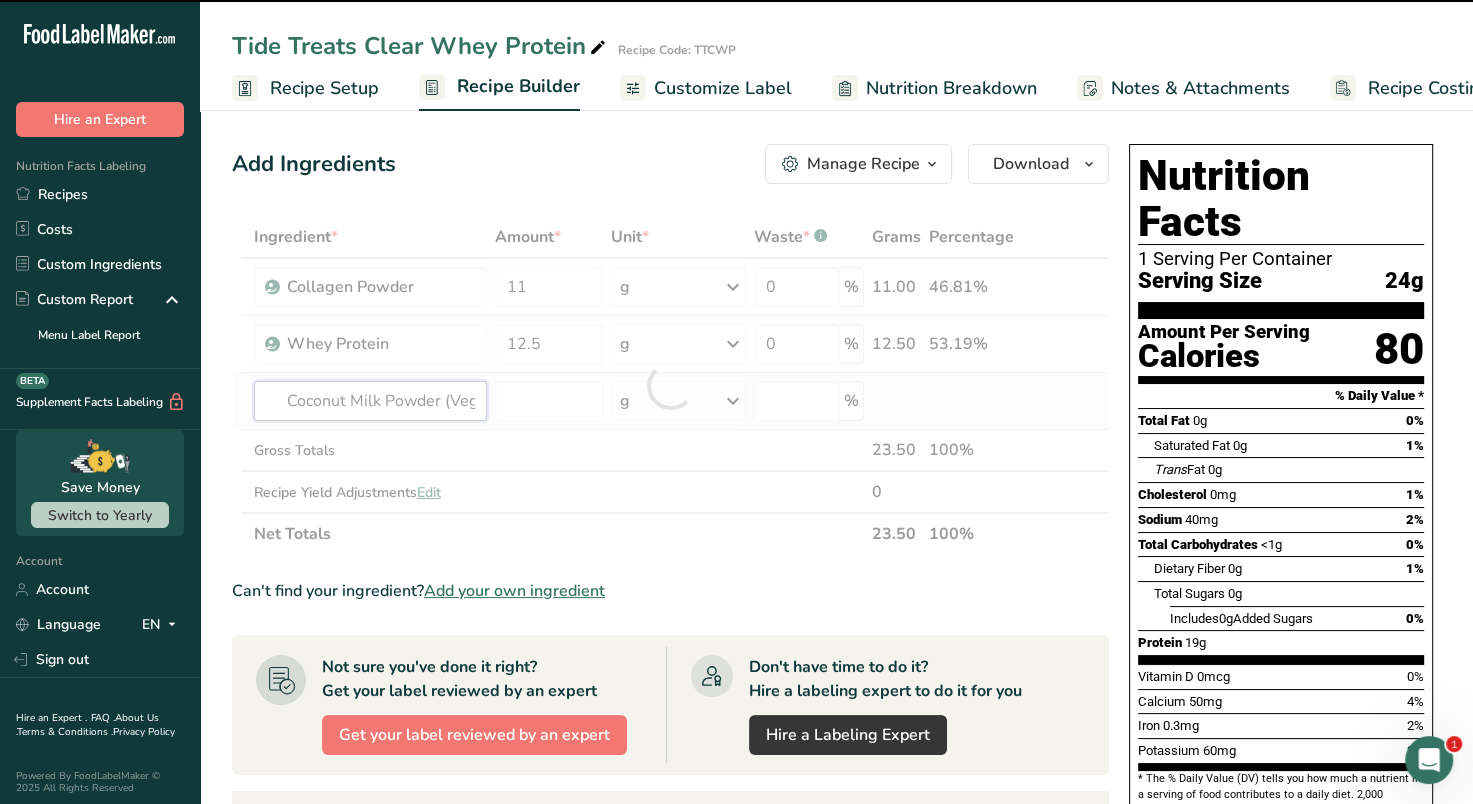 type on "Coconut Milk Powder (Vegan China)" 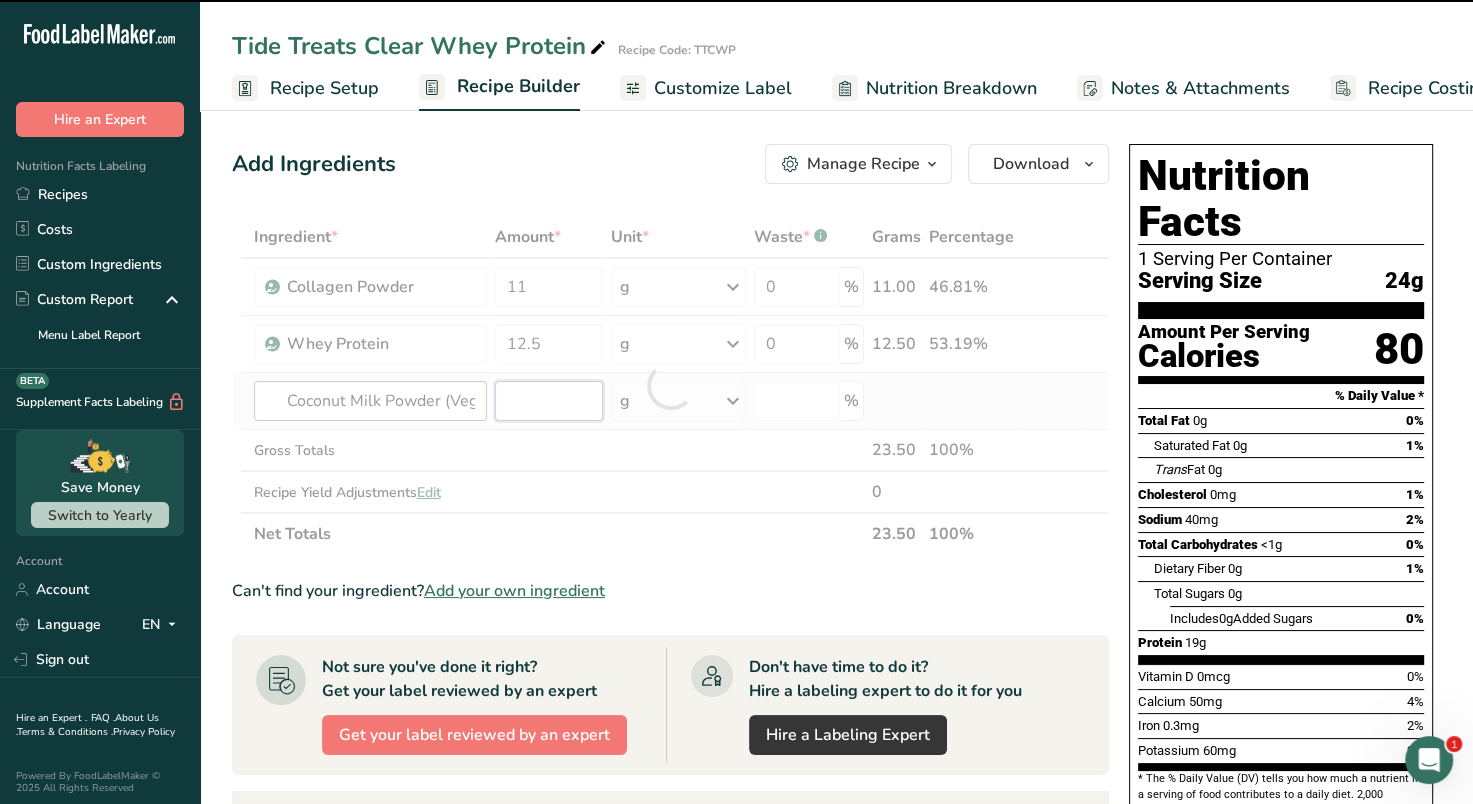 type 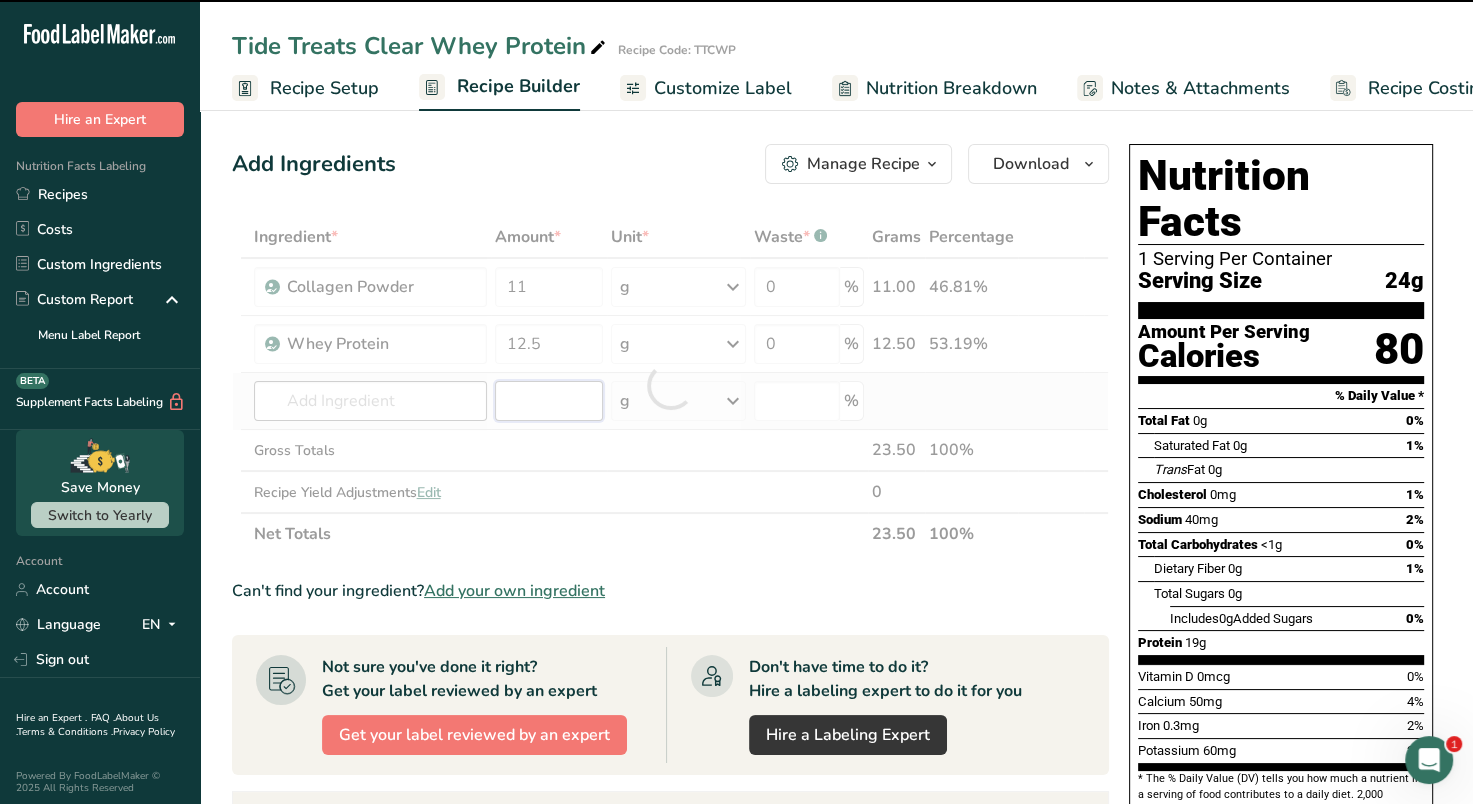 type on "0" 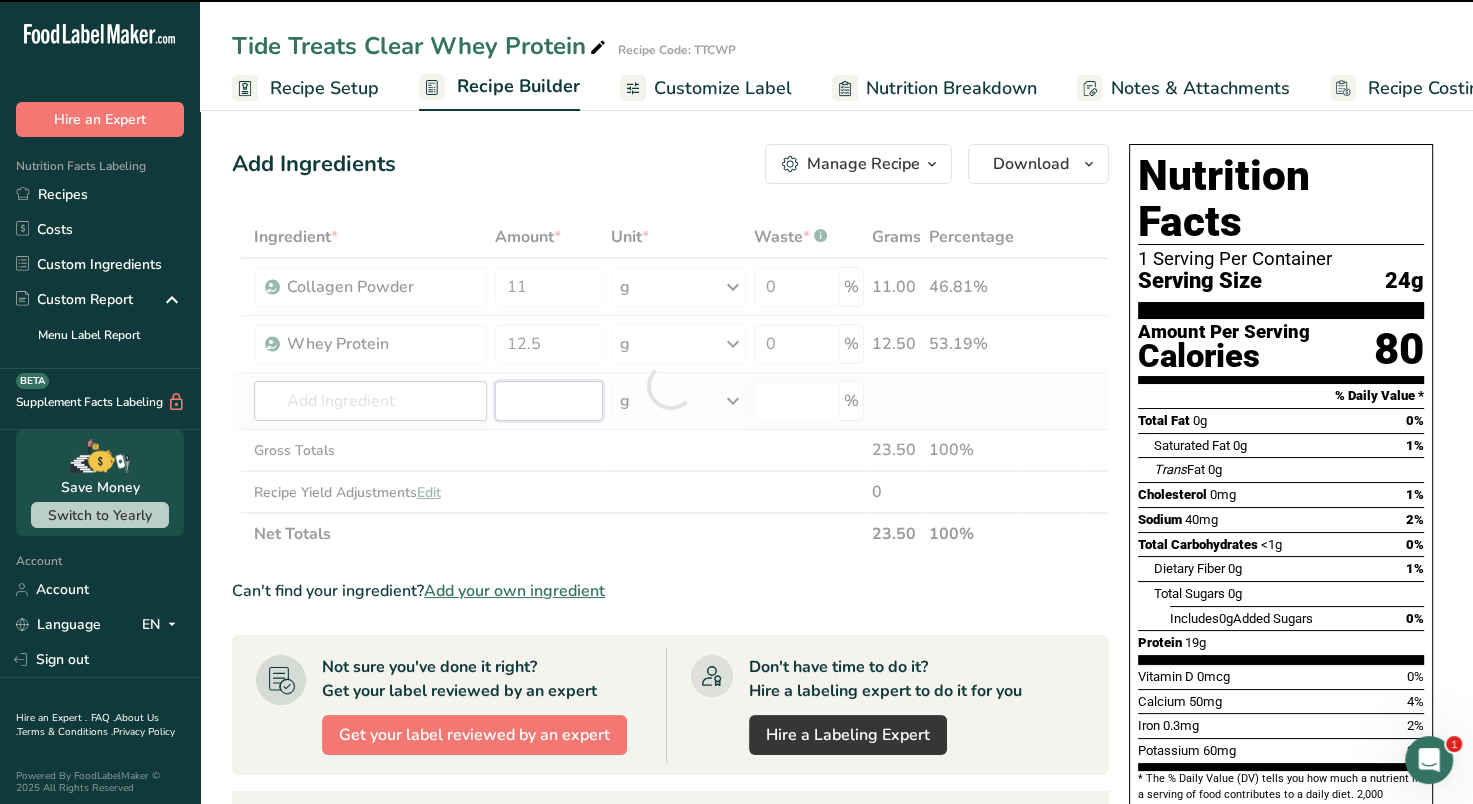 type on "0" 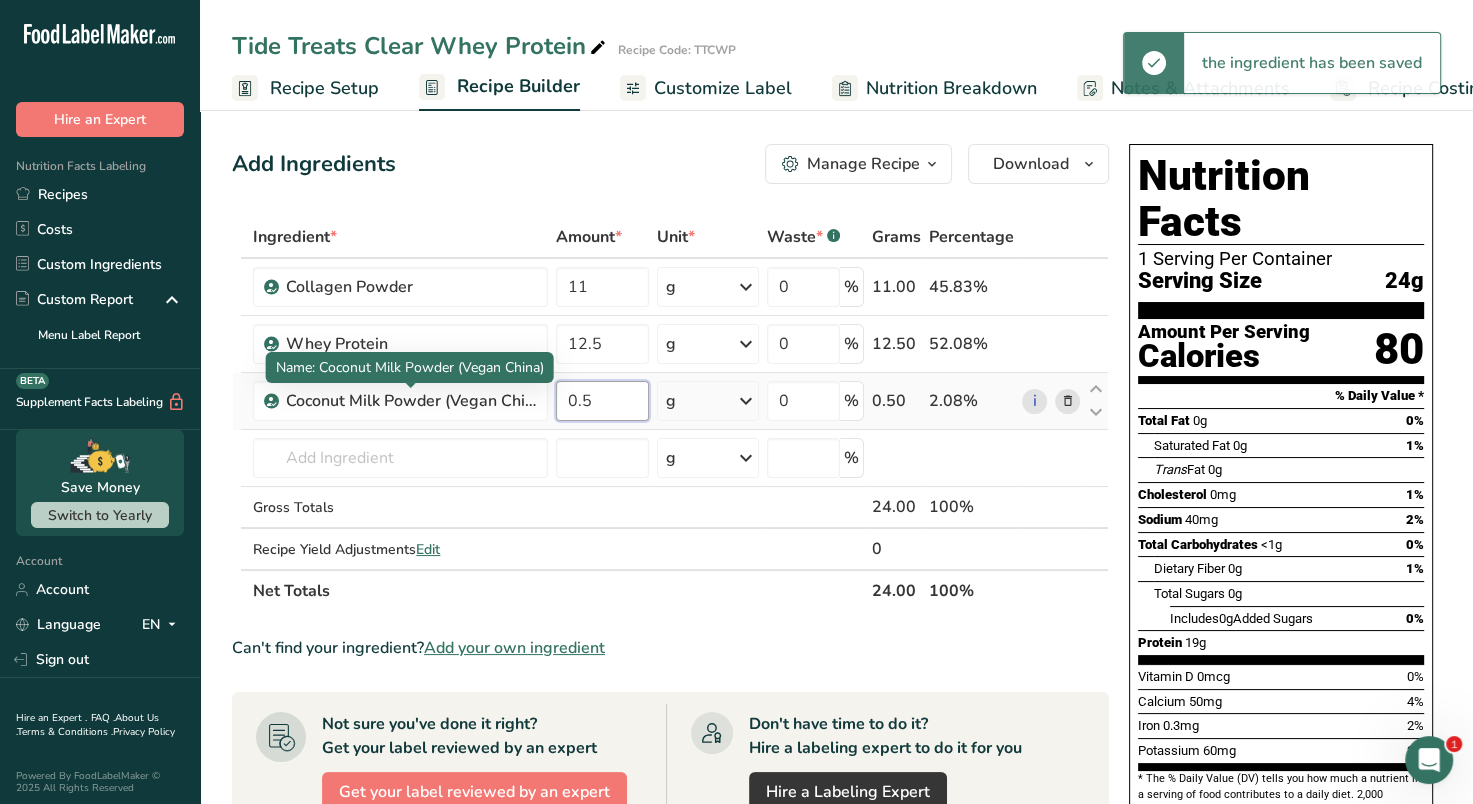 type on "0.5" 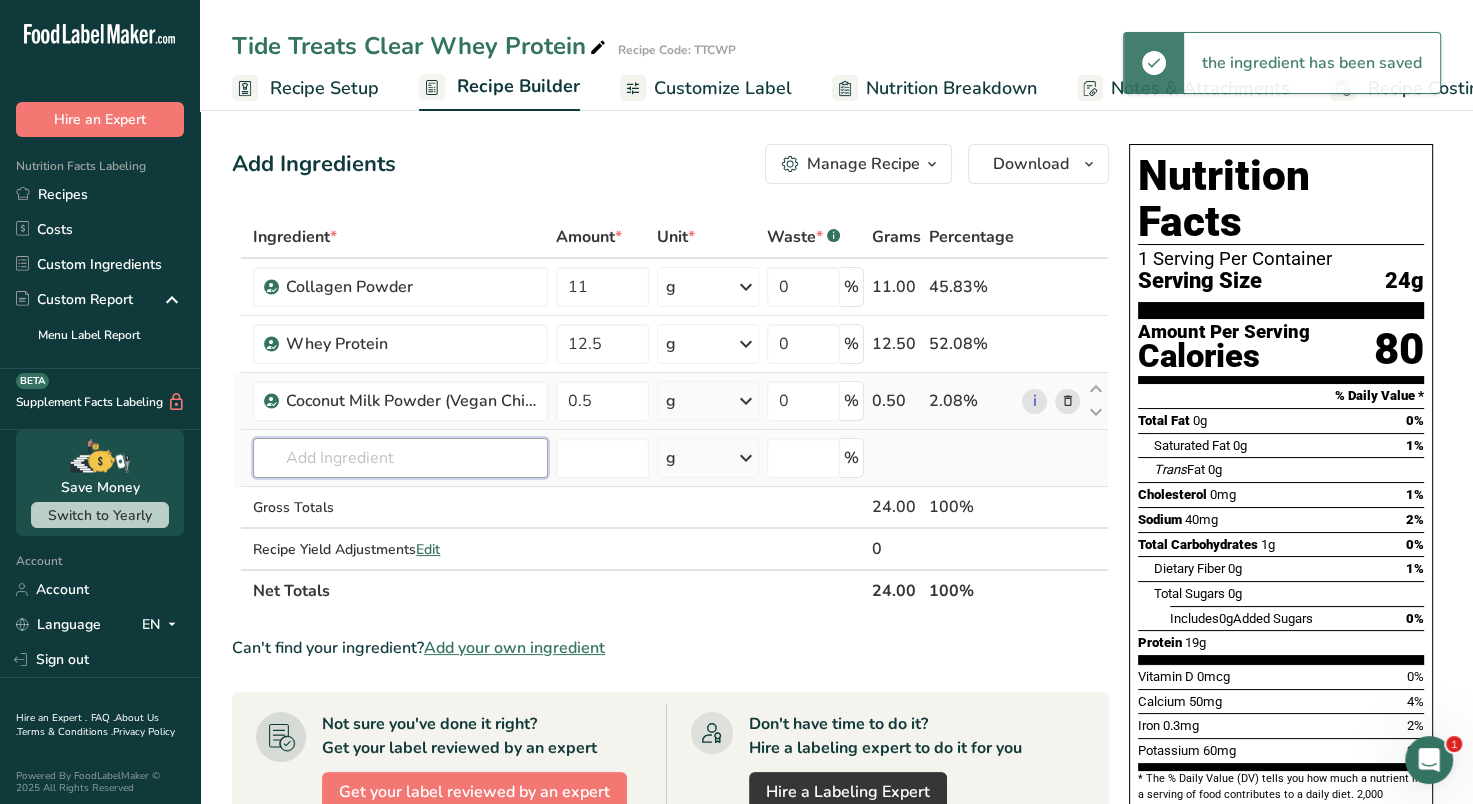 click at bounding box center [400, 458] 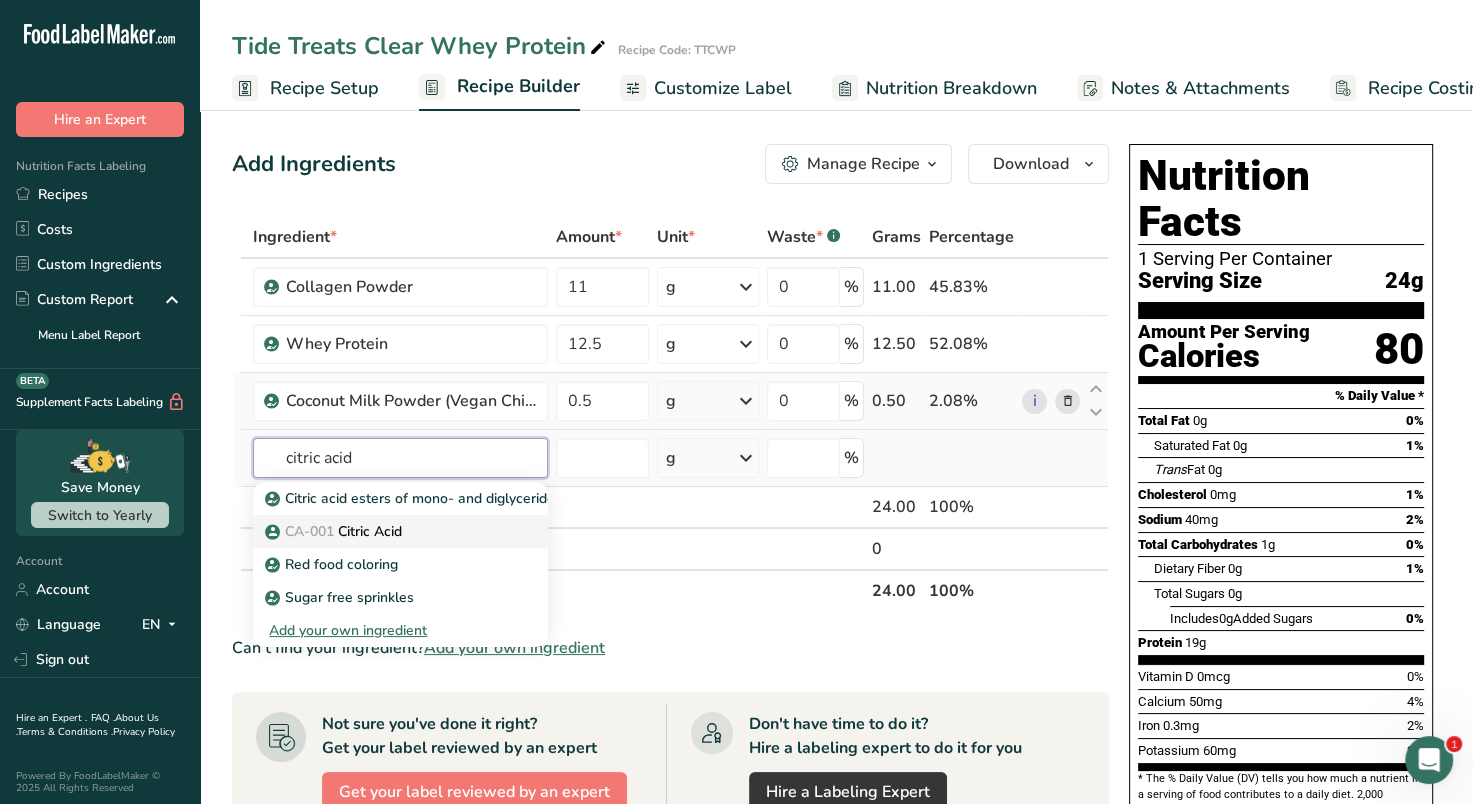 type on "citric acid" 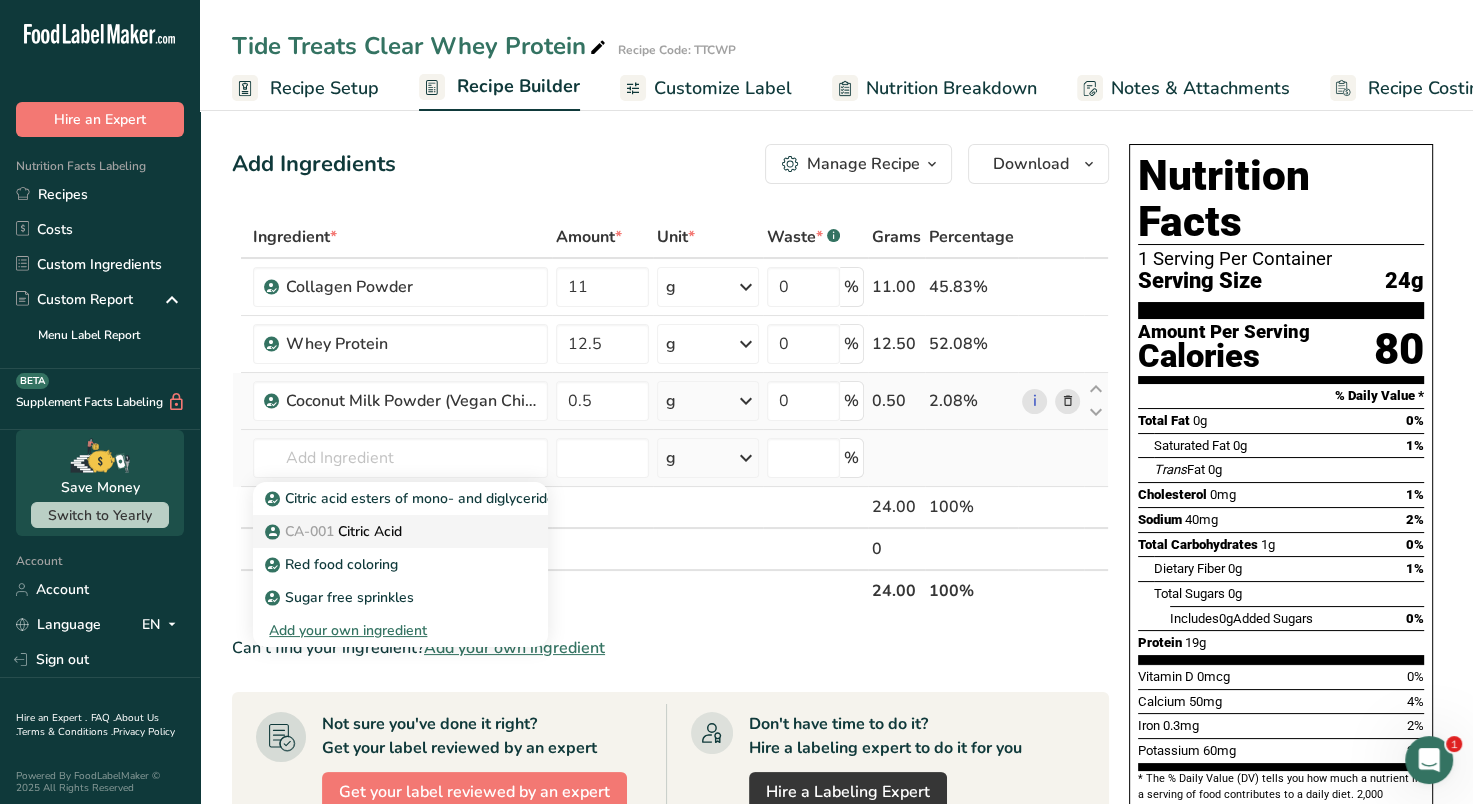 click on "CA-001
Citric Acid" at bounding box center [335, 531] 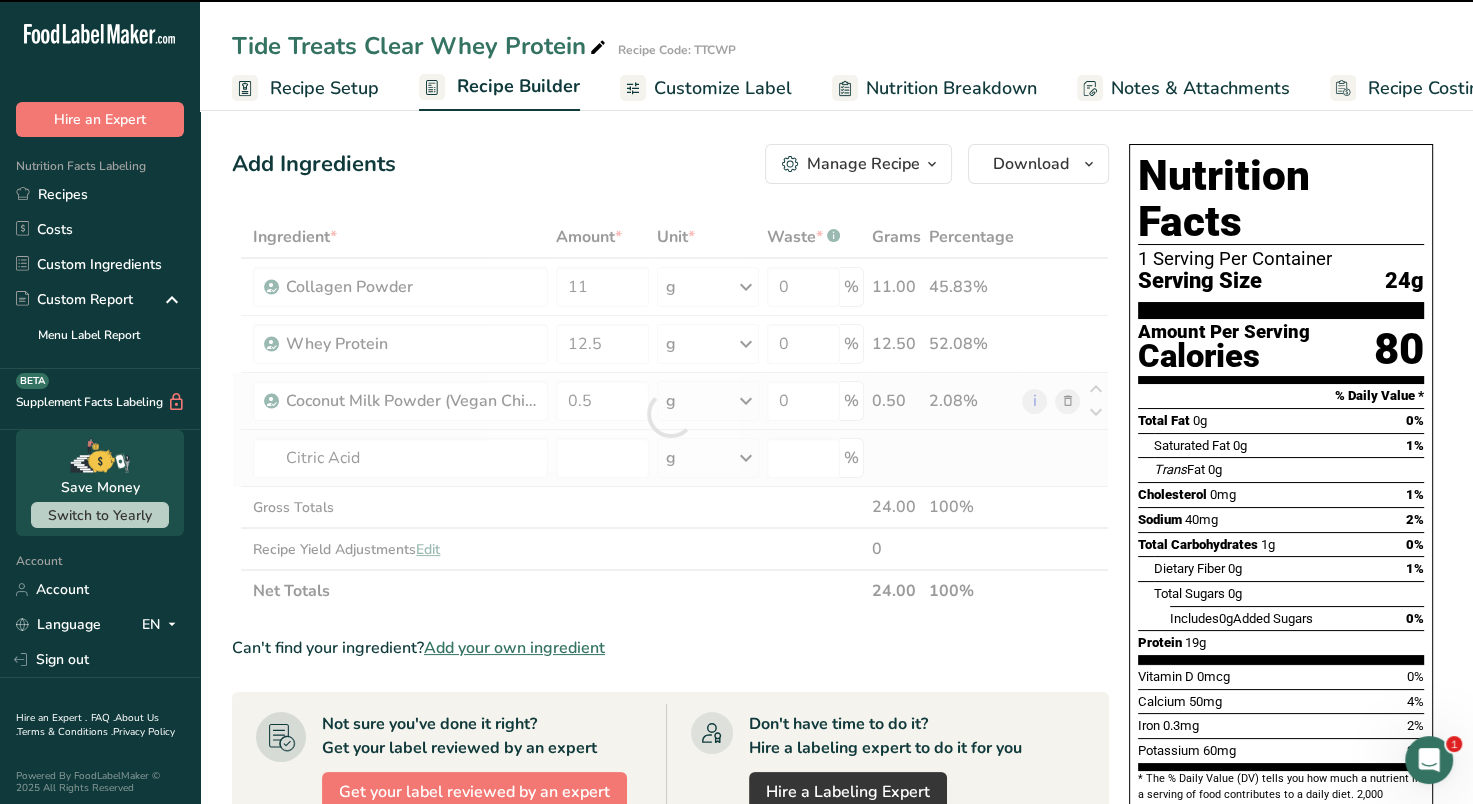 type on "0" 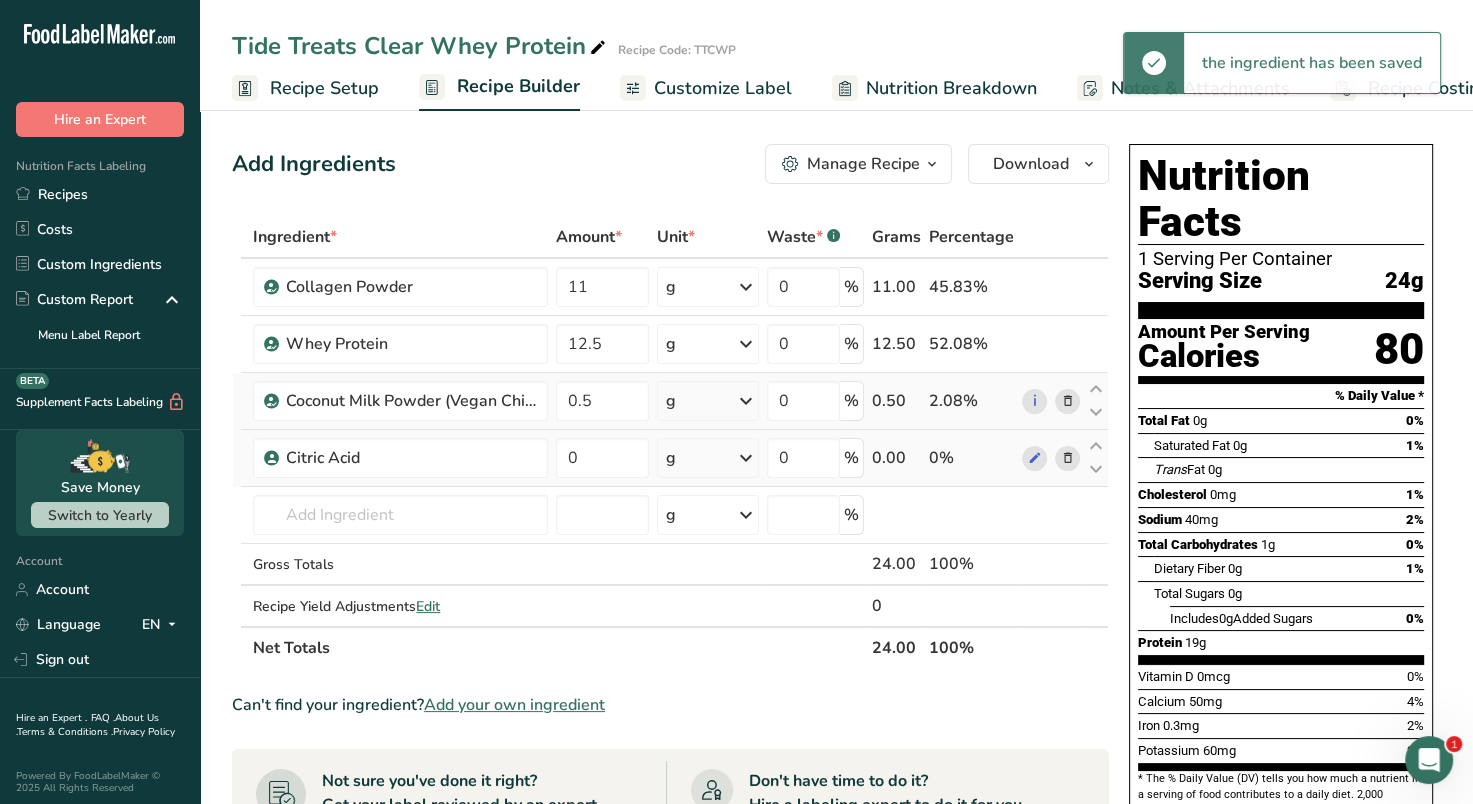 click on "g
Weight Units
g
kg
mg
See more
Volume Units
l
mL
fl oz
See more" at bounding box center (708, 458) 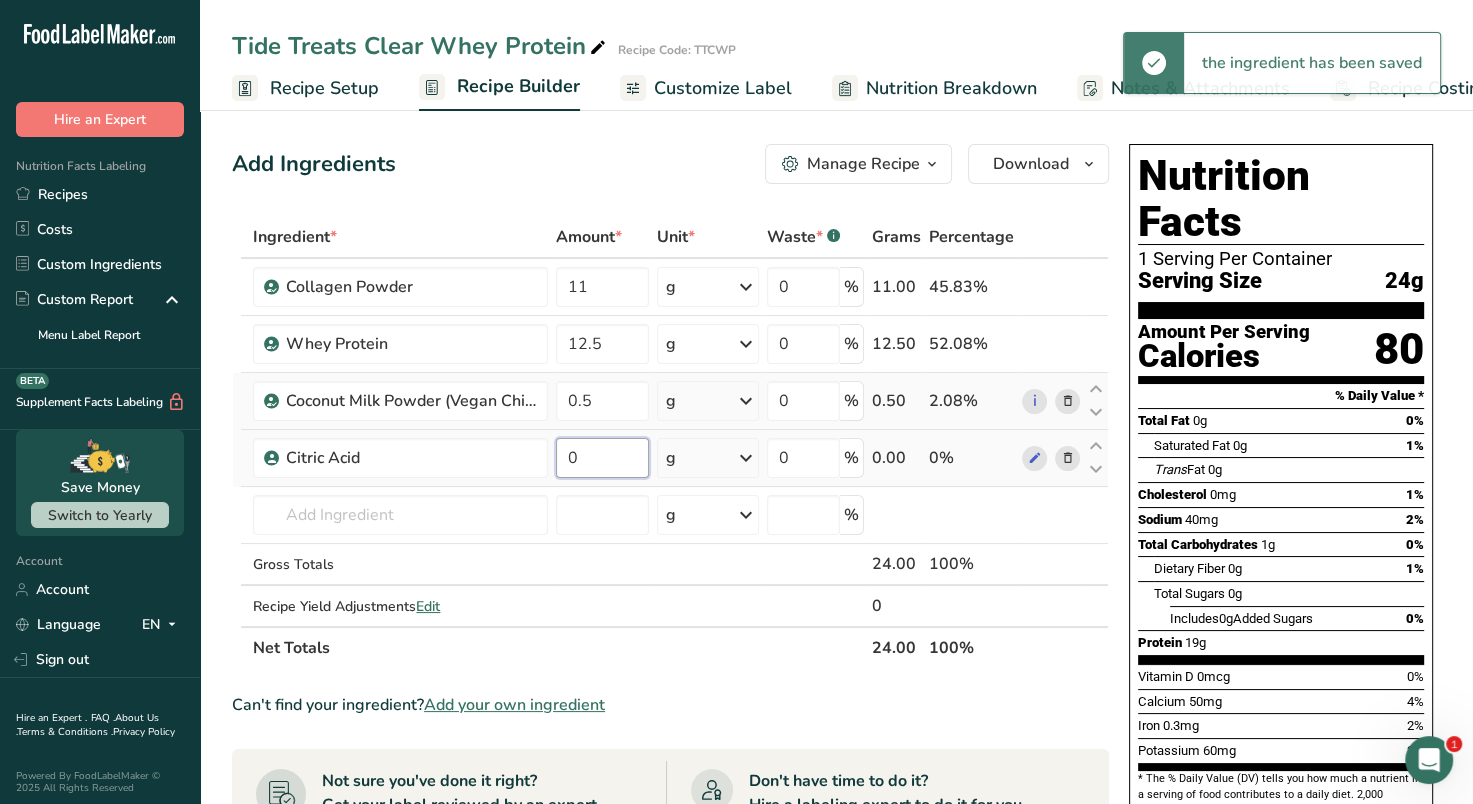 click on "0" at bounding box center [602, 458] 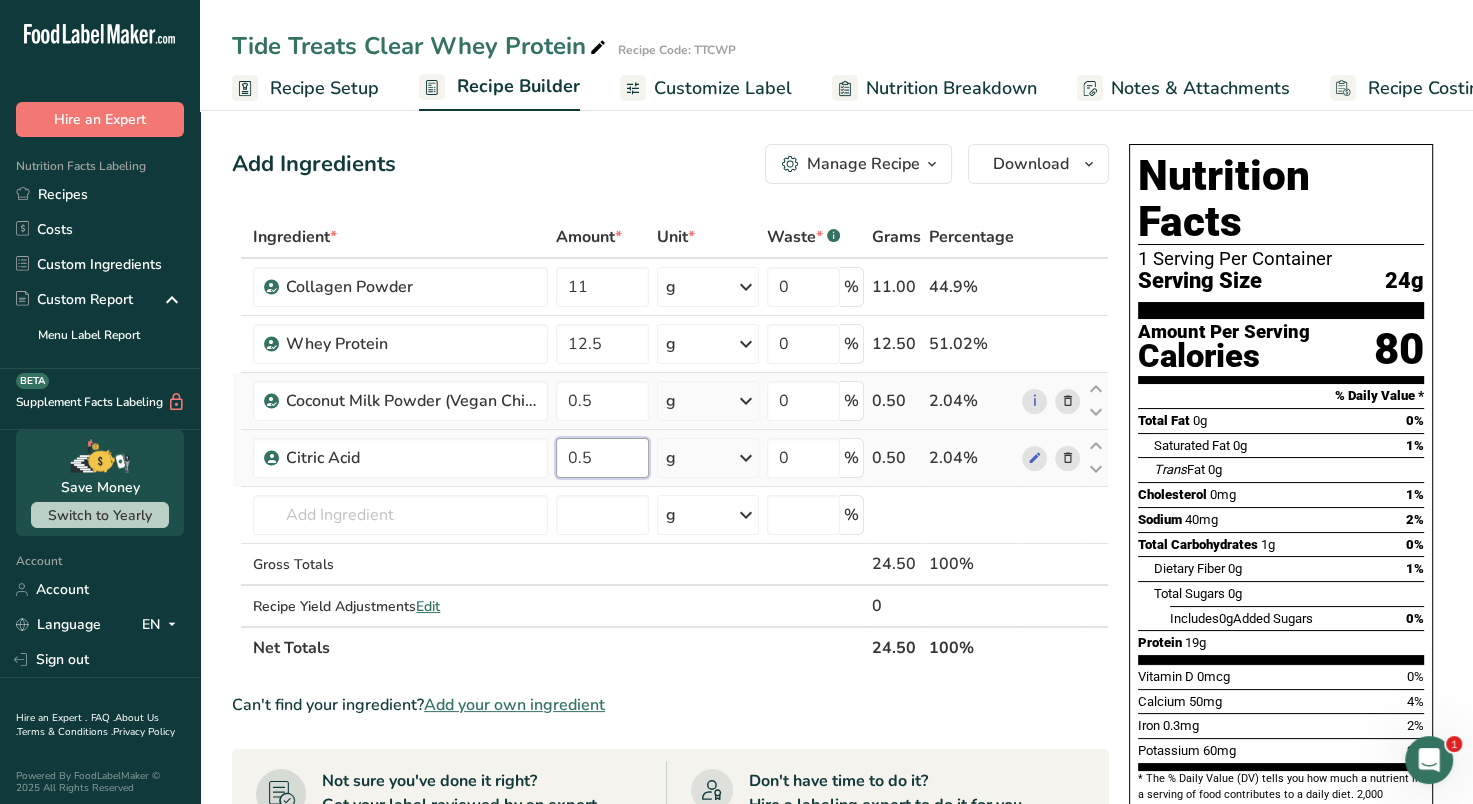type on "0.5" 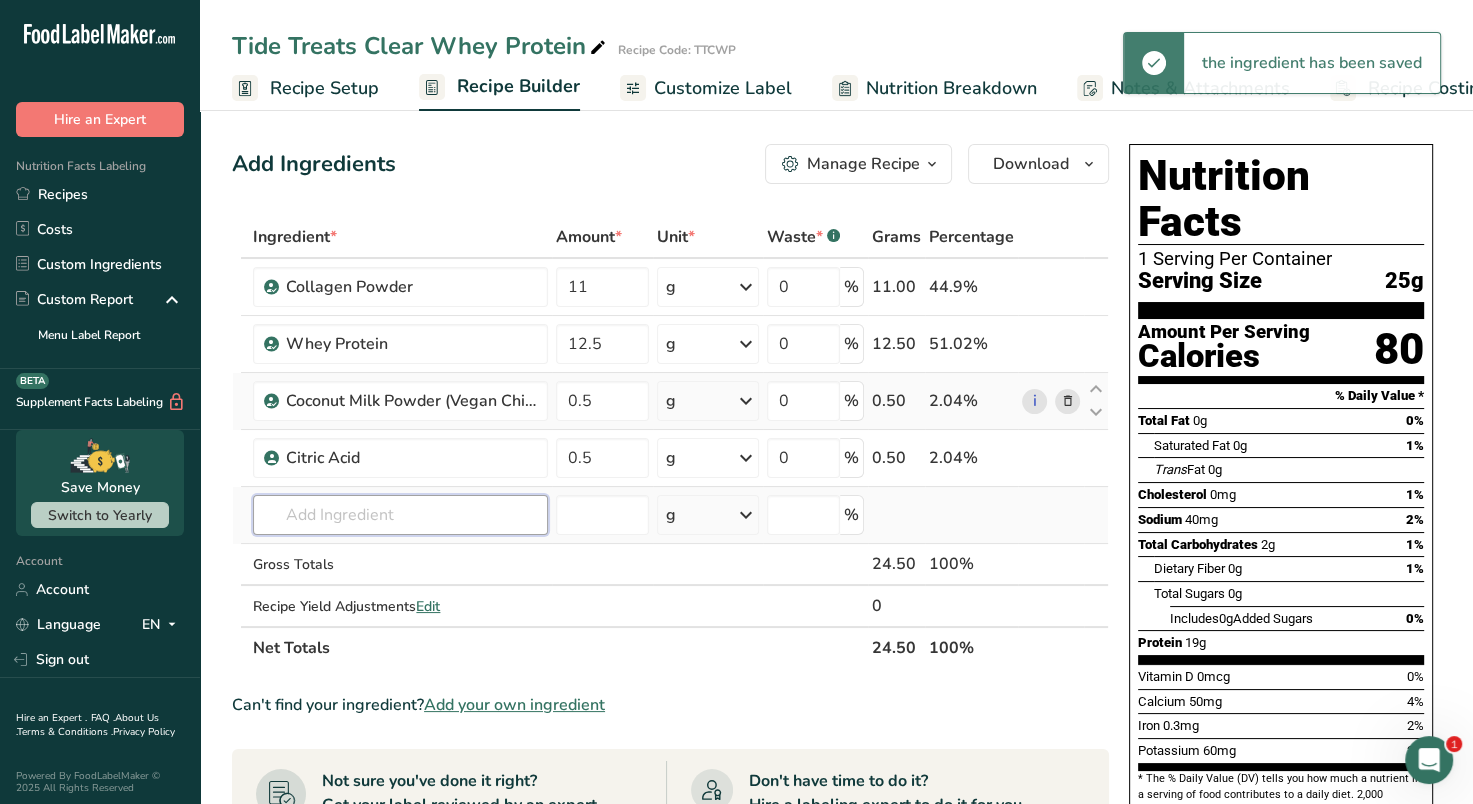 click at bounding box center (400, 515) 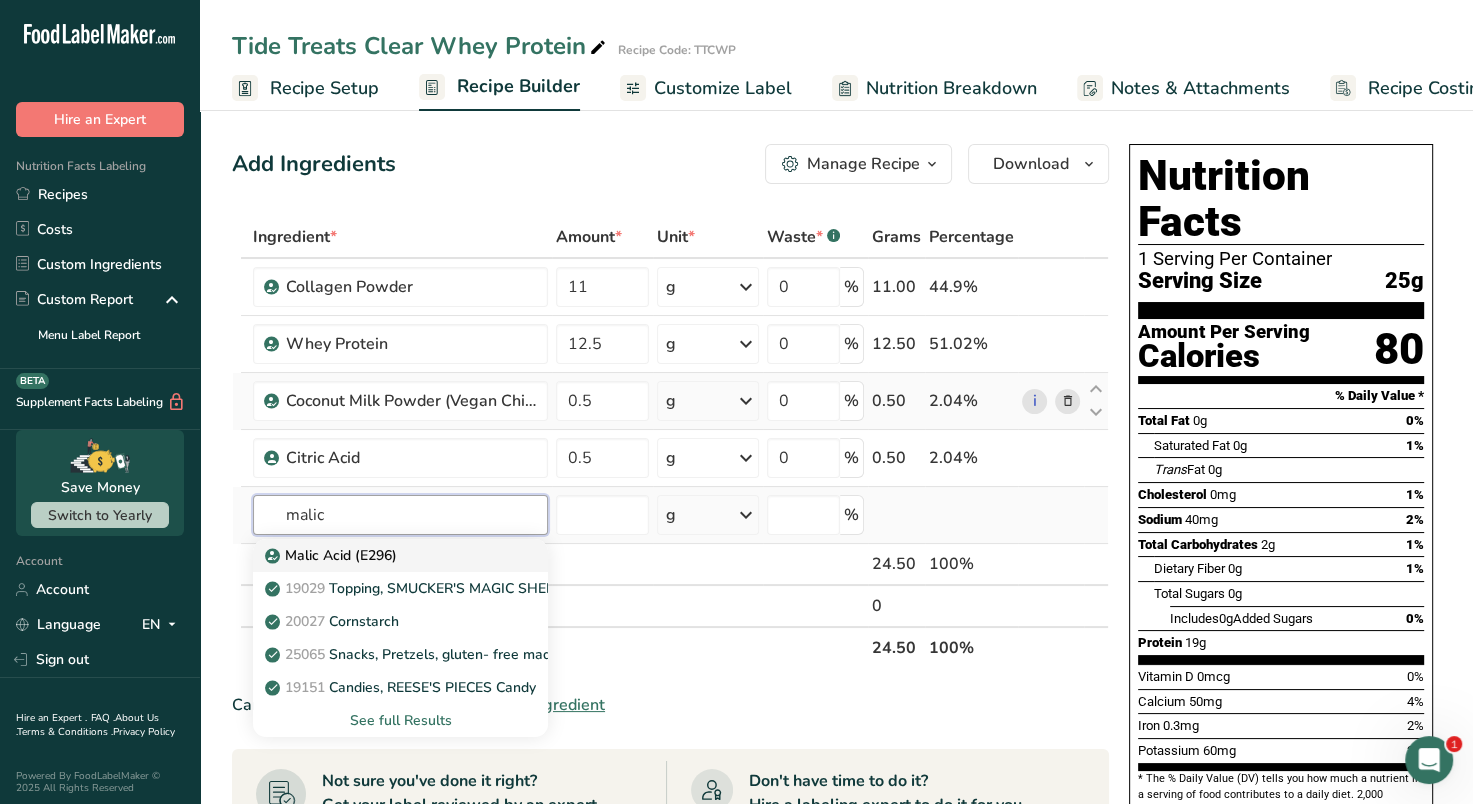type on "Malic Acid (E296)" 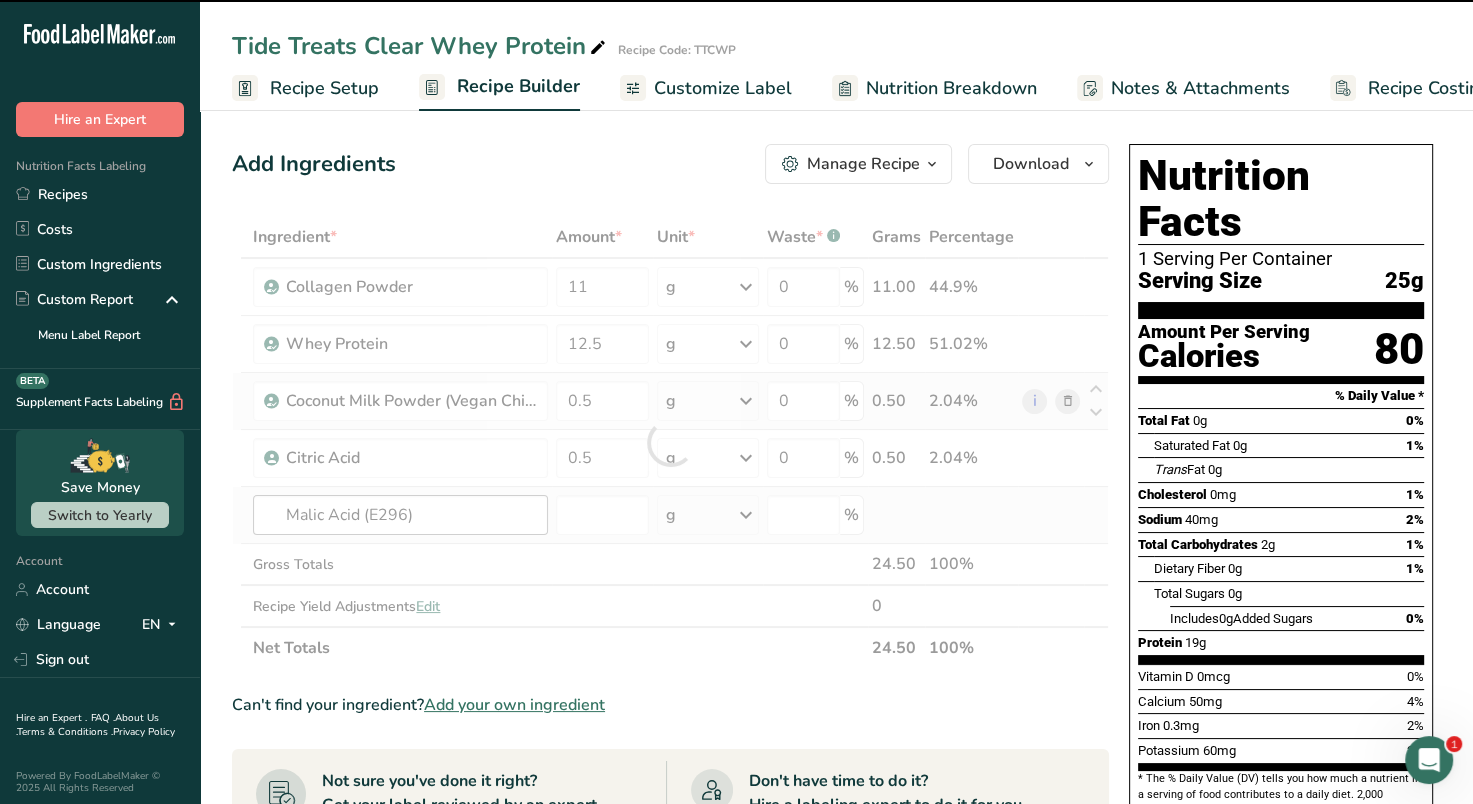 type on "0" 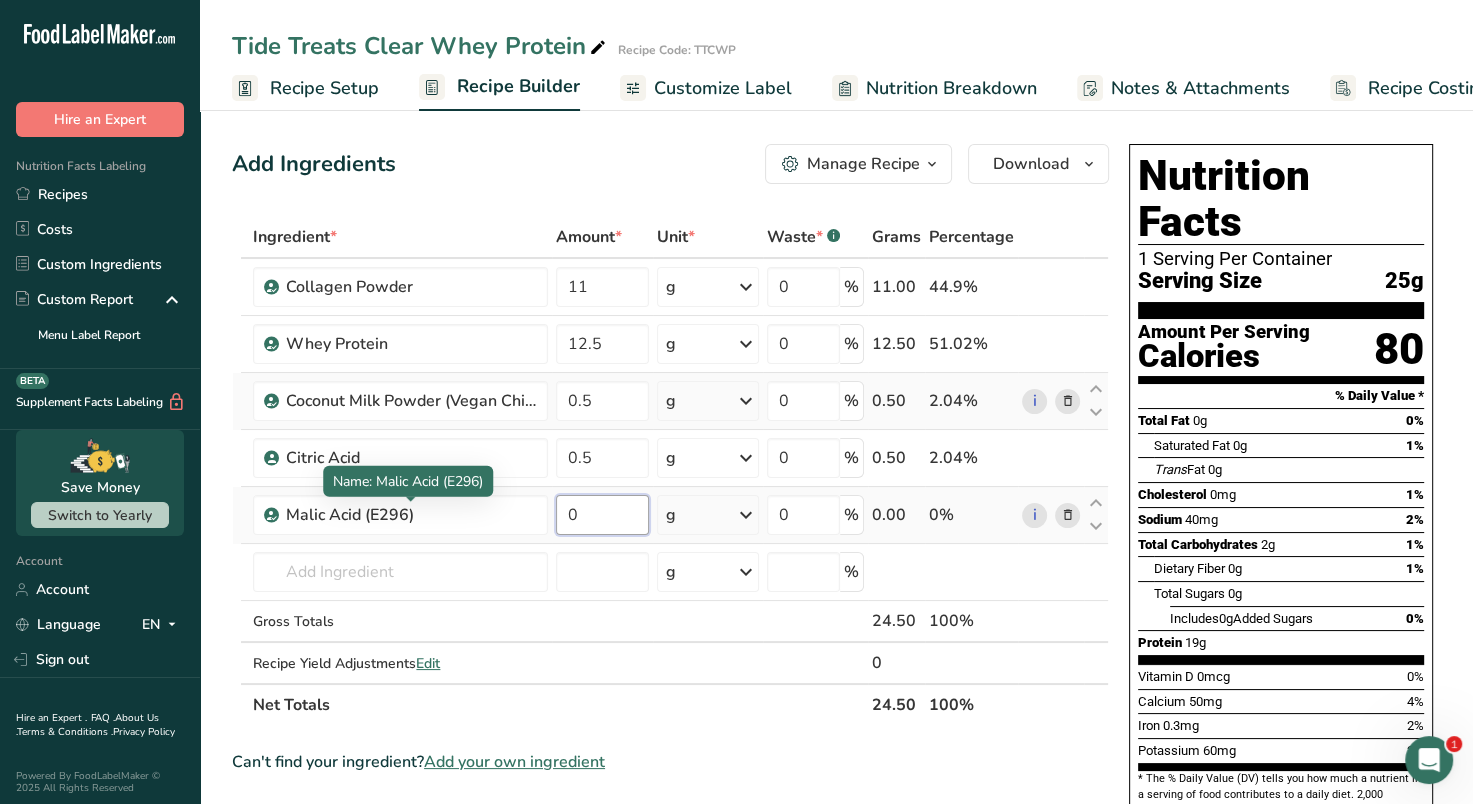 click on "0" at bounding box center (602, 515) 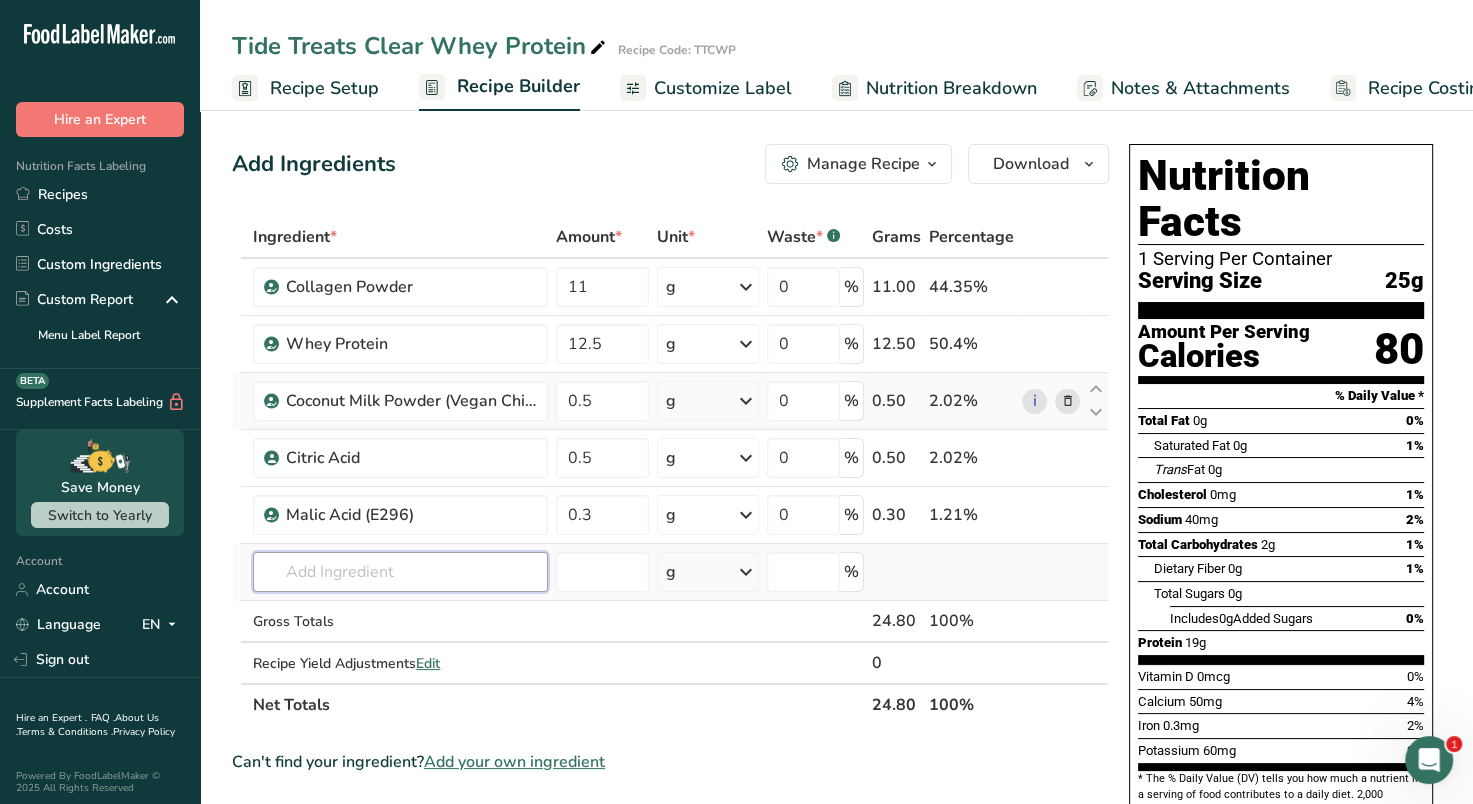 click on "Ingredient *
Amount *
Unit *
Waste *   .a-a{fill:#347362;}.b-a{fill:#fff;}          Grams
Percentage
Collagen Powder
11
g
Weight Units
g
kg
mg
See more
Volume Units
l
Volume units require a density conversion. If you know your ingredient's density enter it below. Otherwise, click on "RIA" our AI Regulatory bot - she will be able to help you
lb/ft3
g/cm3
Confirm
mL
Volume units require a density conversion. If you know your ingredient's density enter it below. Otherwise, click on "RIA" our AI Regulatory bot - she will be able to help you
lb/ft3" at bounding box center [670, 471] 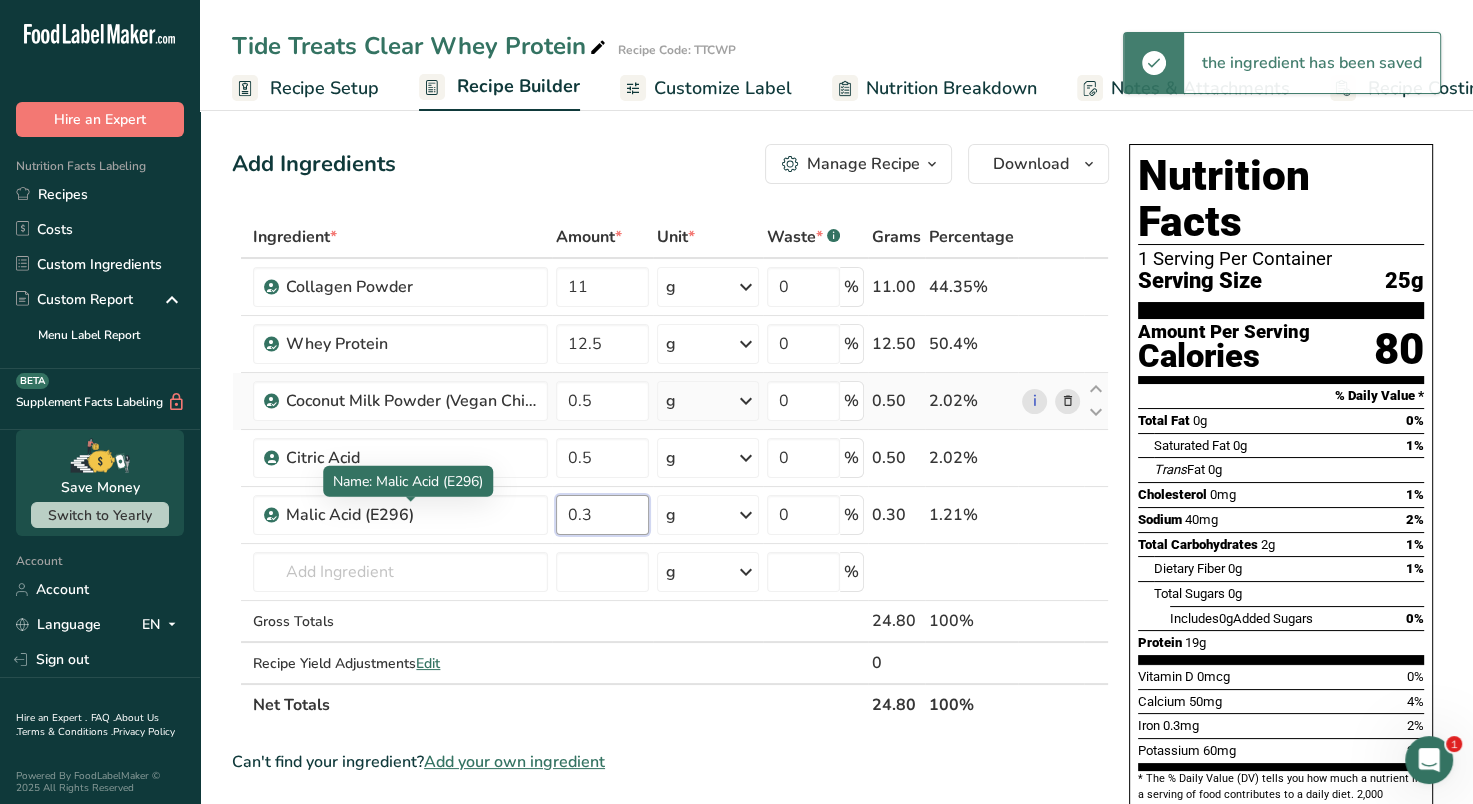 click on "0.3" at bounding box center (602, 515) 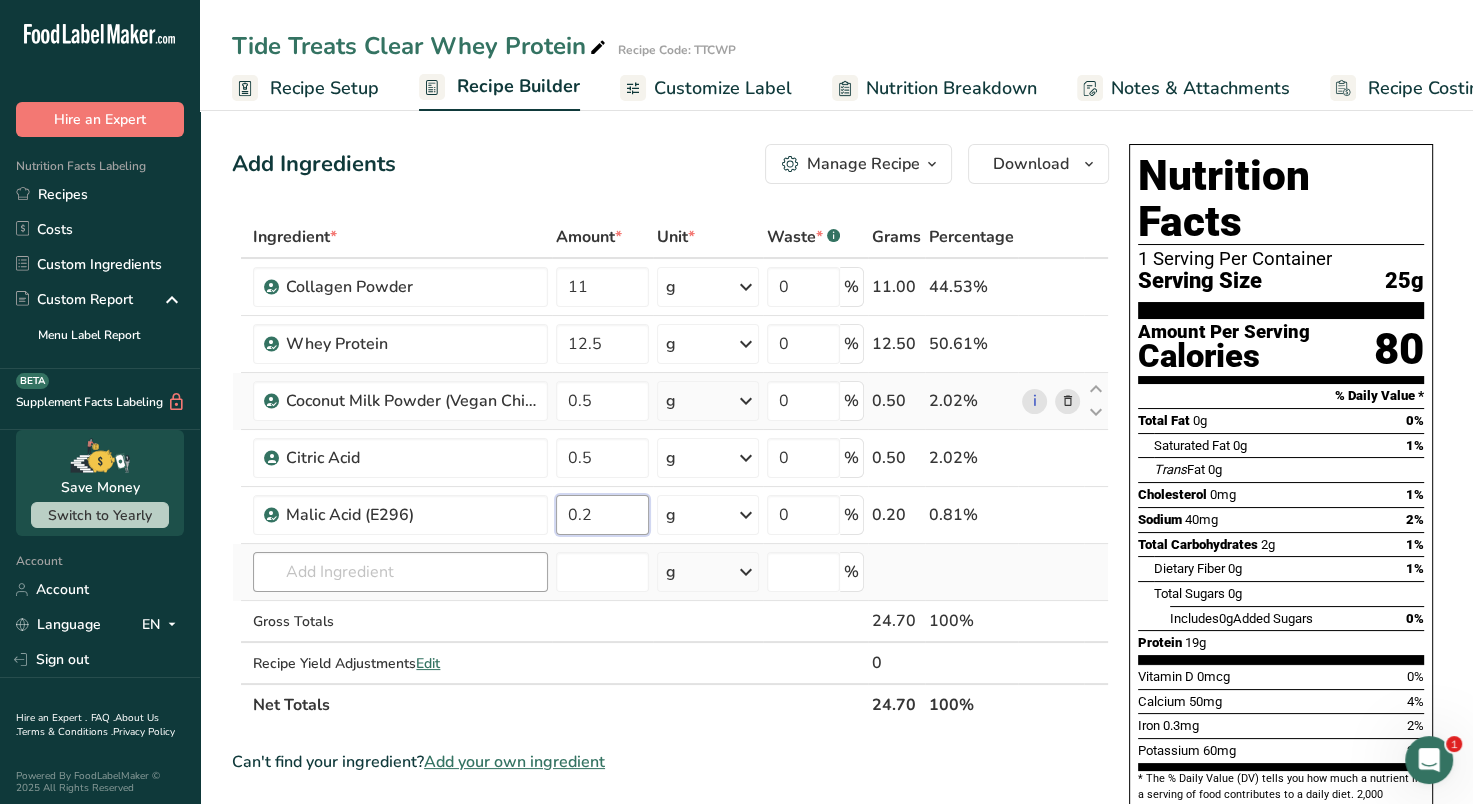 type on "0.2" 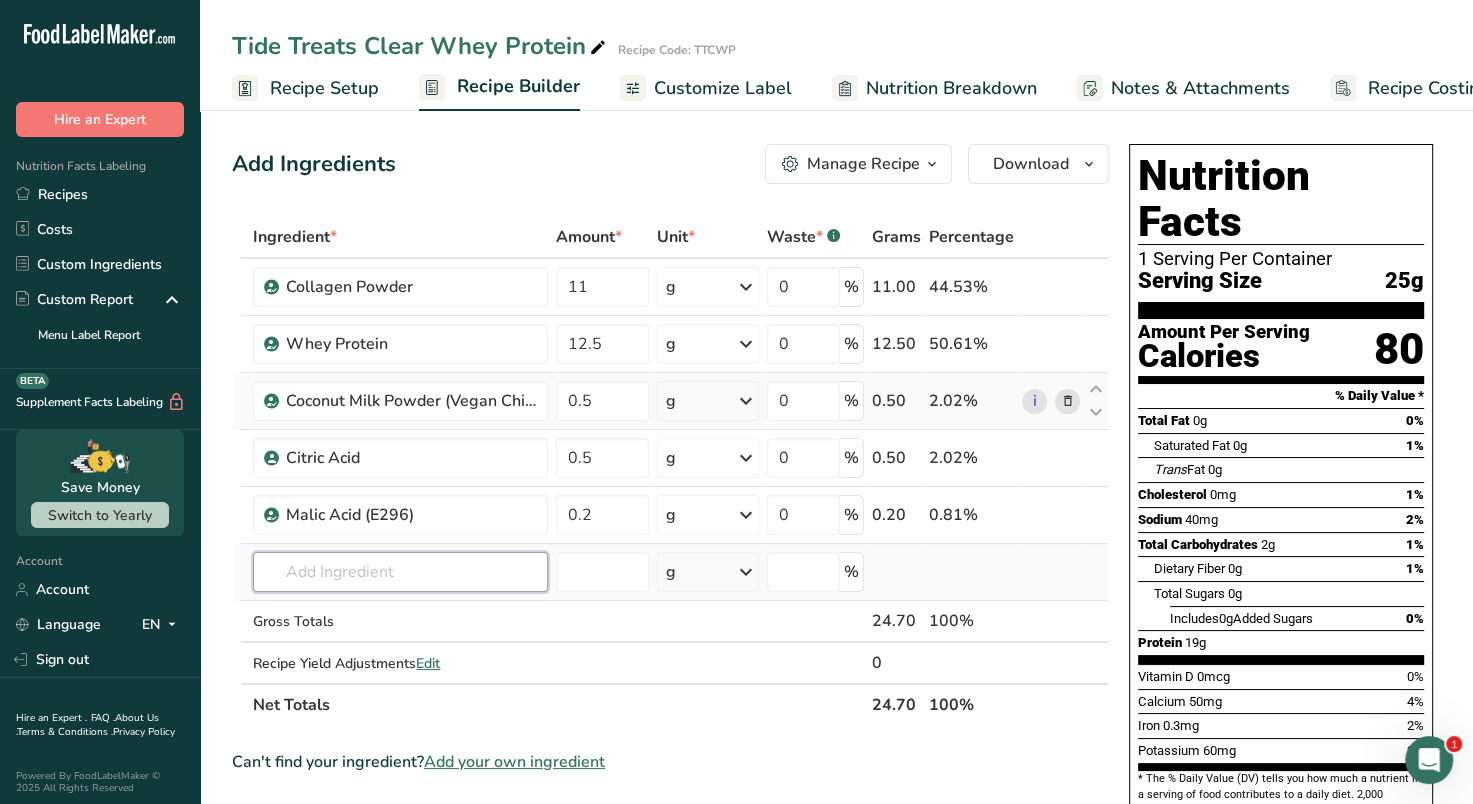 click on "Ingredient *
Amount *
Unit *
Waste *   .a-a{fill:#347362;}.b-a{fill:#fff;}          Grams
Percentage
Collagen Powder
11
g
Weight Units
g
kg
mg
See more
Volume Units
l
Volume units require a density conversion. If you know your ingredient's density enter it below. Otherwise, click on "RIA" our AI Regulatory bot - she will be able to help you
lb/ft3
g/cm3
Confirm
mL
Volume units require a density conversion. If you know your ingredient's density enter it below. Otherwise, click on "RIA" our AI Regulatory bot - she will be able to help you
lb/ft3" at bounding box center [670, 471] 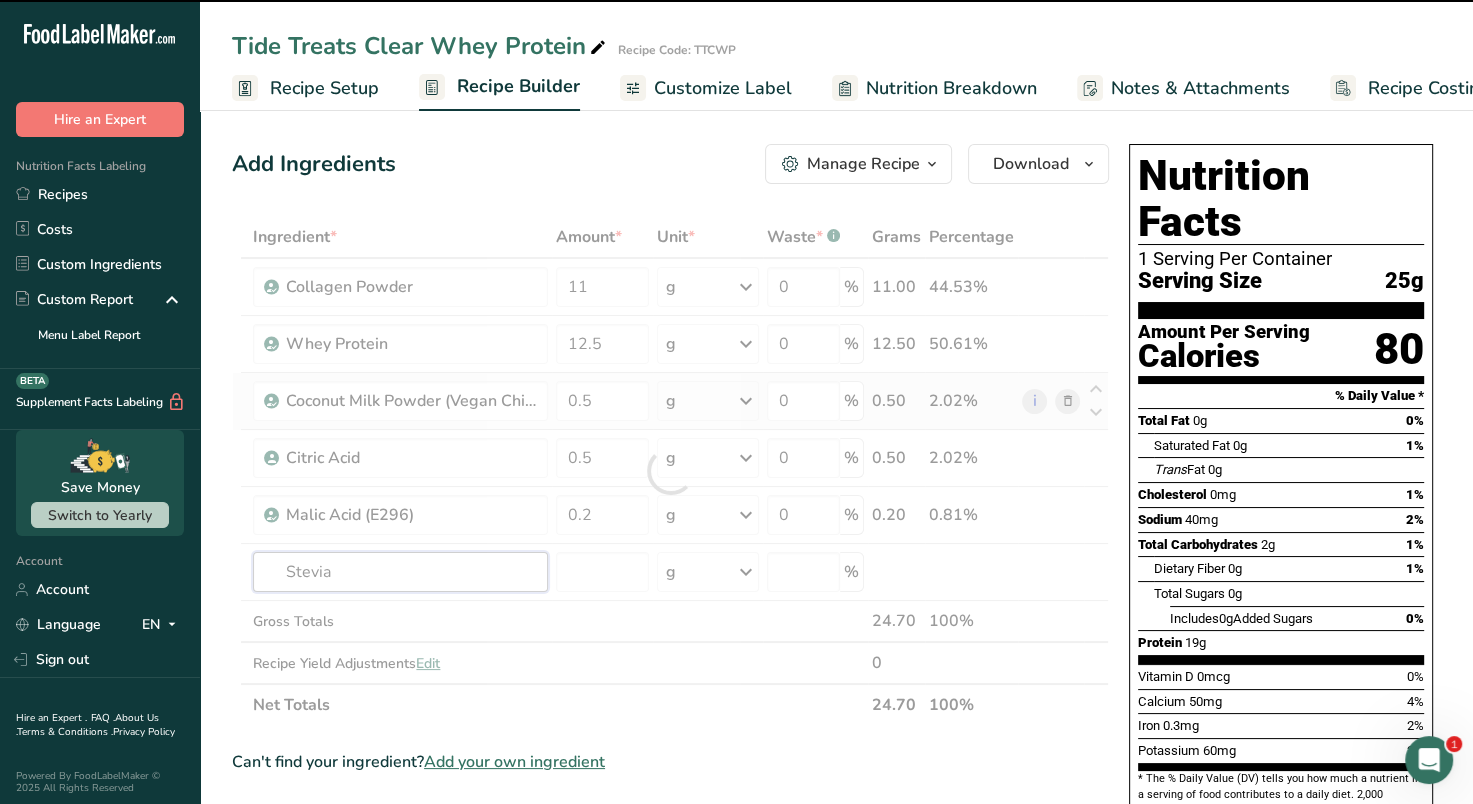 type on "Stevia" 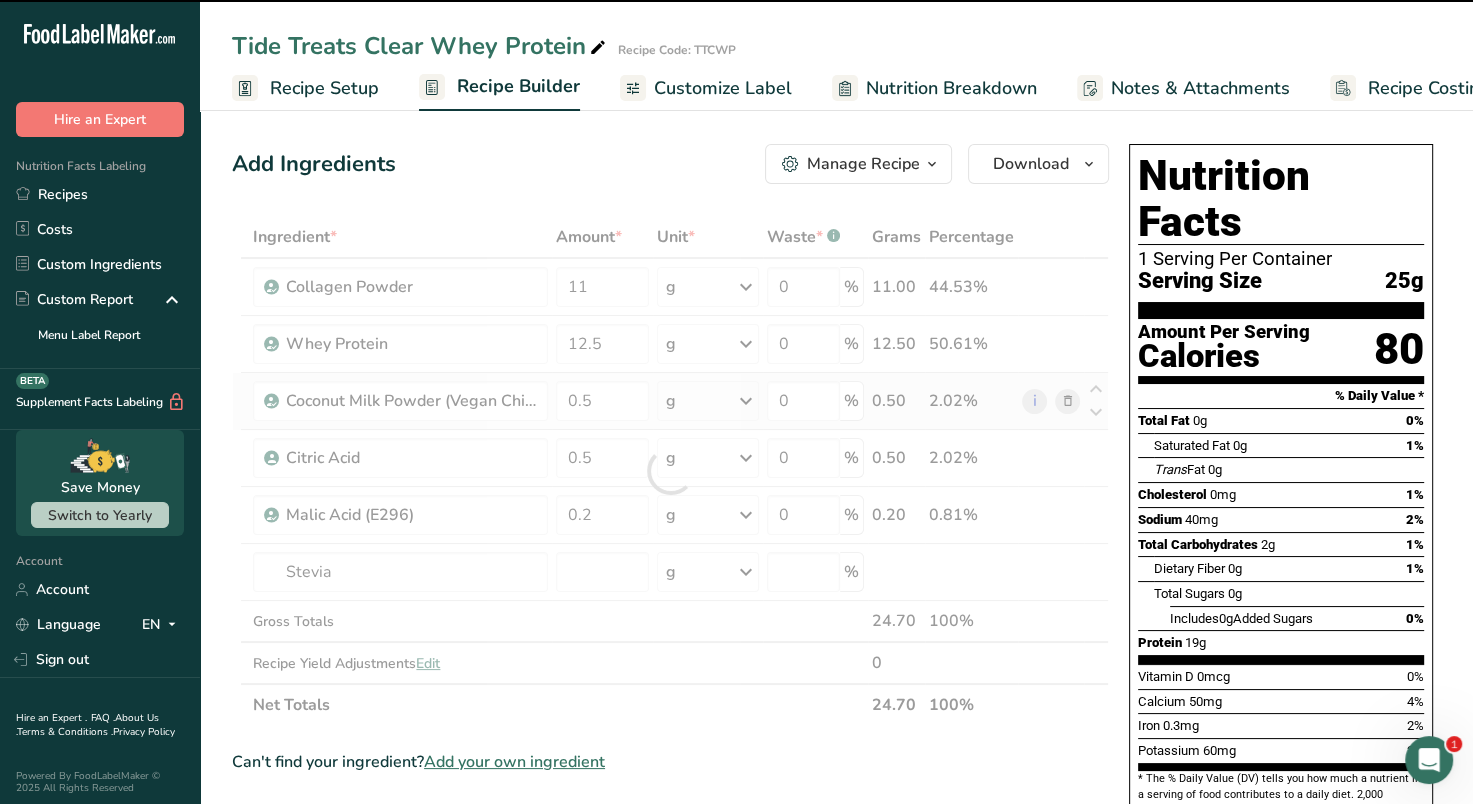 click at bounding box center [670, 471] 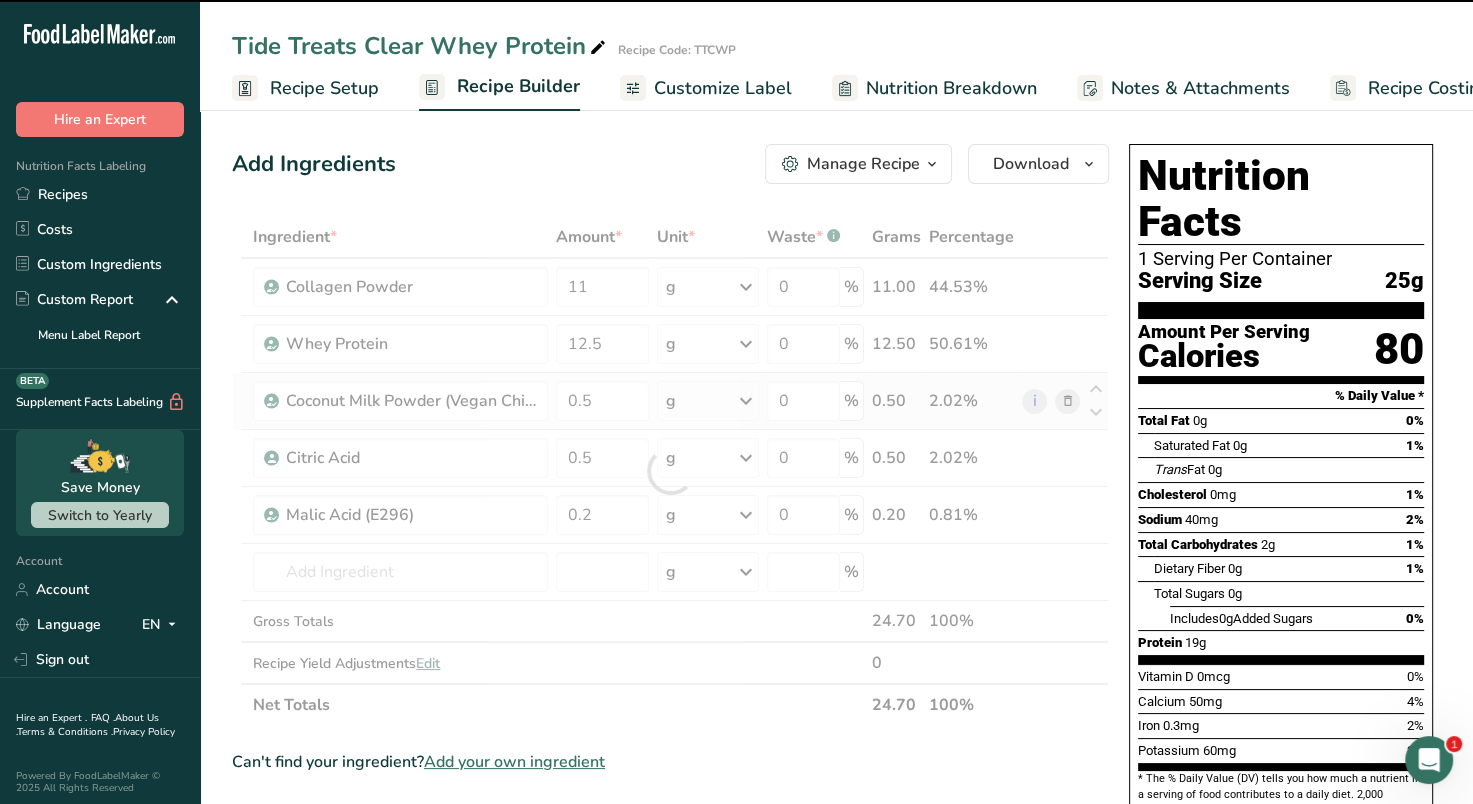 type on "0" 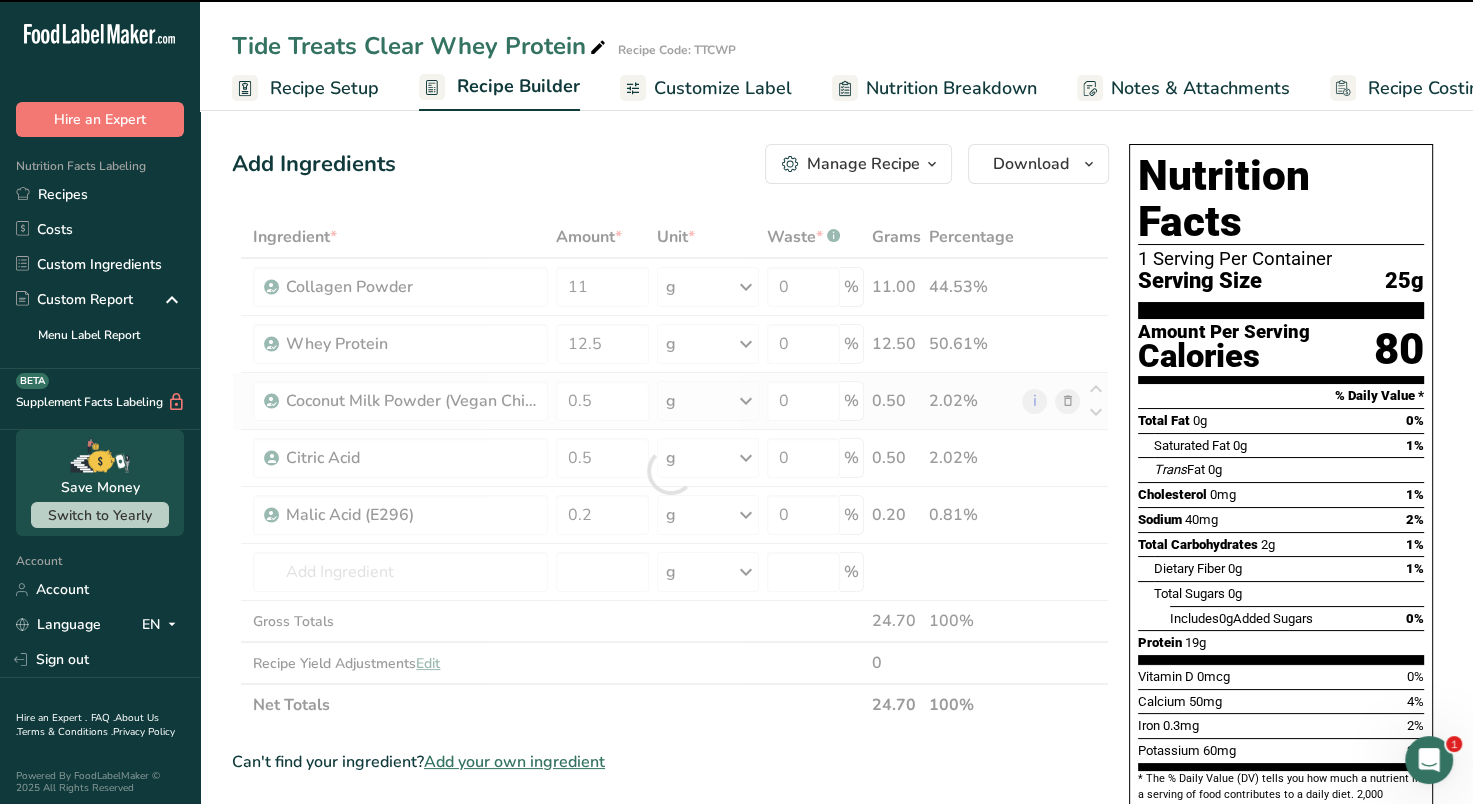 type on "0" 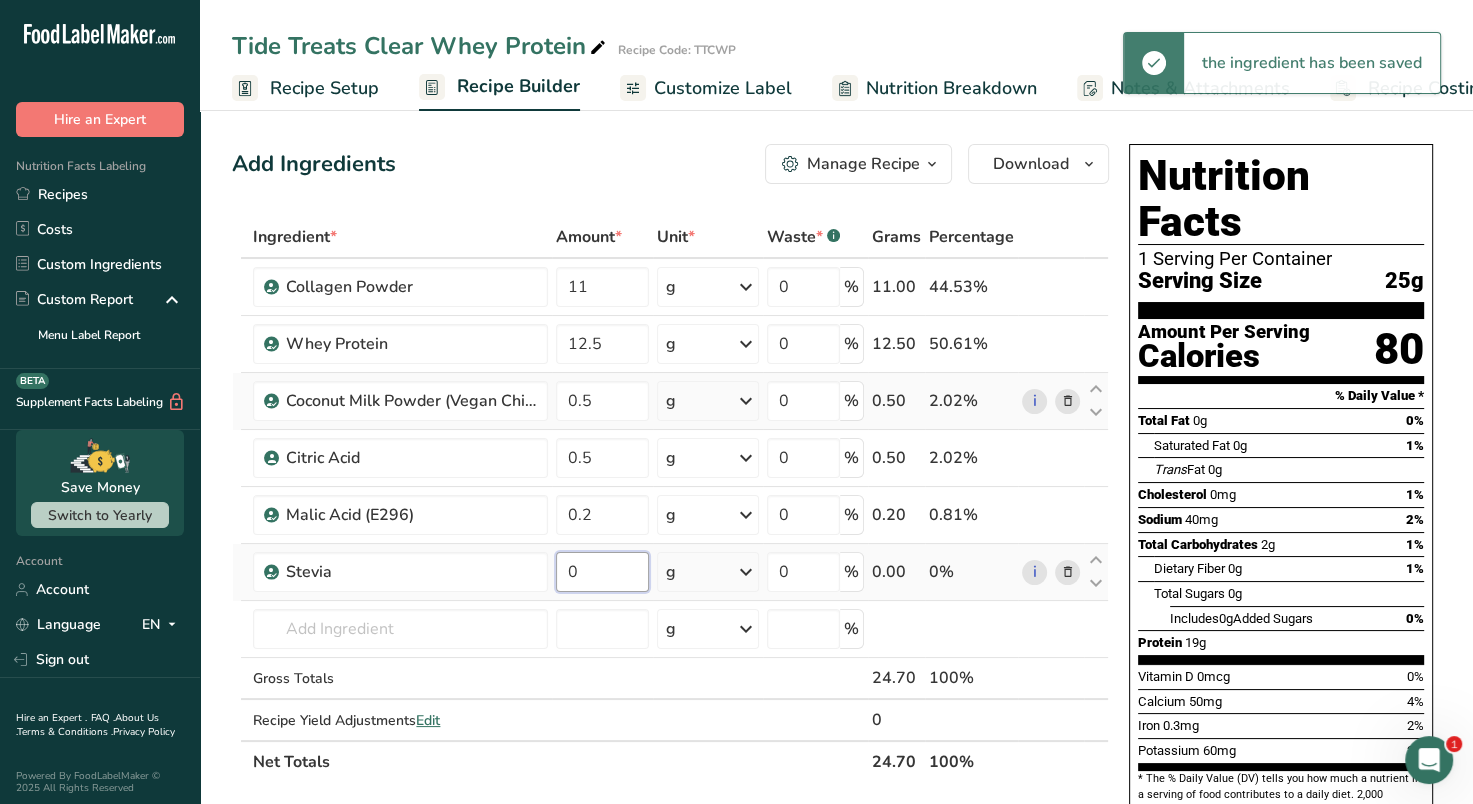 click on "0" at bounding box center [602, 572] 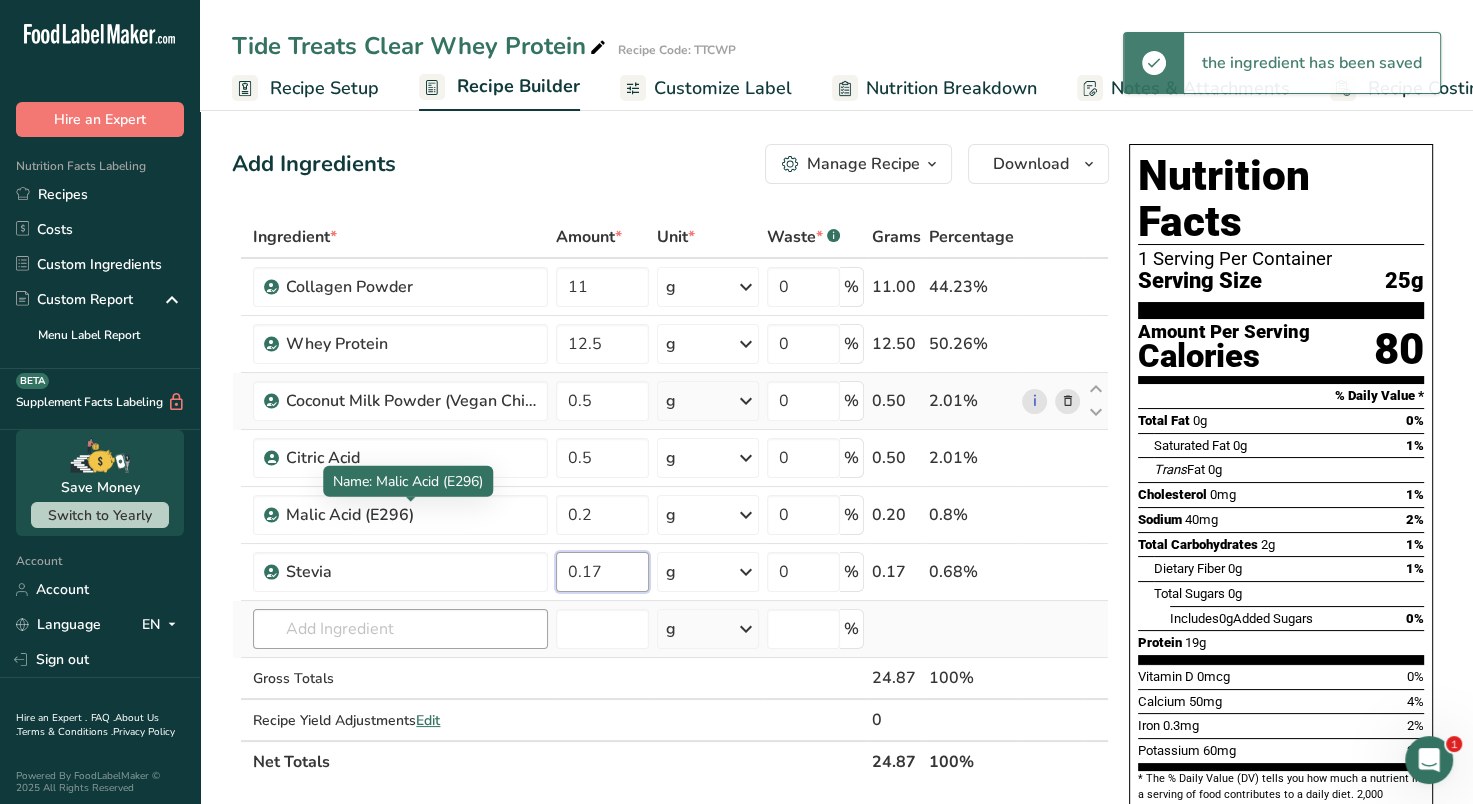 type on "0.17" 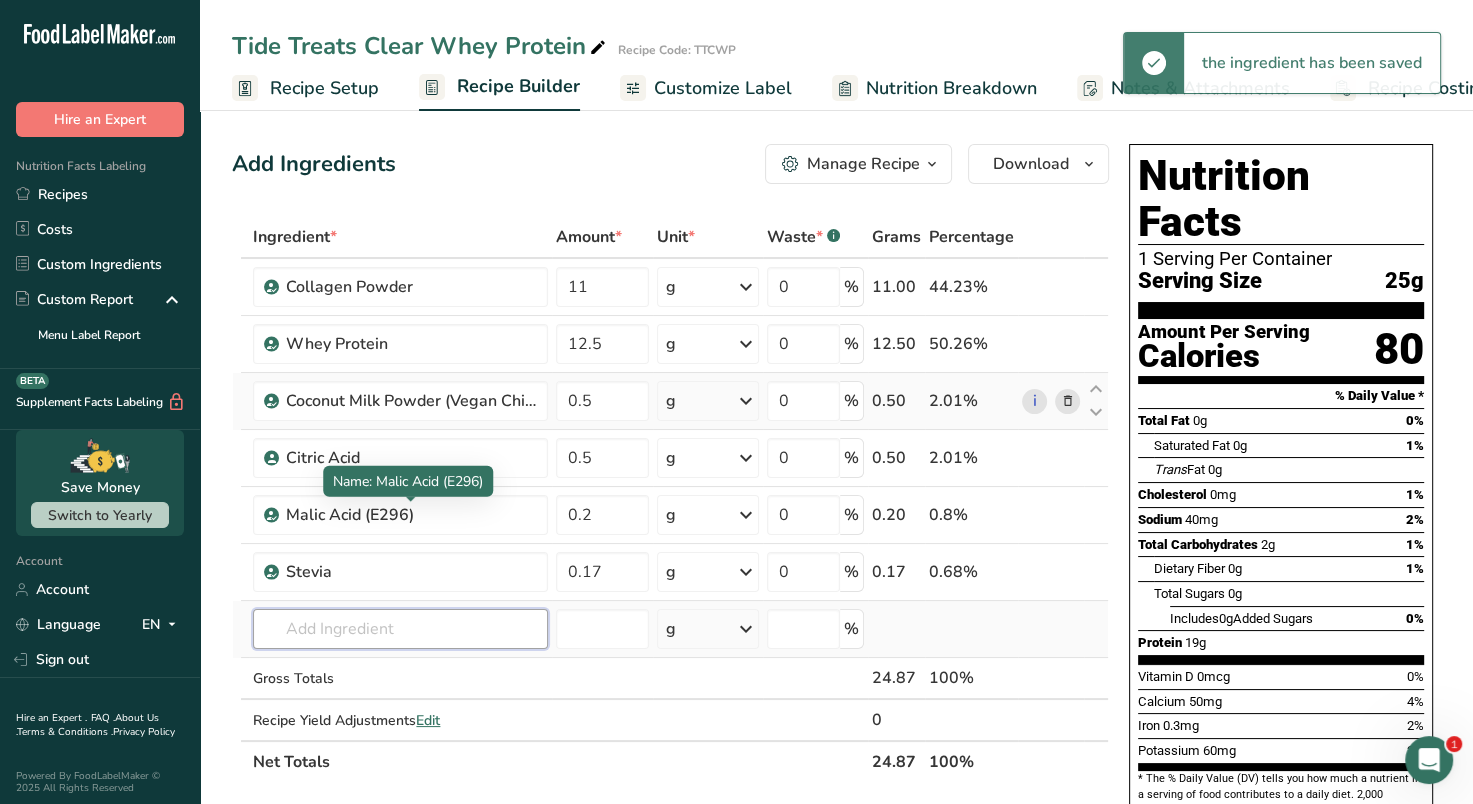 click on "Ingredient *
Amount *
Unit *
Waste *   .a-a{fill:#347362;}.b-a{fill:#fff;}          Grams
Percentage
Collagen Powder
11
g
Weight Units
g
kg
mg
See more
Volume Units
l
Volume units require a density conversion. If you know your ingredient's density enter it below. Otherwise, click on "RIA" our AI Regulatory bot - she will be able to help you
lb/ft3
g/cm3
Confirm
mL
Volume units require a density conversion. If you know your ingredient's density enter it below. Otherwise, click on "RIA" our AI Regulatory bot - she will be able to help you
lb/ft3" at bounding box center (670, 499) 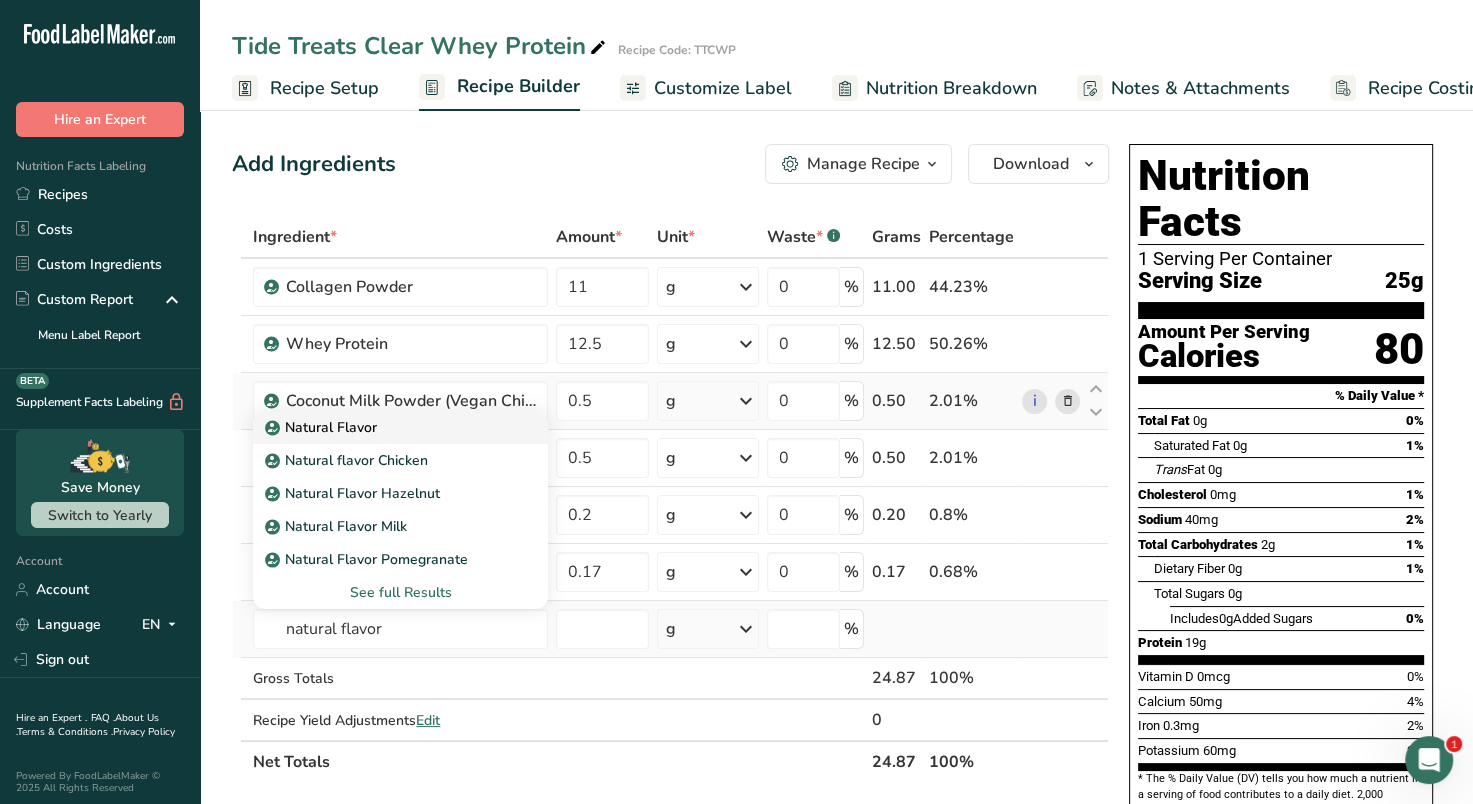click on "Natural Flavor" at bounding box center [323, 427] 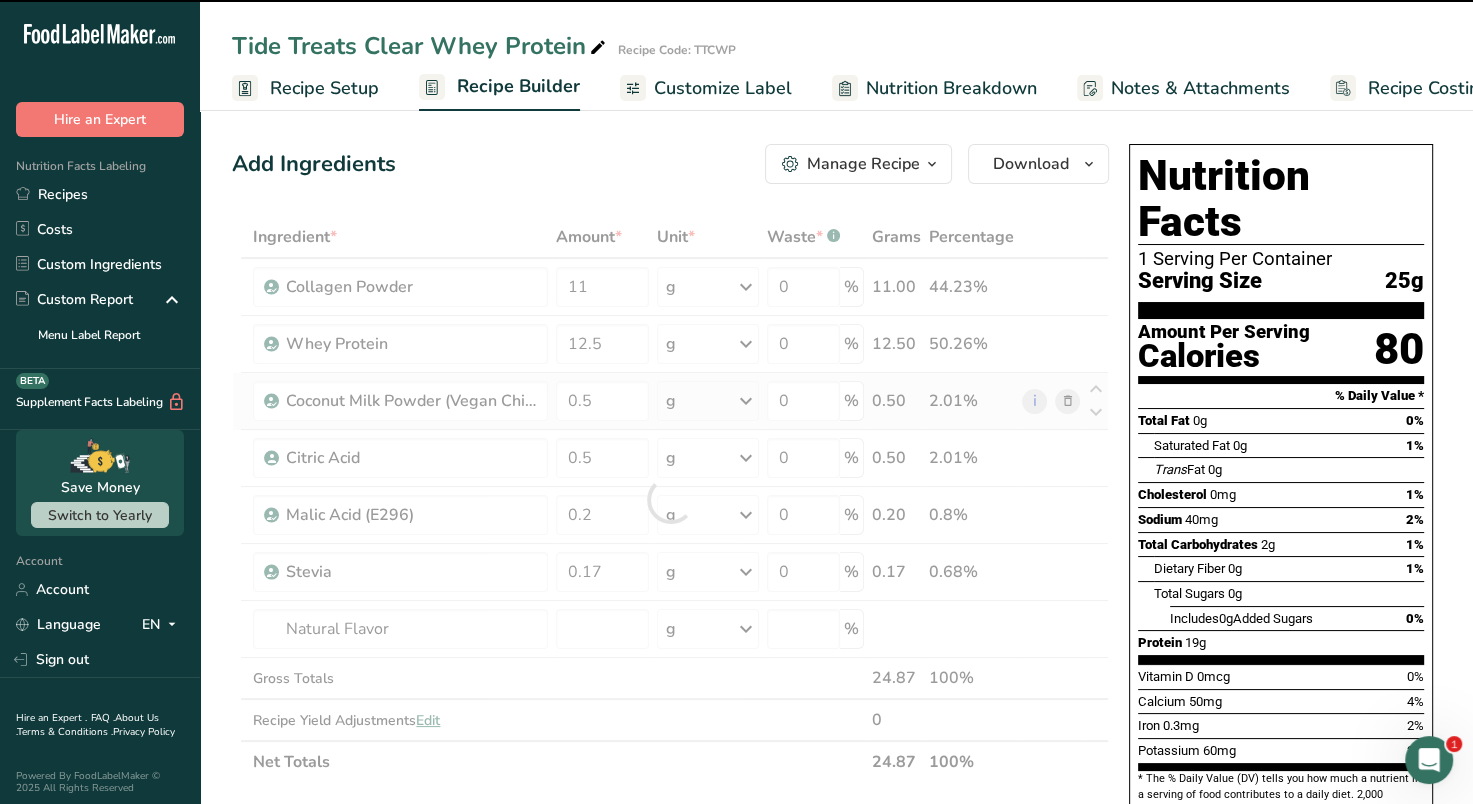 click at bounding box center [670, 499] 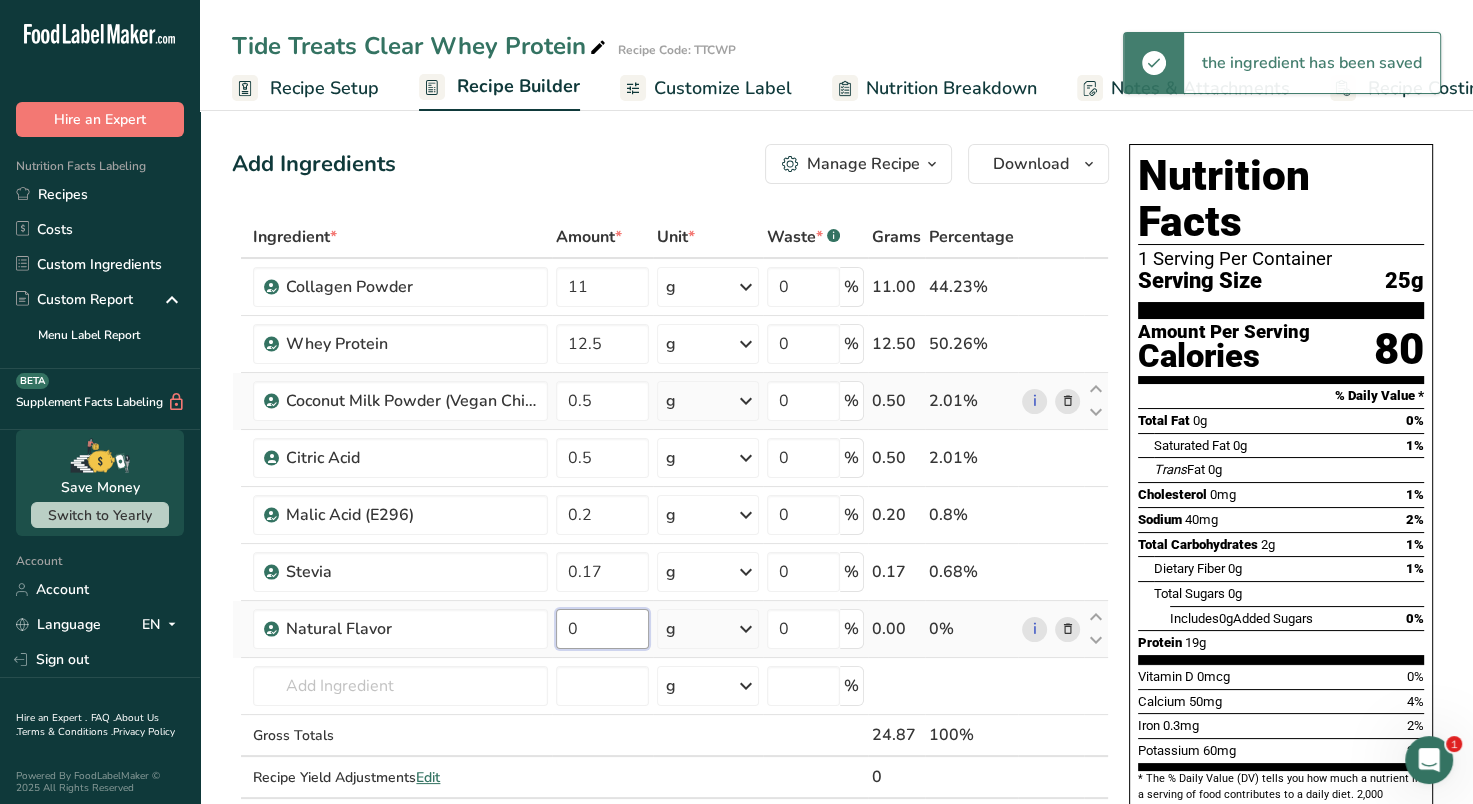 click on "0" at bounding box center (602, 629) 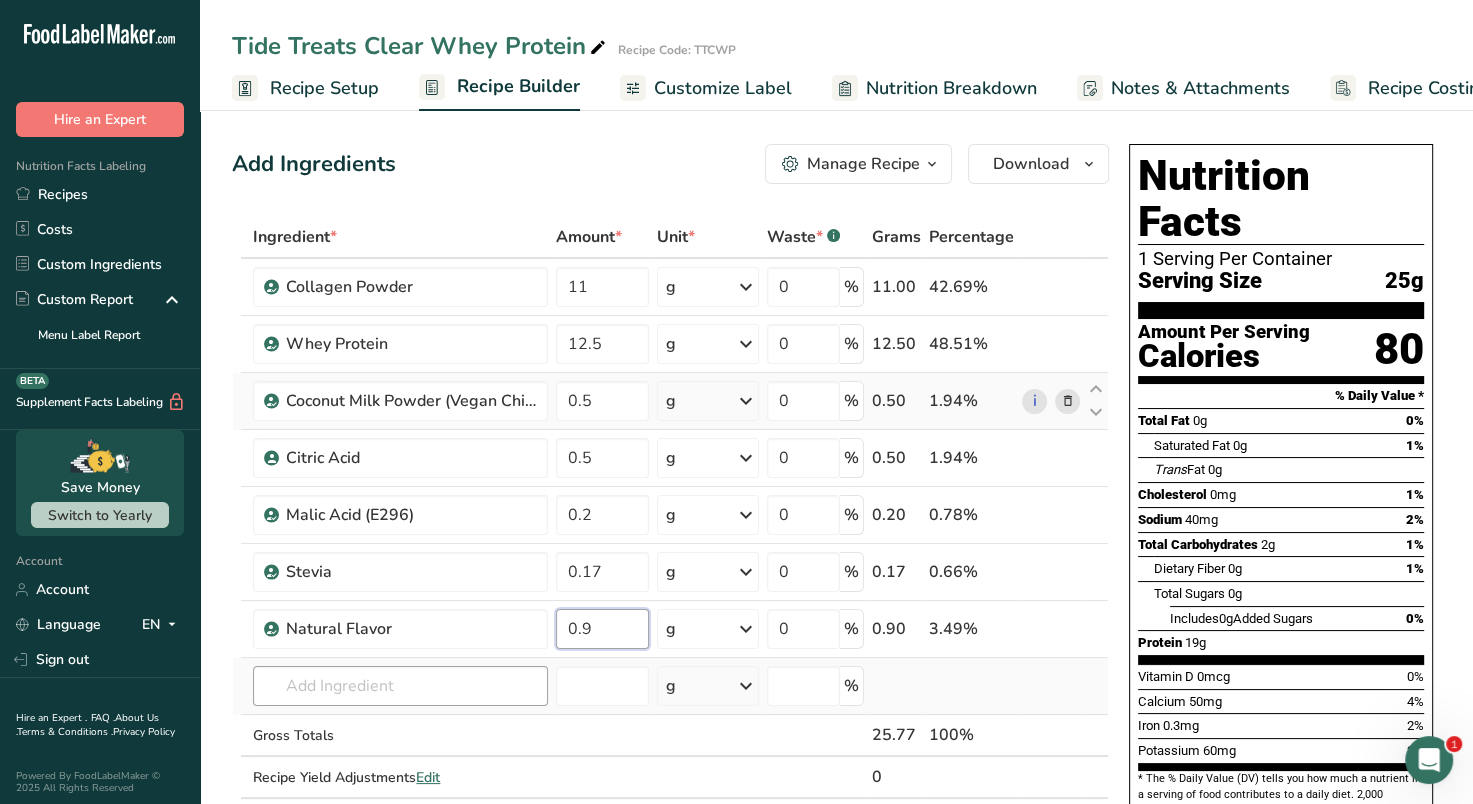 type on "0.9" 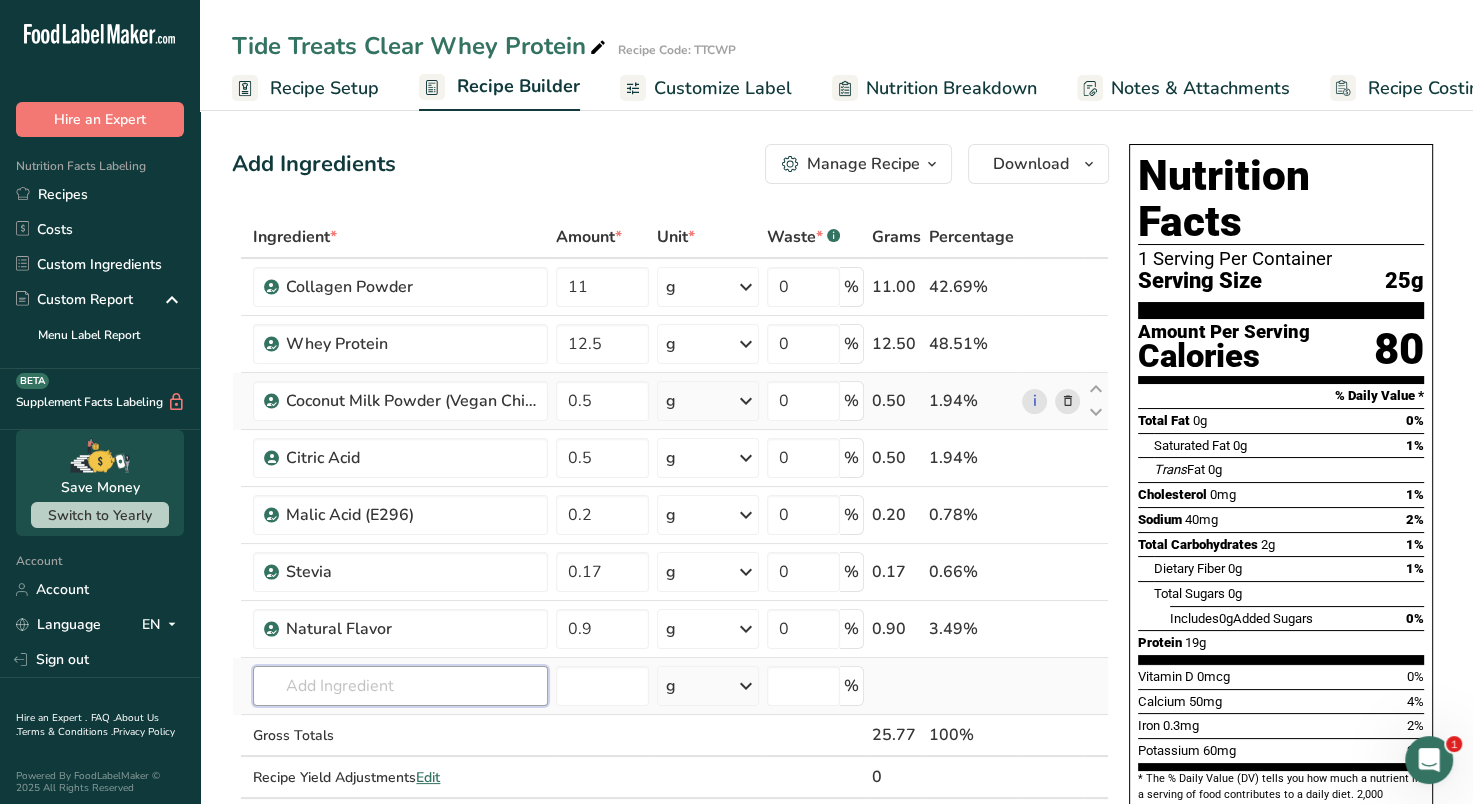 click on "Ingredient *
Amount *
Unit *
Waste *   .a-a{fill:#347362;}.b-a{fill:#fff;}          Grams
Percentage
Collagen Powder
11
g
Weight Units
g
kg
mg
See more
Volume Units
l
Volume units require a density conversion. If you know your ingredient's density enter it below. Otherwise, click on "RIA" our AI Regulatory bot - she will be able to help you
lb/ft3
g/cm3
Confirm
mL
Volume units require a density conversion. If you know your ingredient's density enter it below. Otherwise, click on "RIA" our AI Regulatory bot - she will be able to help you
lb/ft3" at bounding box center [670, 528] 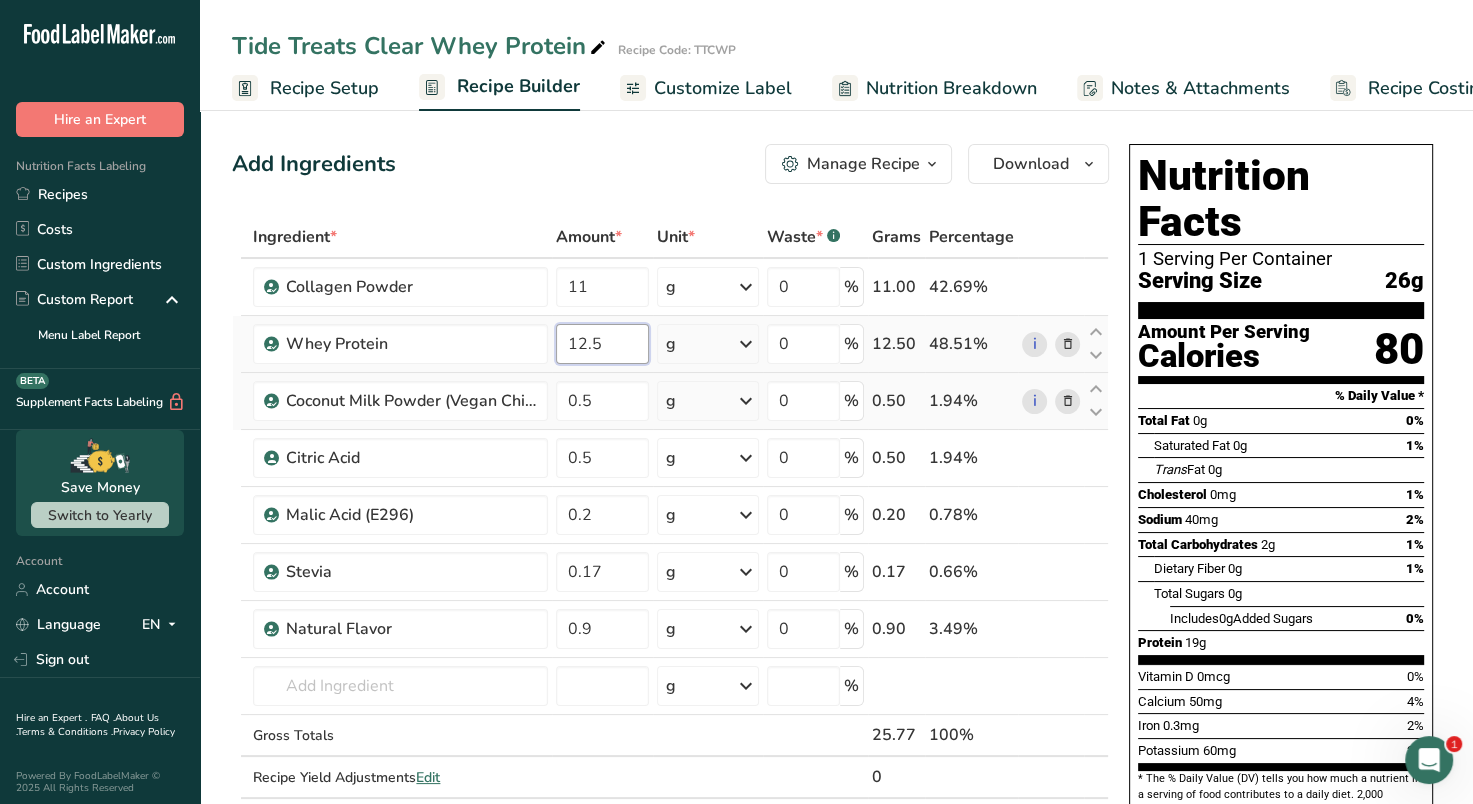 click on "12.5" at bounding box center [602, 344] 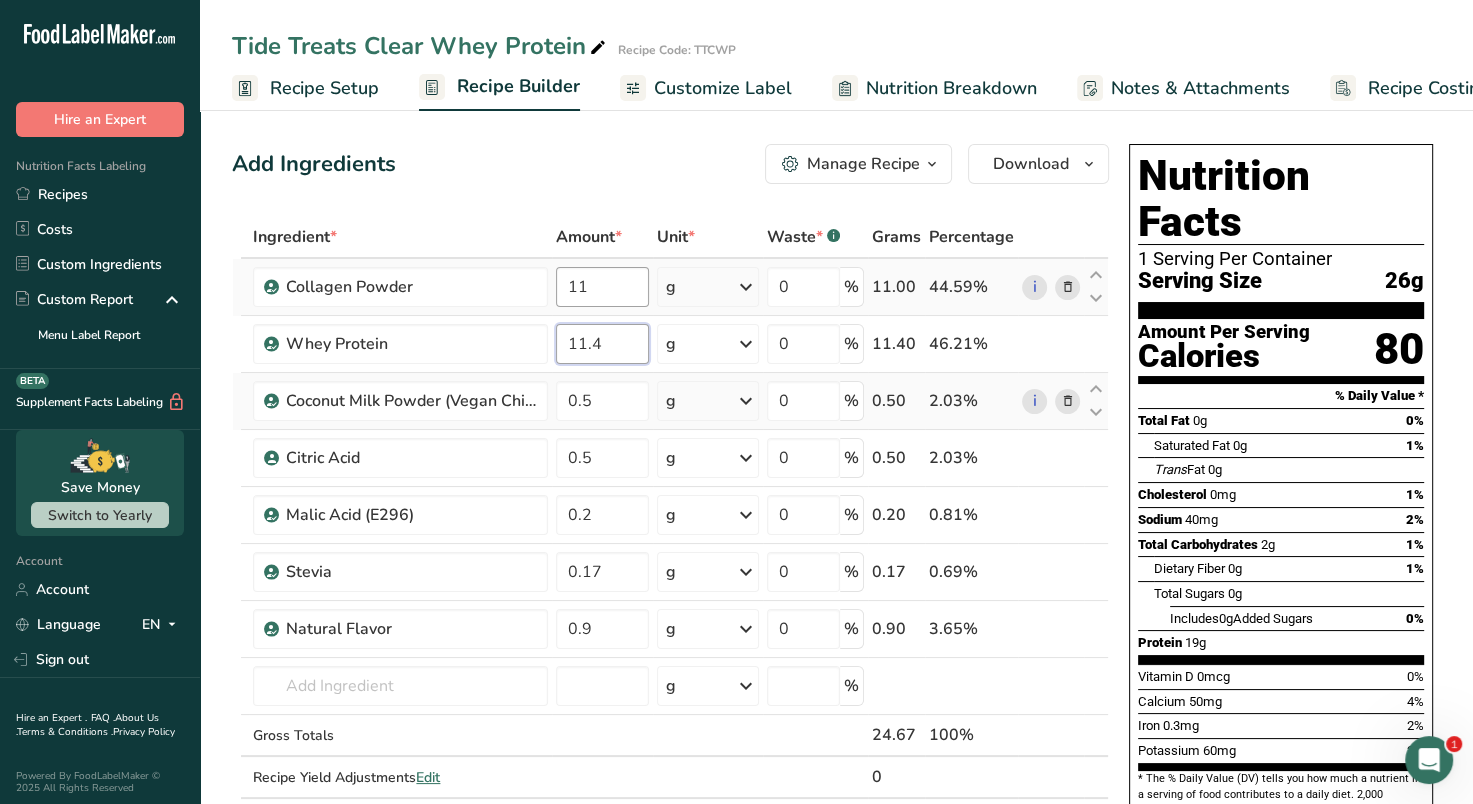 type on "11.4" 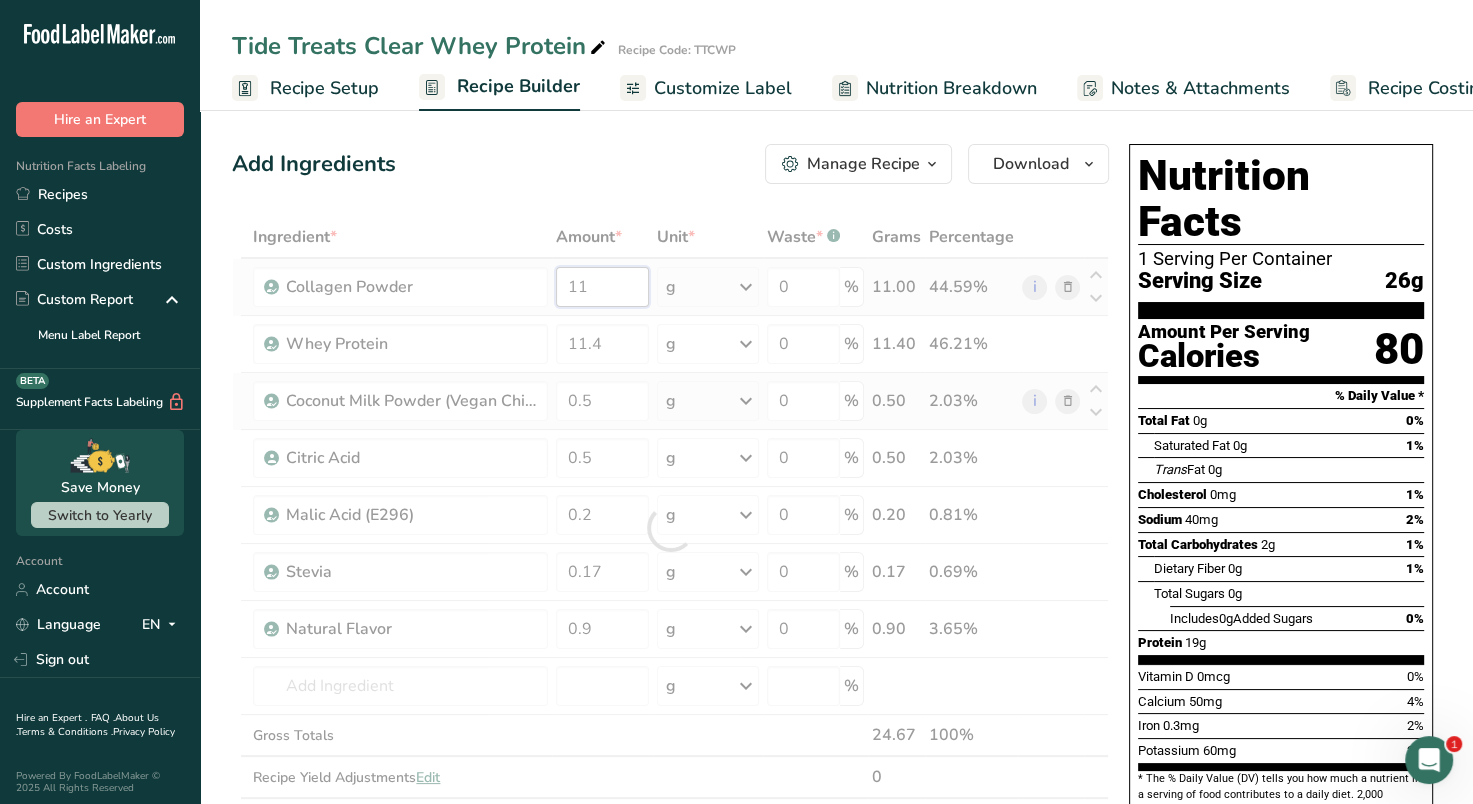 click on "Ingredient *
Amount *
Unit *
Waste *   .a-a{fill:#347362;}.b-a{fill:#fff;}          Grams
Percentage
Collagen Powder
11
g
Weight Units
g
kg
mg
See more
Volume Units
l
Volume units require a density conversion. If you know your ingredient's density enter it below. Otherwise, click on "RIA" our AI Regulatory bot - she will be able to help you
lb/ft3
g/cm3
Confirm
mL
Volume units require a density conversion. If you know your ingredient's density enter it below. Otherwise, click on "RIA" our AI Regulatory bot - she will be able to help you
lb/ft3" at bounding box center [670, 528] 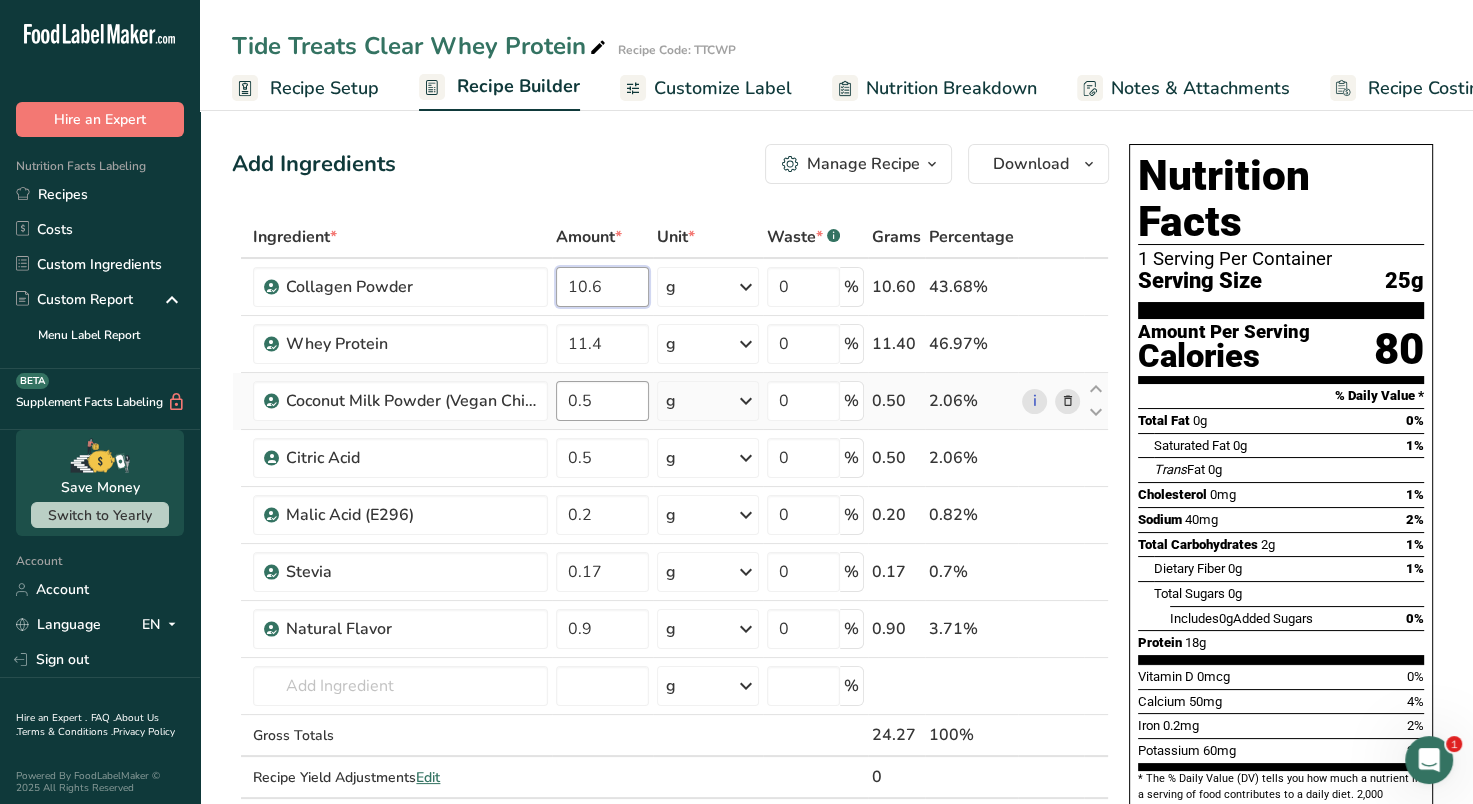 type on "10.6" 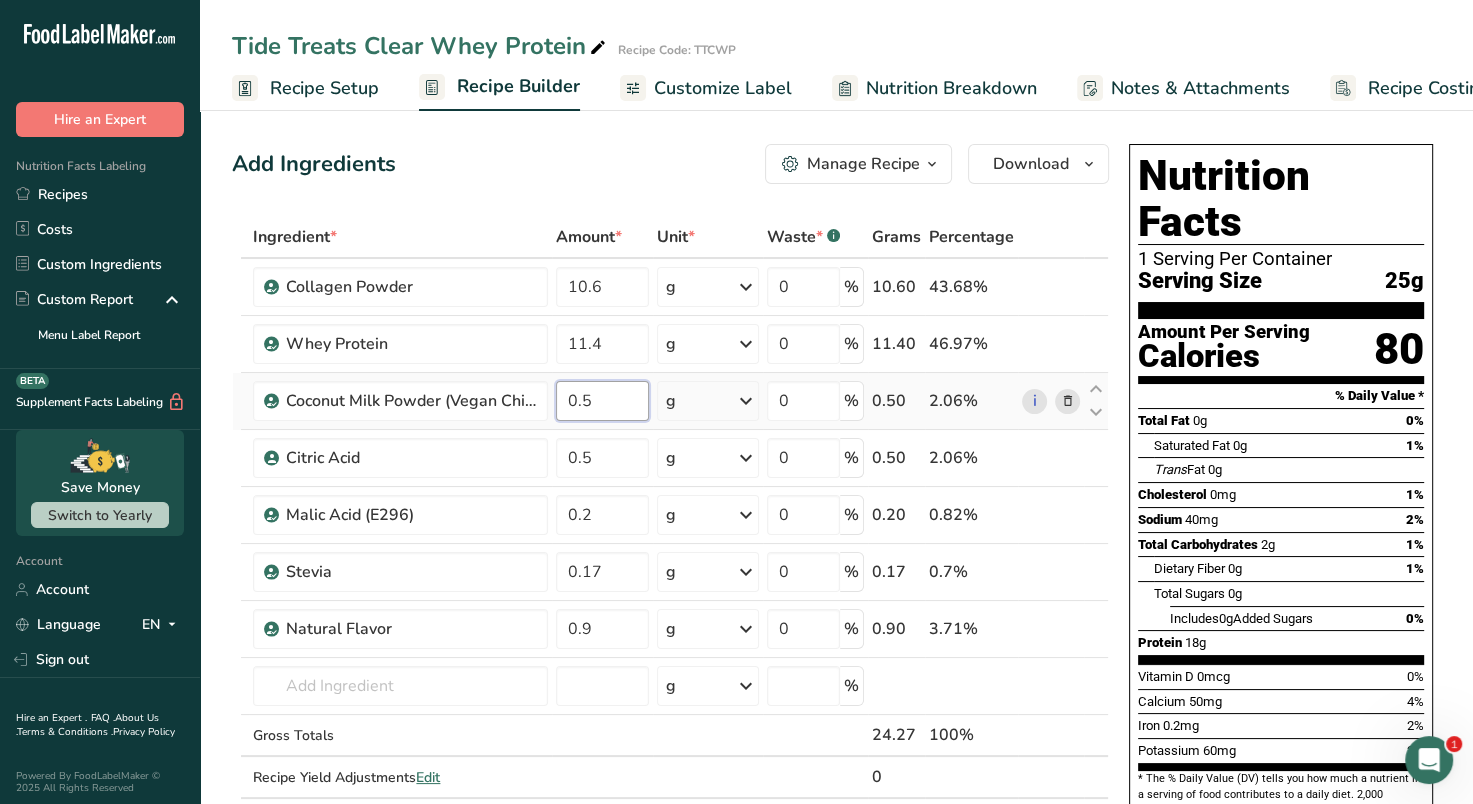 click on "Ingredient *
Amount *
Unit *
Waste *   .a-a{fill:#347362;}.b-a{fill:#fff;}          Grams
Percentage
Collagen Powder
10.6
g
Weight Units
g
kg
mg
See more
Volume Units
l
Volume units require a density conversion. If you know your ingredient's density enter it below. Otherwise, click on "RIA" our AI Regulatory bot - she will be able to help you
lb/ft3
g/cm3
Confirm
mL
Volume units require a density conversion. If you know your ingredient's density enter it below. Otherwise, click on "RIA" our AI Regulatory bot - she will be able to help you
lb/ft3" at bounding box center [670, 528] 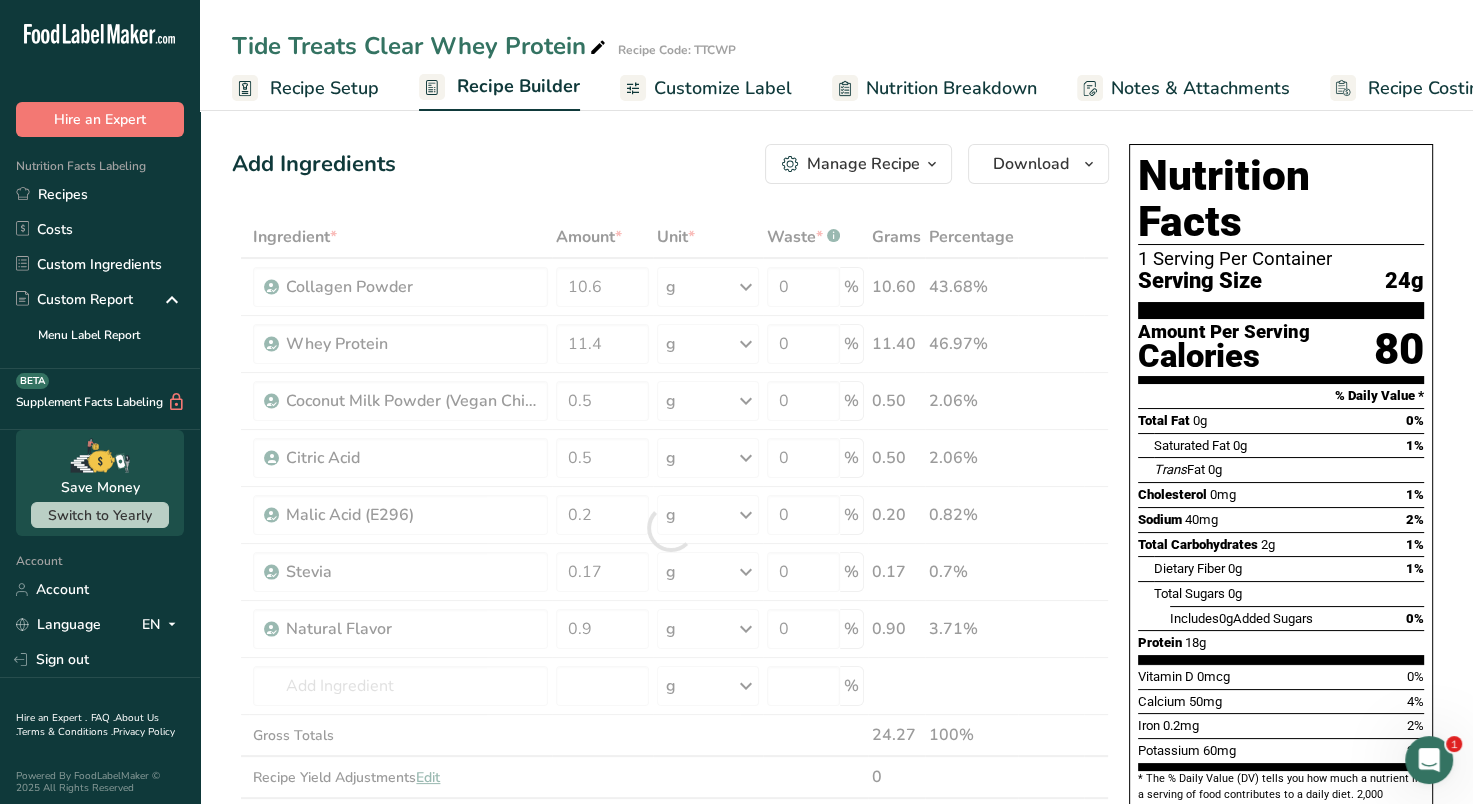 click on "Customize Label" at bounding box center [723, 88] 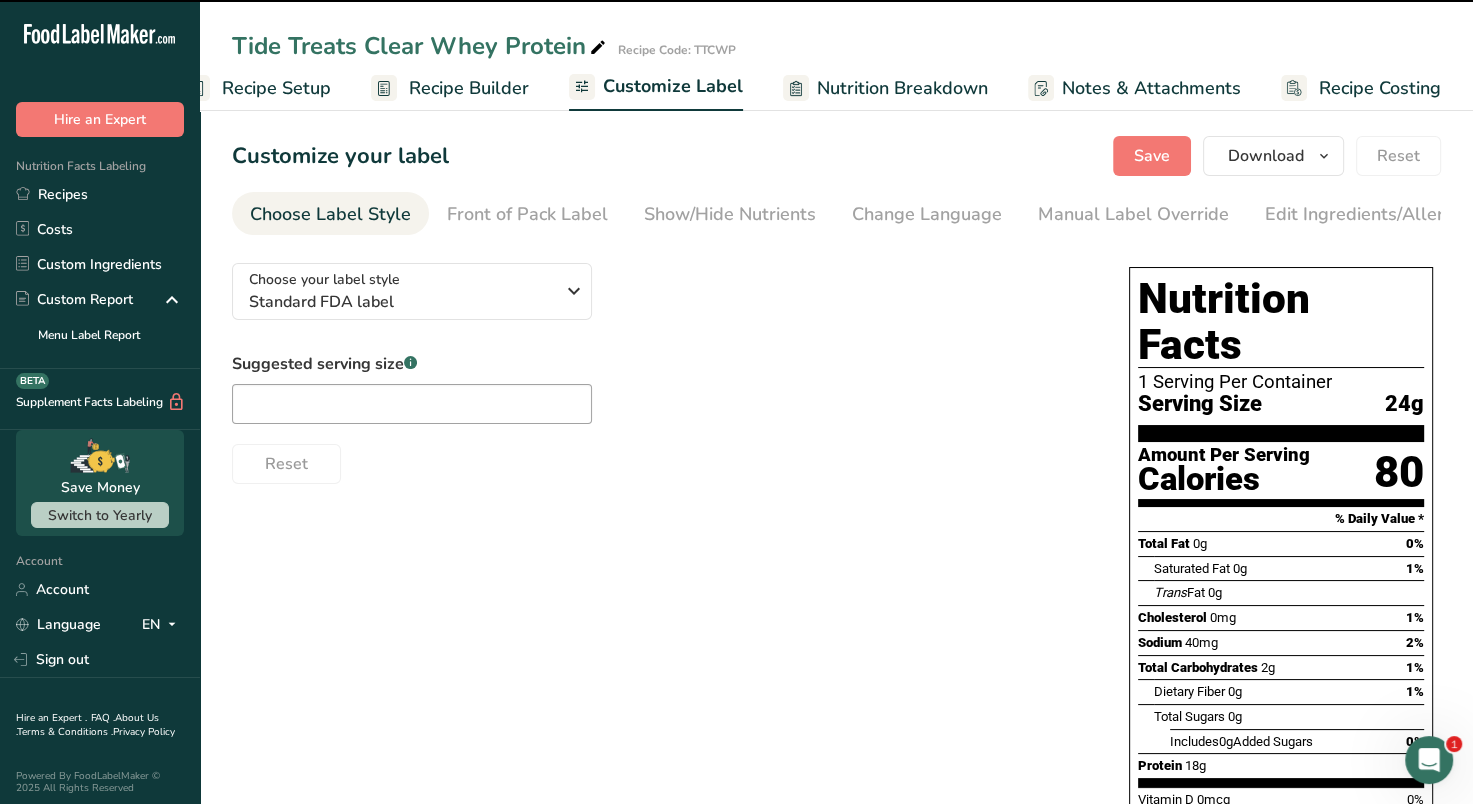 scroll, scrollTop: 0, scrollLeft: 48, axis: horizontal 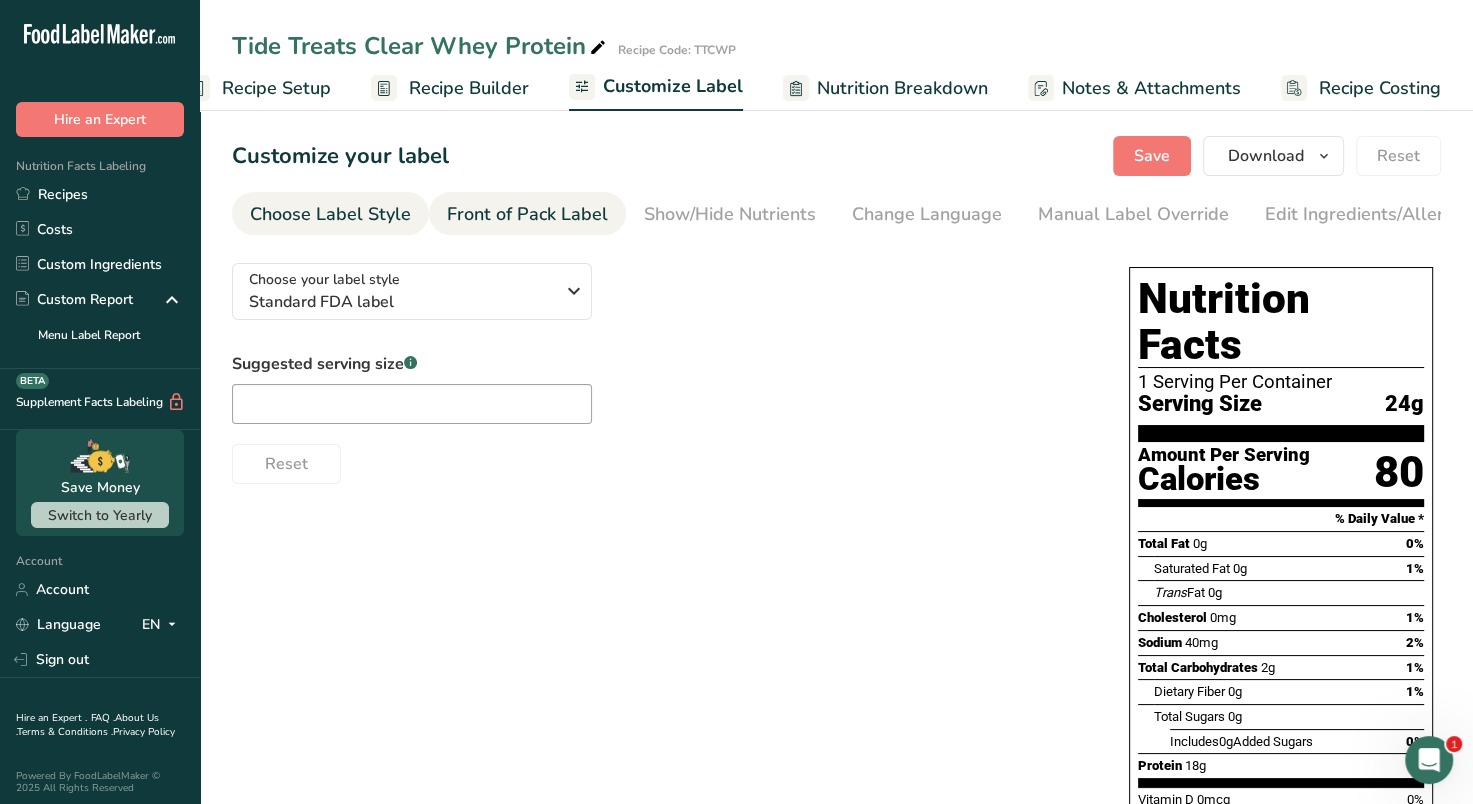 click on "Front of Pack Label" at bounding box center (527, 214) 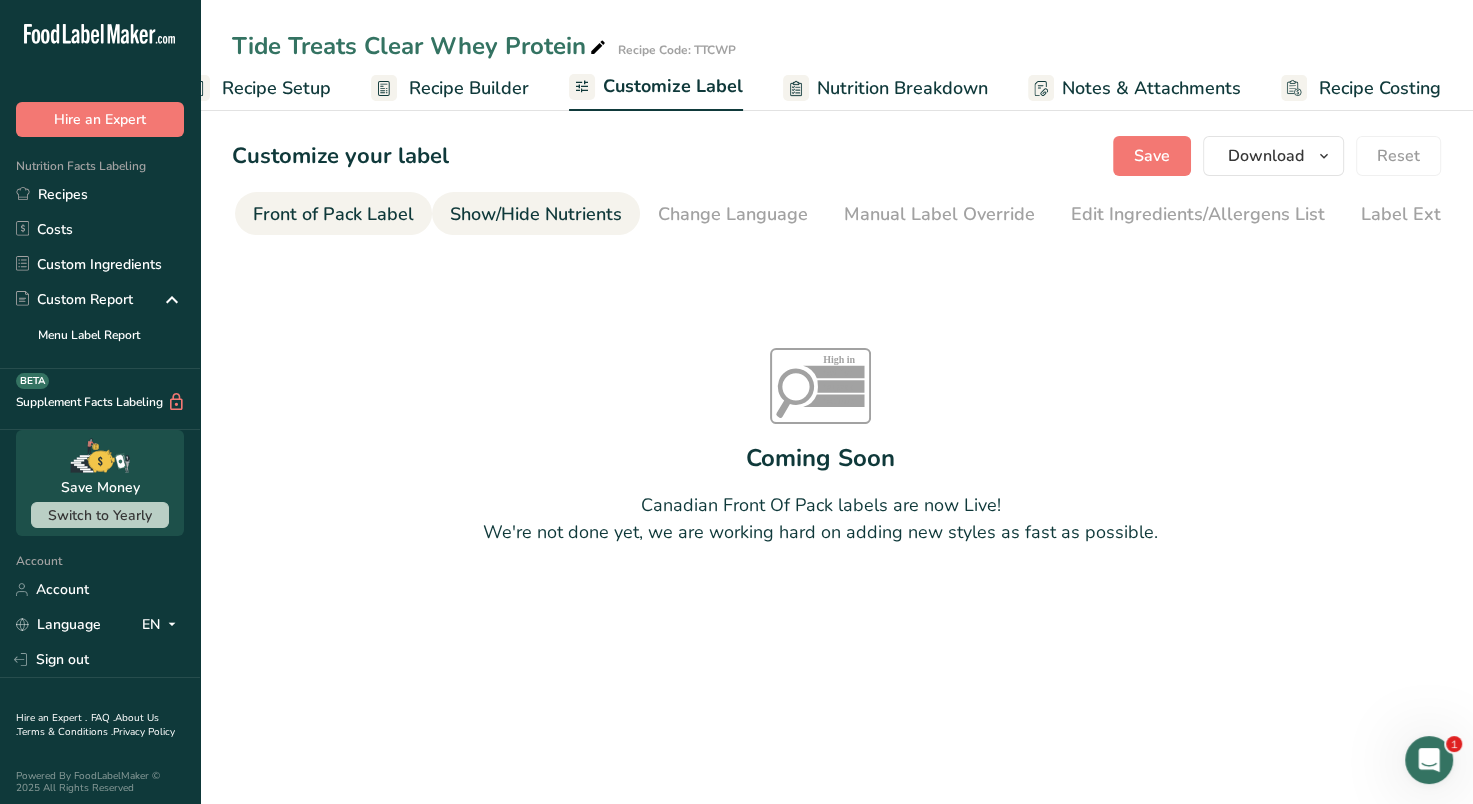 click on "Show/Hide Nutrients" at bounding box center [536, 214] 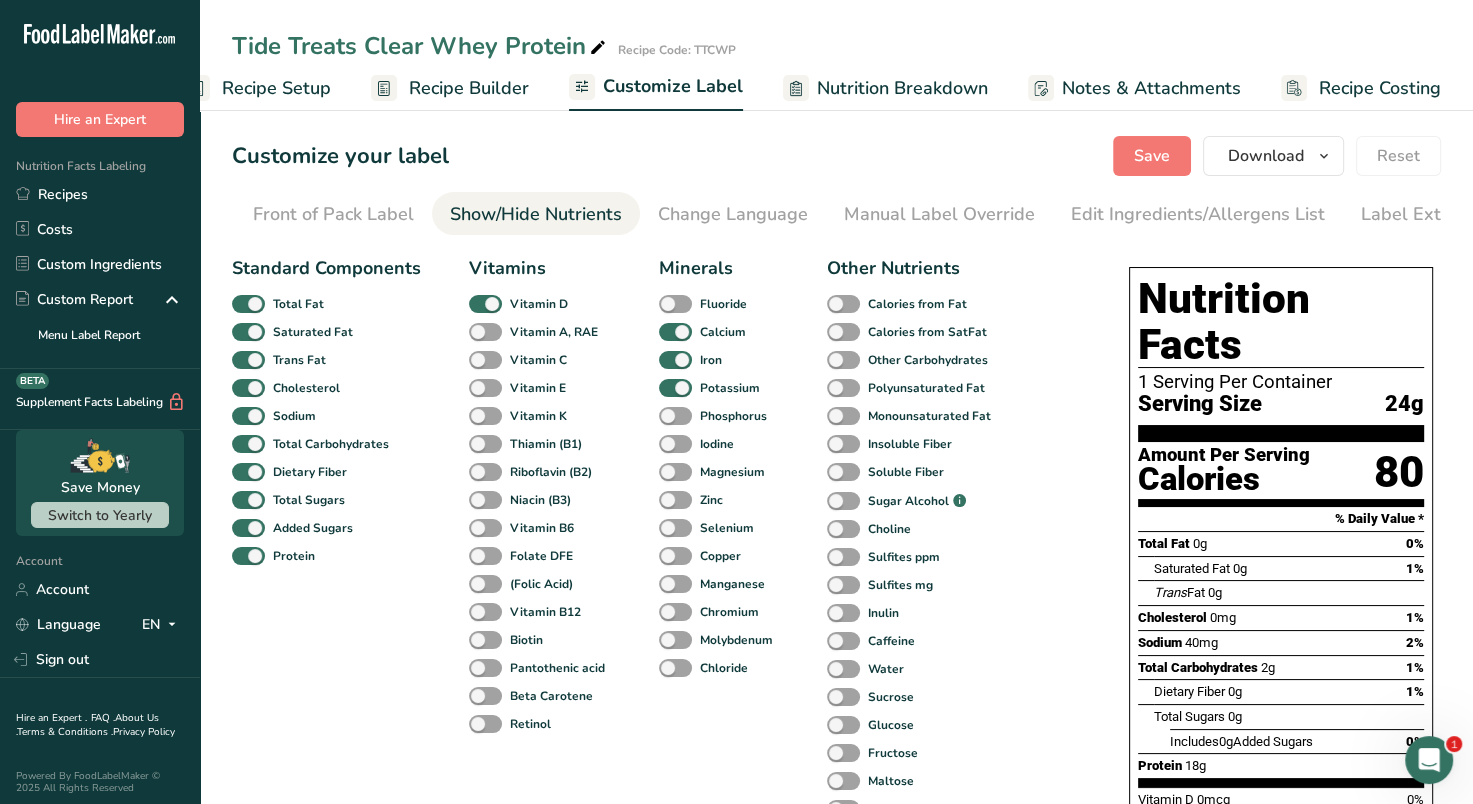 scroll, scrollTop: 0, scrollLeft: 244, axis: horizontal 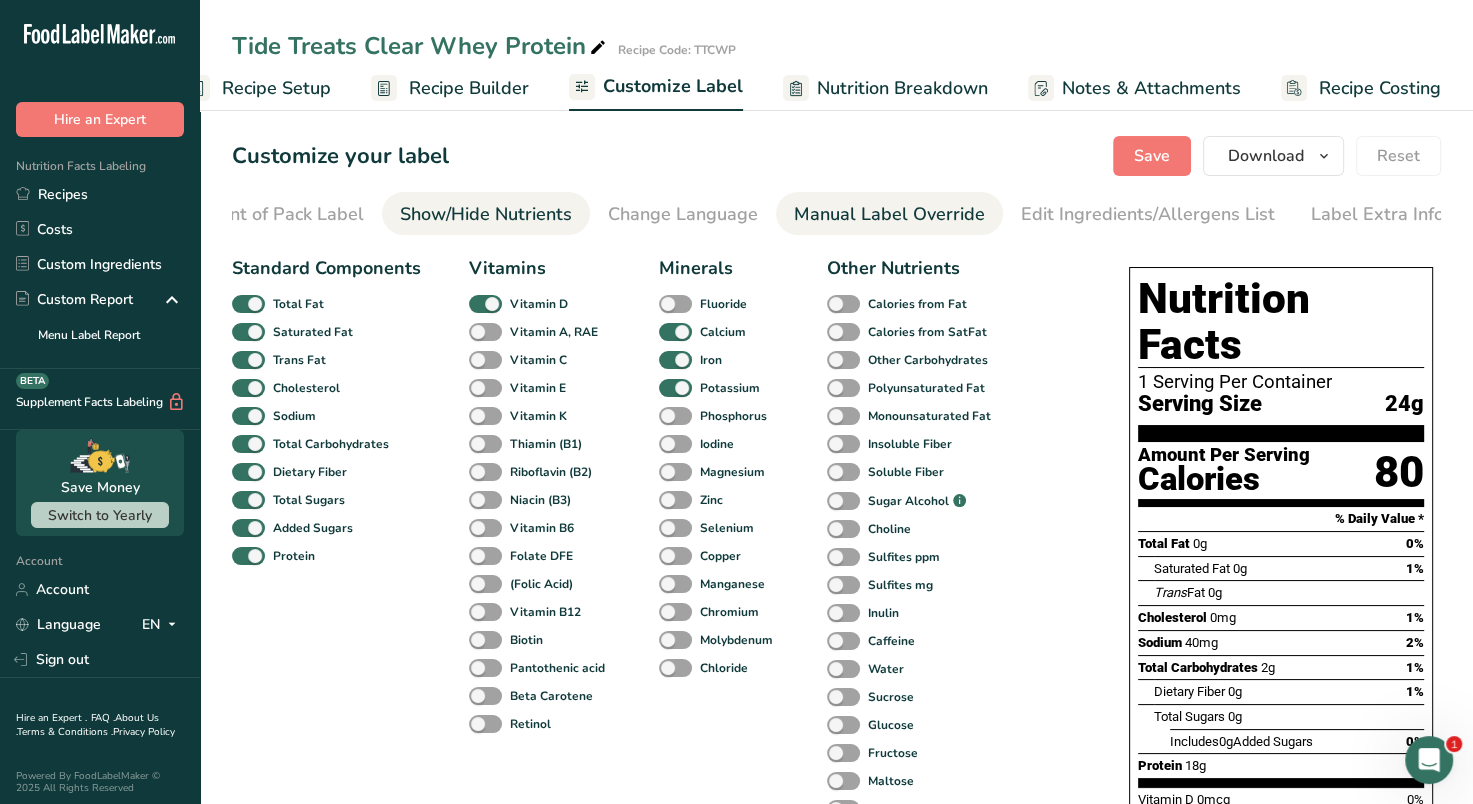 click on "Manual Label Override" at bounding box center (889, 214) 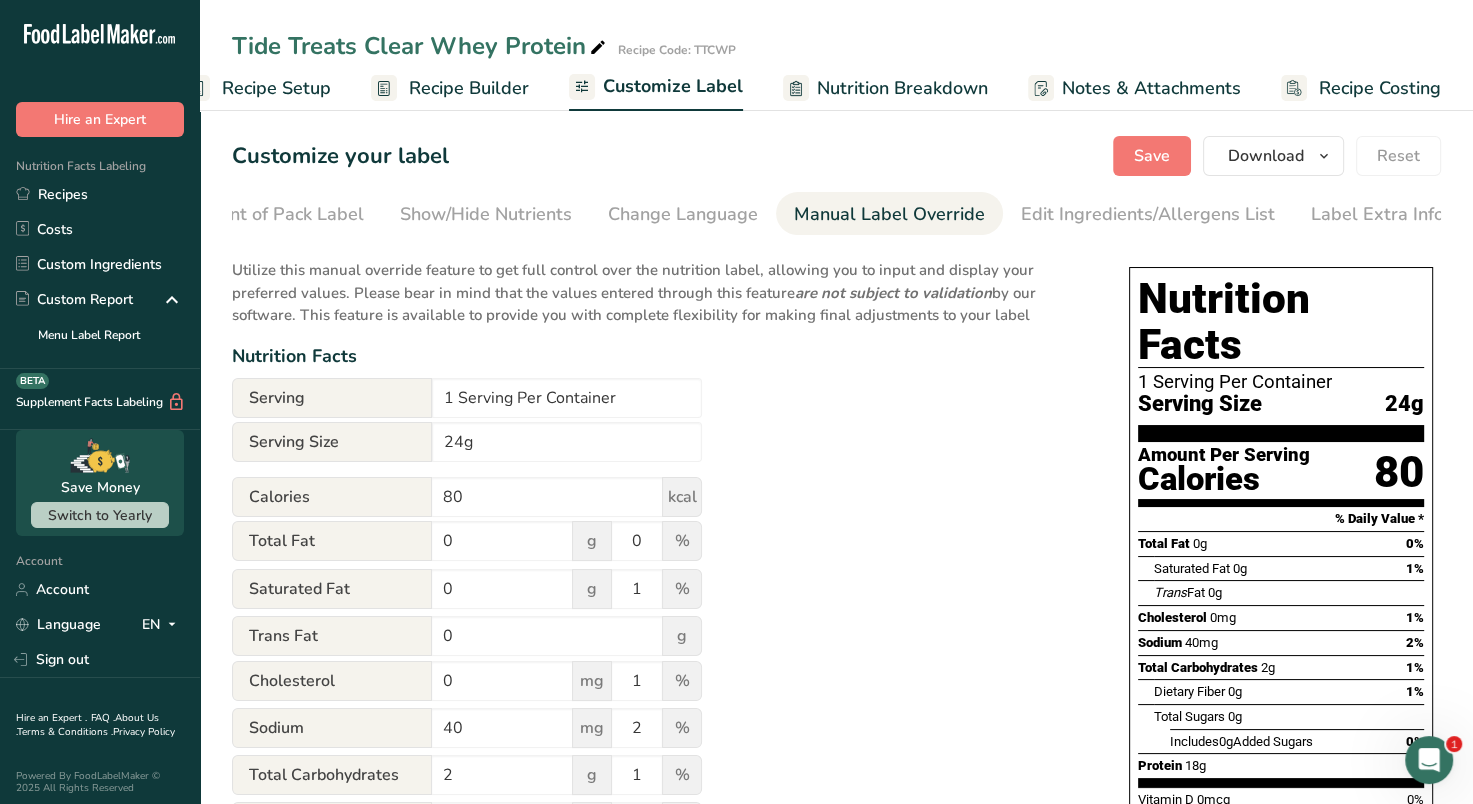 scroll, scrollTop: 460, scrollLeft: 0, axis: vertical 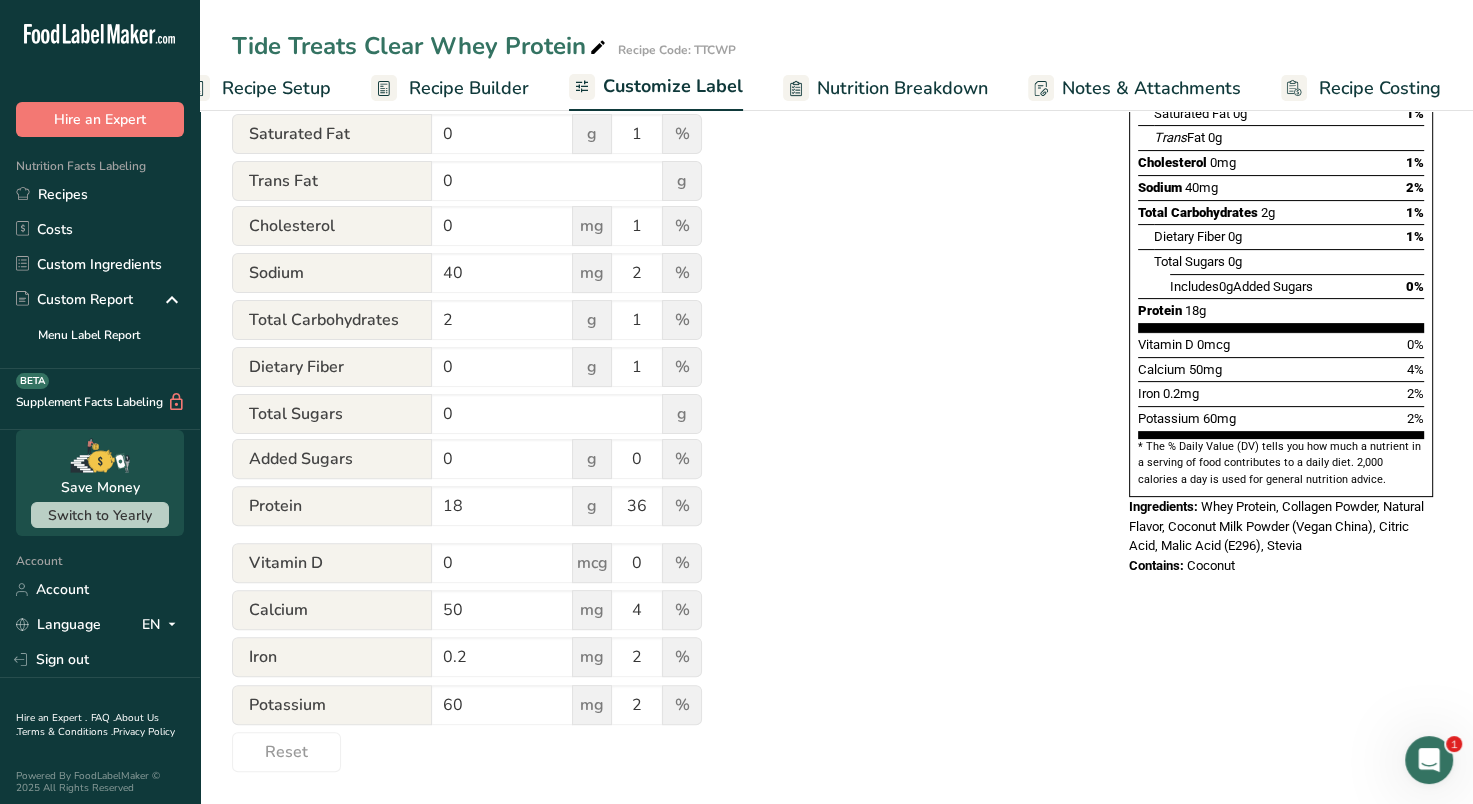 click on "Calcium" at bounding box center [332, 610] 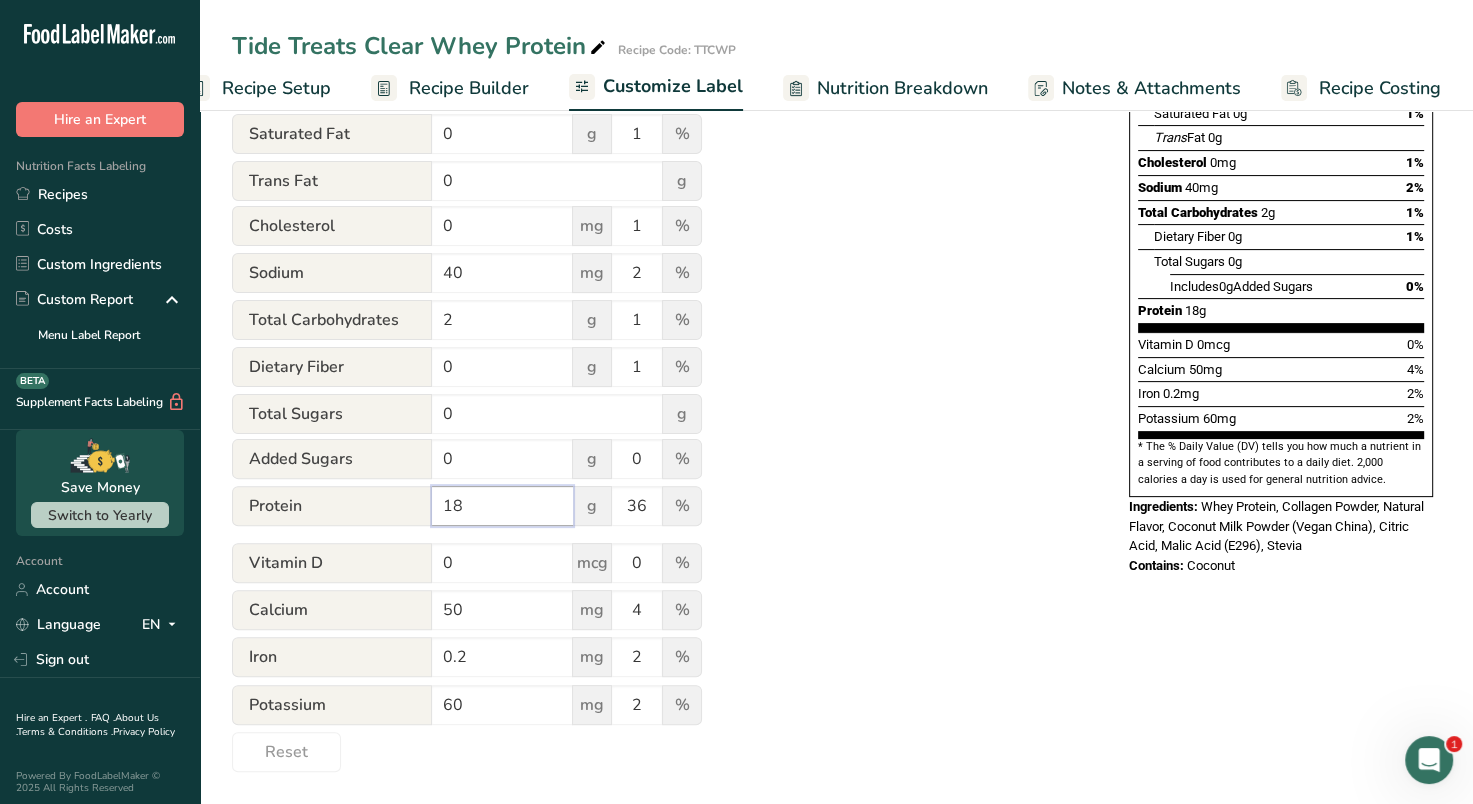click on "18" at bounding box center (502, 506) 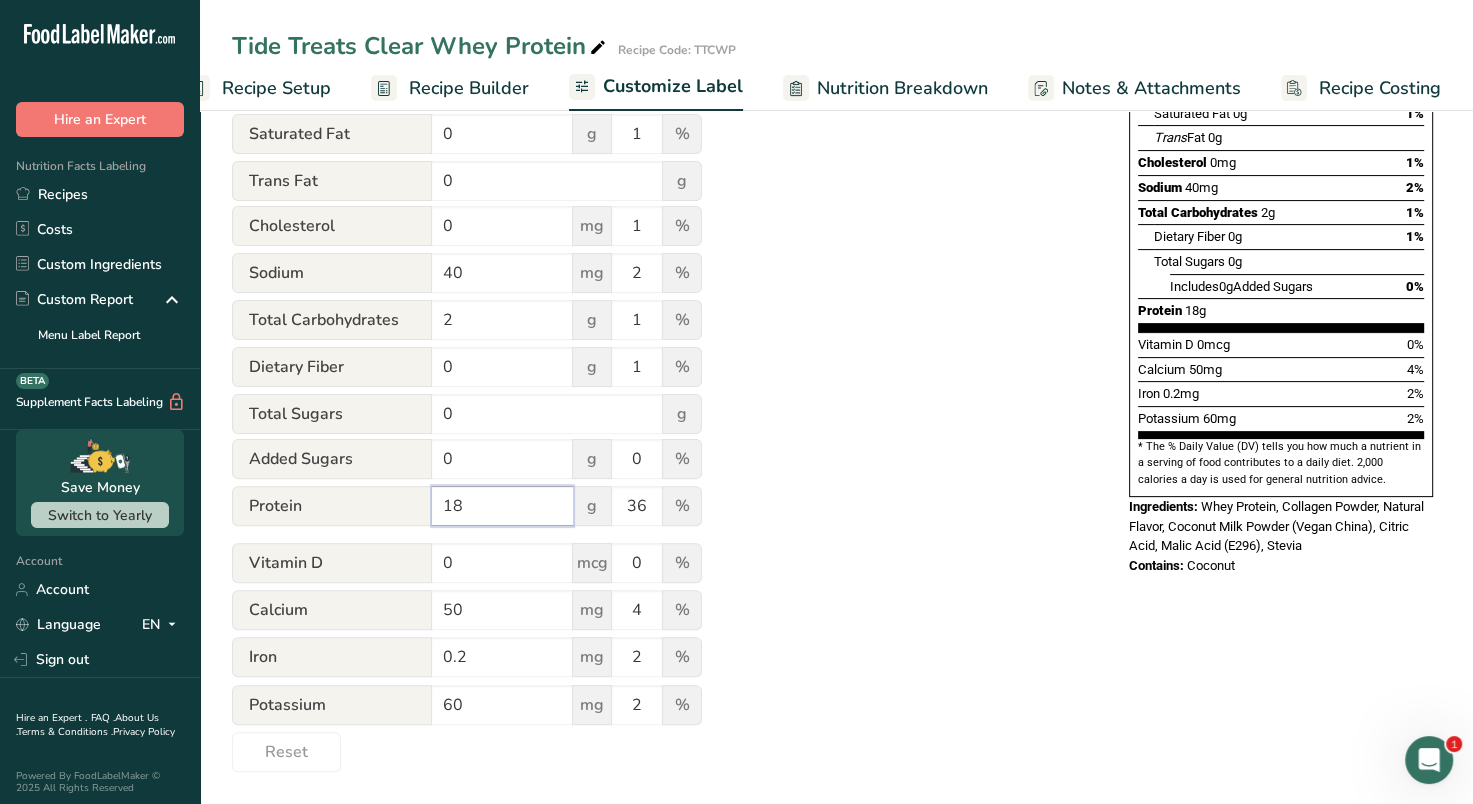 type on "1" 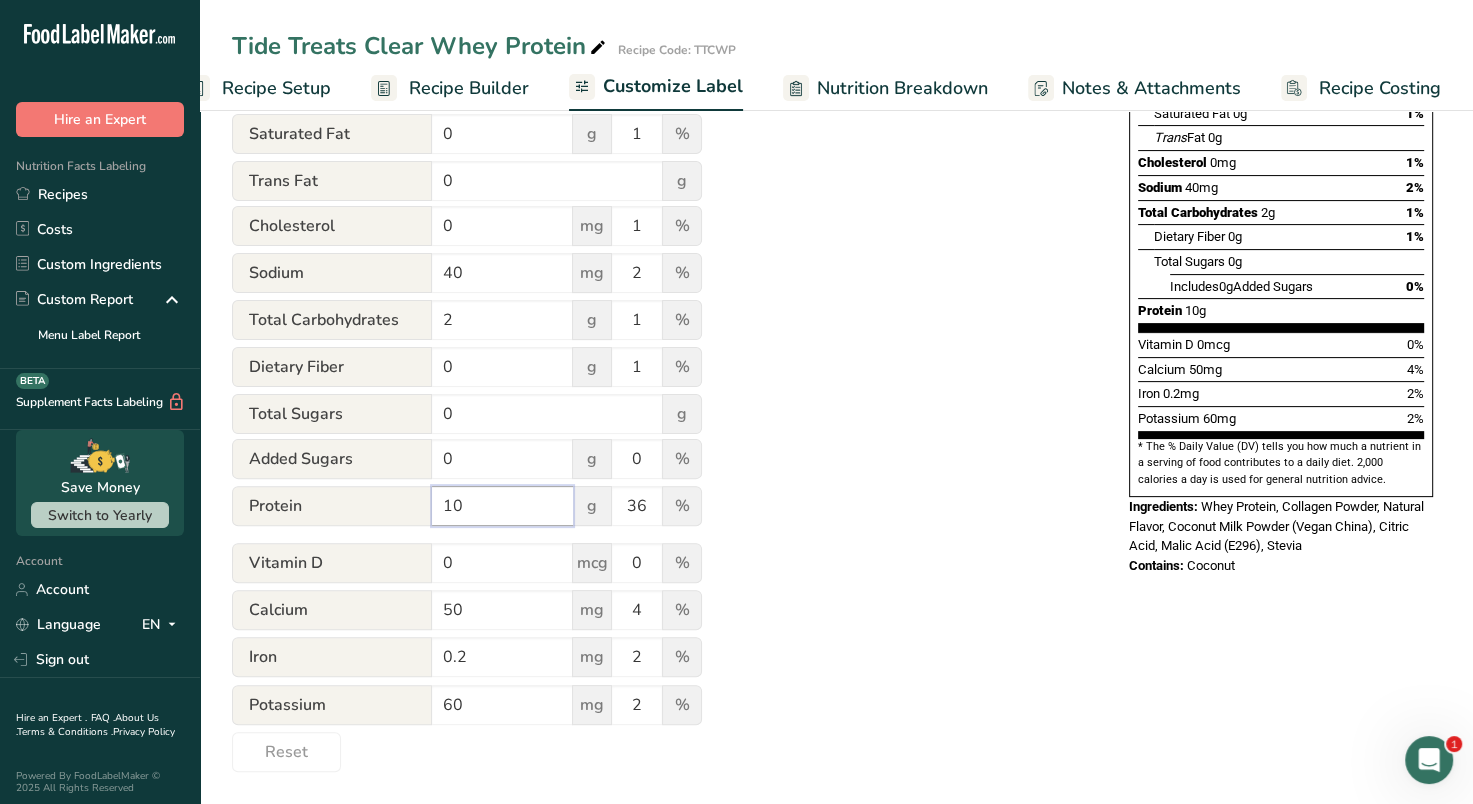 type on "1" 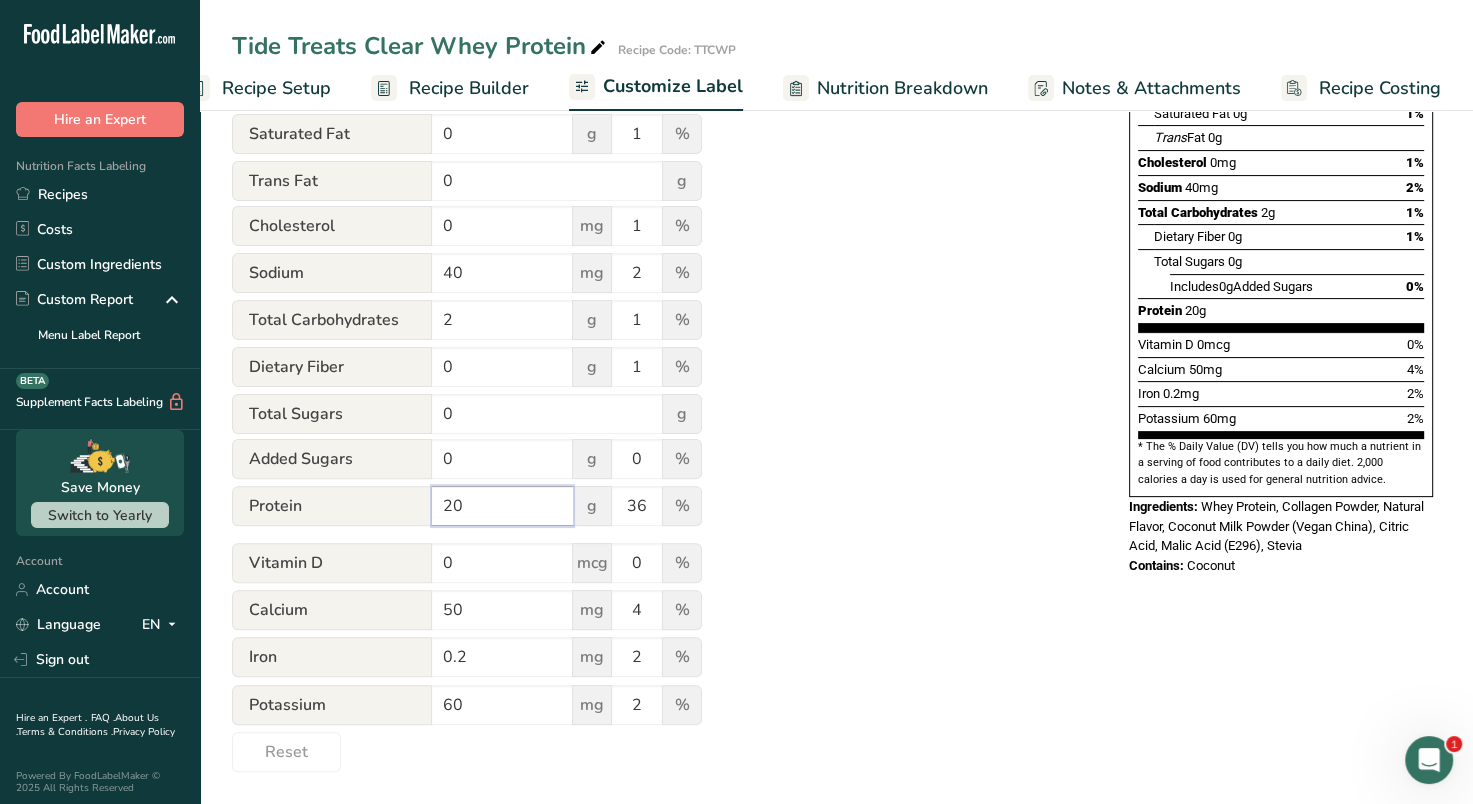 type on "20" 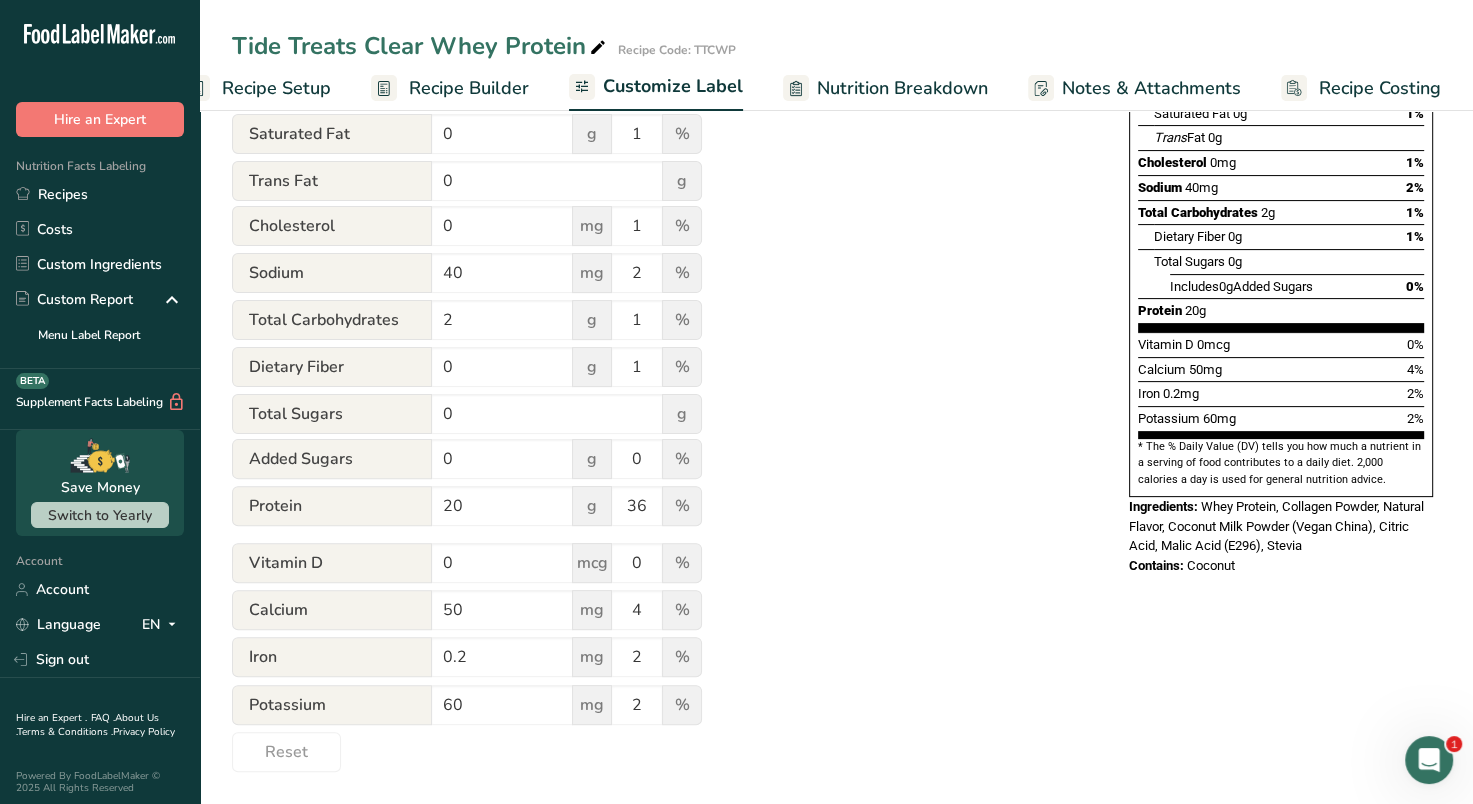 click on "Utilize this manual override feature to get full control over the nutrition label, allowing you to input and display your preferred values. Please bear in mind that the values entered through this feature
are not subject to validation
by our software. This feature is available to provide you with complete flexibility for making final adjustments to your label
Nutrition Facts
Serving
1 Serving Per Container
Serving Size
24g
Calories
80
kcal
Total Fat
0
g
0
%
Saturated Fat
0
g
1
%
Trans Fat
0
g
Cholesterol
0
mg
1
%
Sodium
40
mg
2
%
2     1     0" at bounding box center (660, 282) 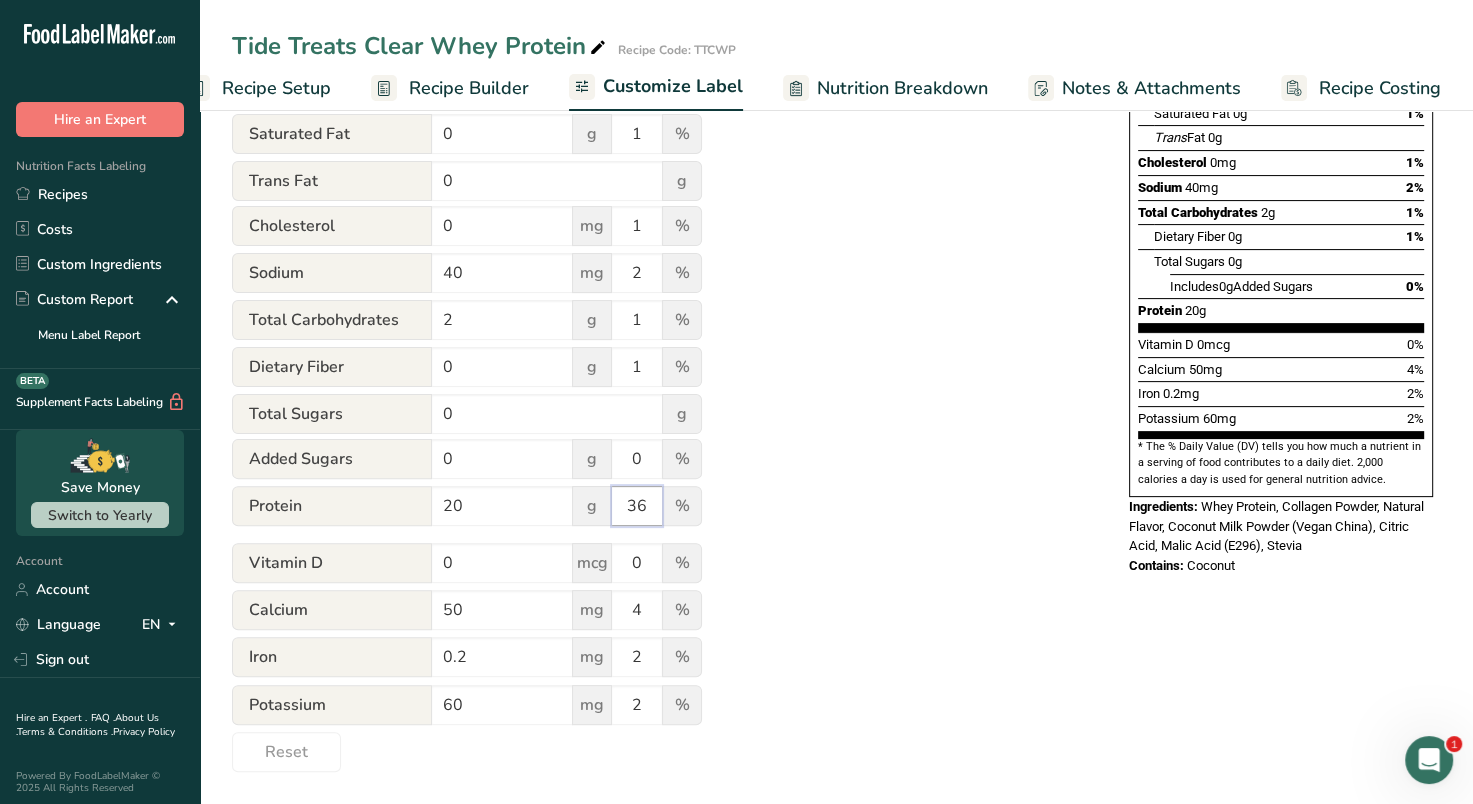 click on "36" at bounding box center [637, 506] 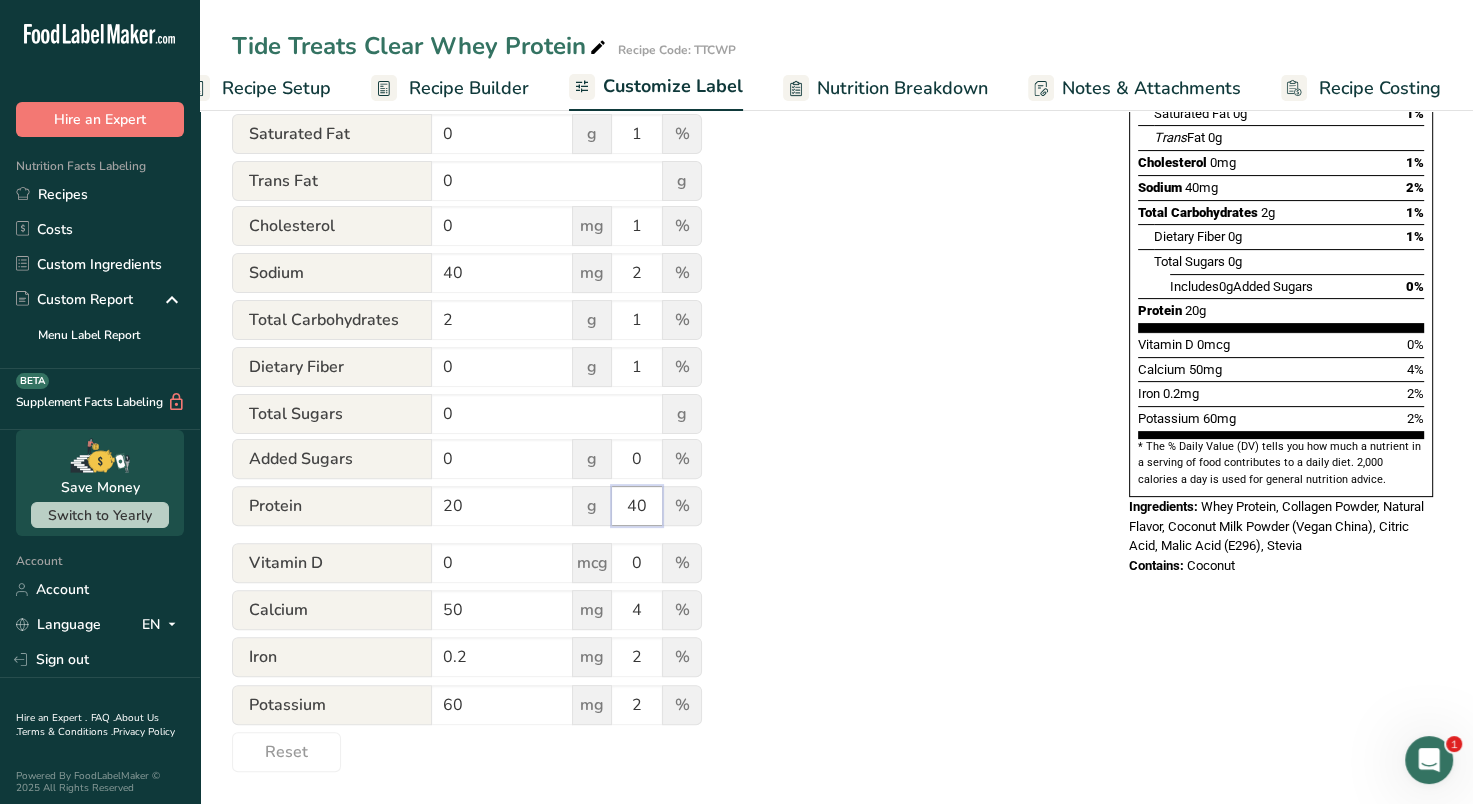 type on "40" 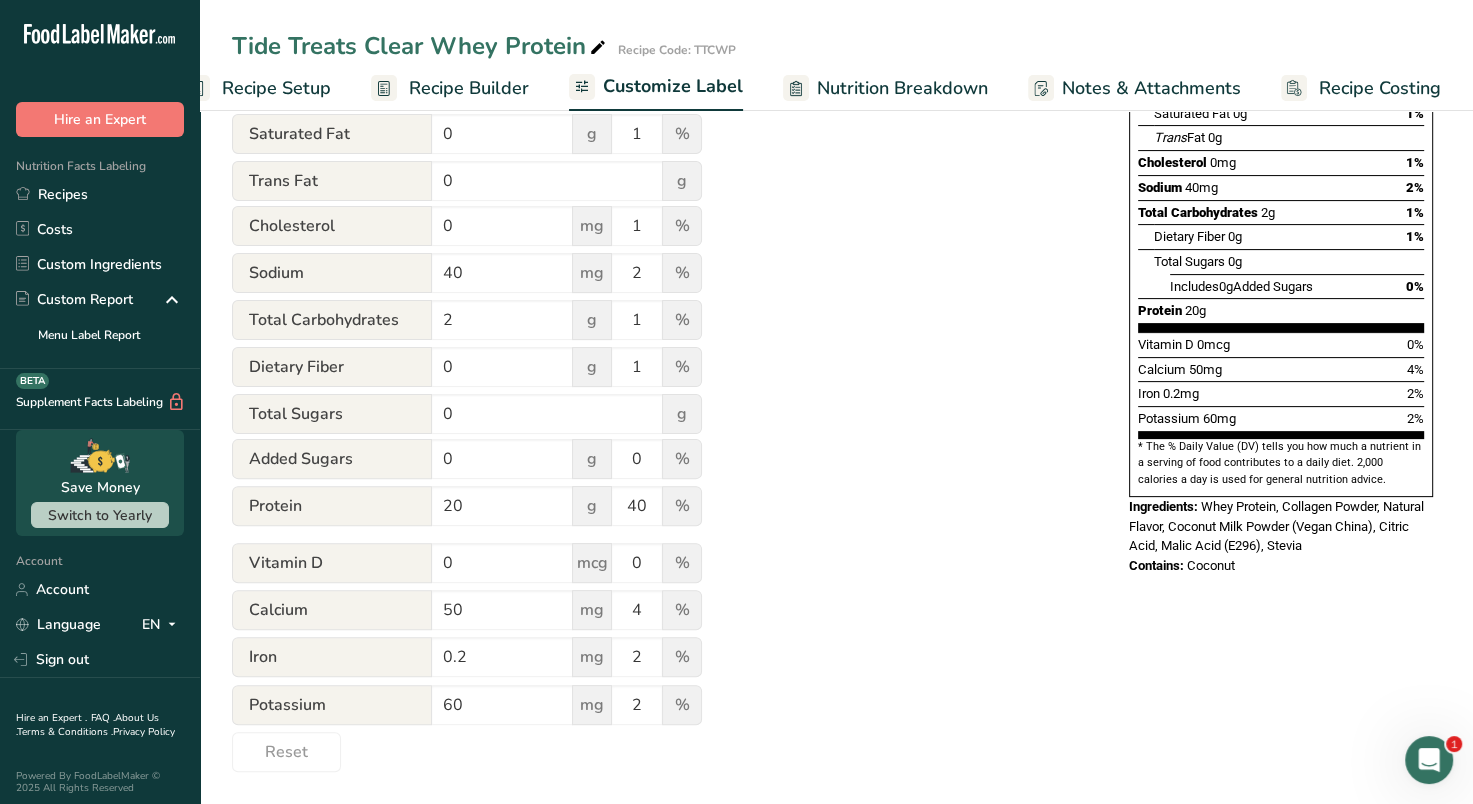 click on "Utilize this manual override feature to get full control over the nutrition label, allowing you to input and display your preferred values. Please bear in mind that the values entered through this feature
are not subject to validation
by our software. This feature is available to provide you with complete flexibility for making final adjustments to your label
Nutrition Facts
Serving
1 Serving Per Container
Serving Size
24g
Calories
80
kcal
Total Fat
0
g
0
%
Saturated Fat
0
g
1
%
Trans Fat
0
g
Cholesterol
0
mg
1
%
Sodium
40
mg
2
%
2     1     0" at bounding box center (660, 282) 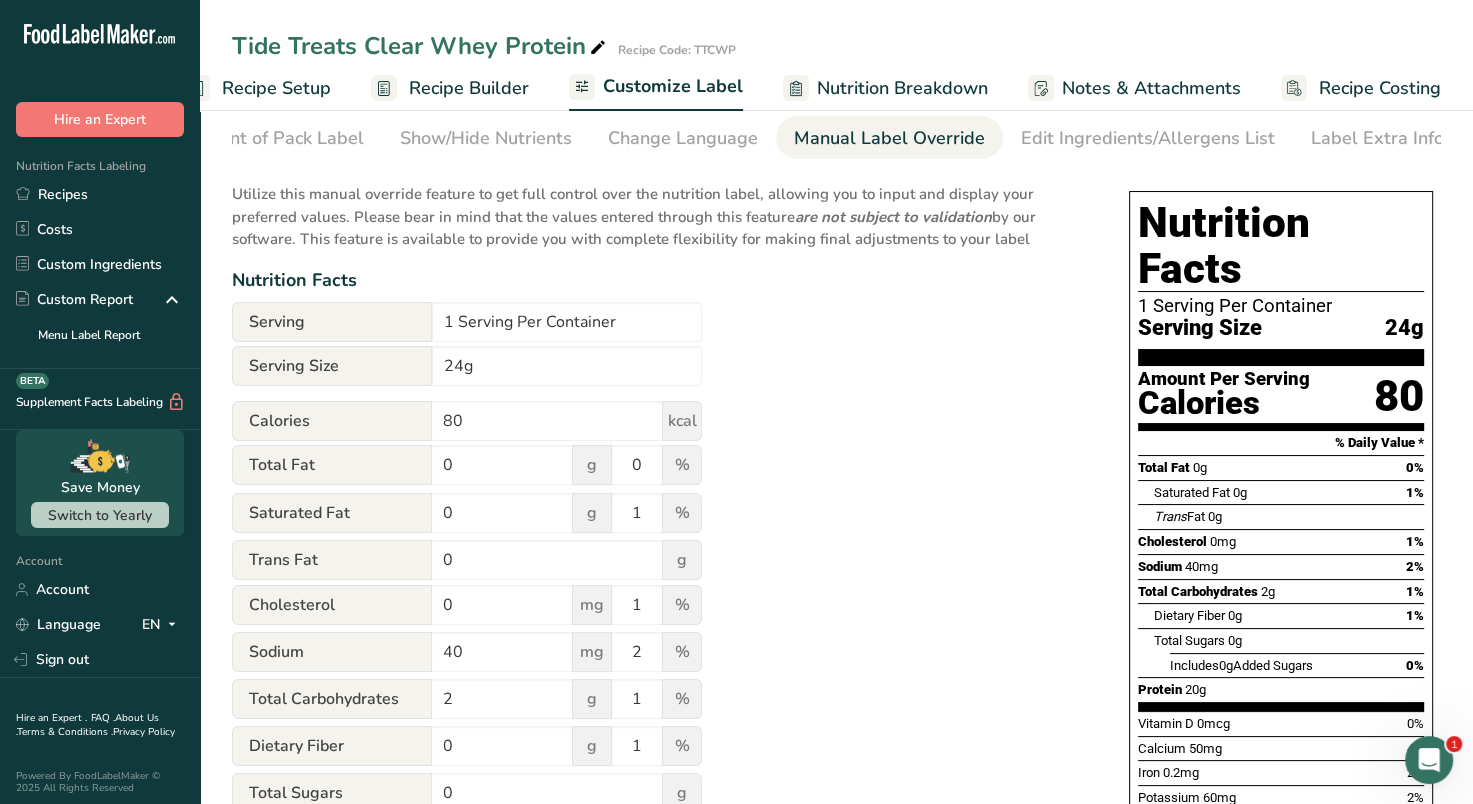 scroll, scrollTop: 75, scrollLeft: 0, axis: vertical 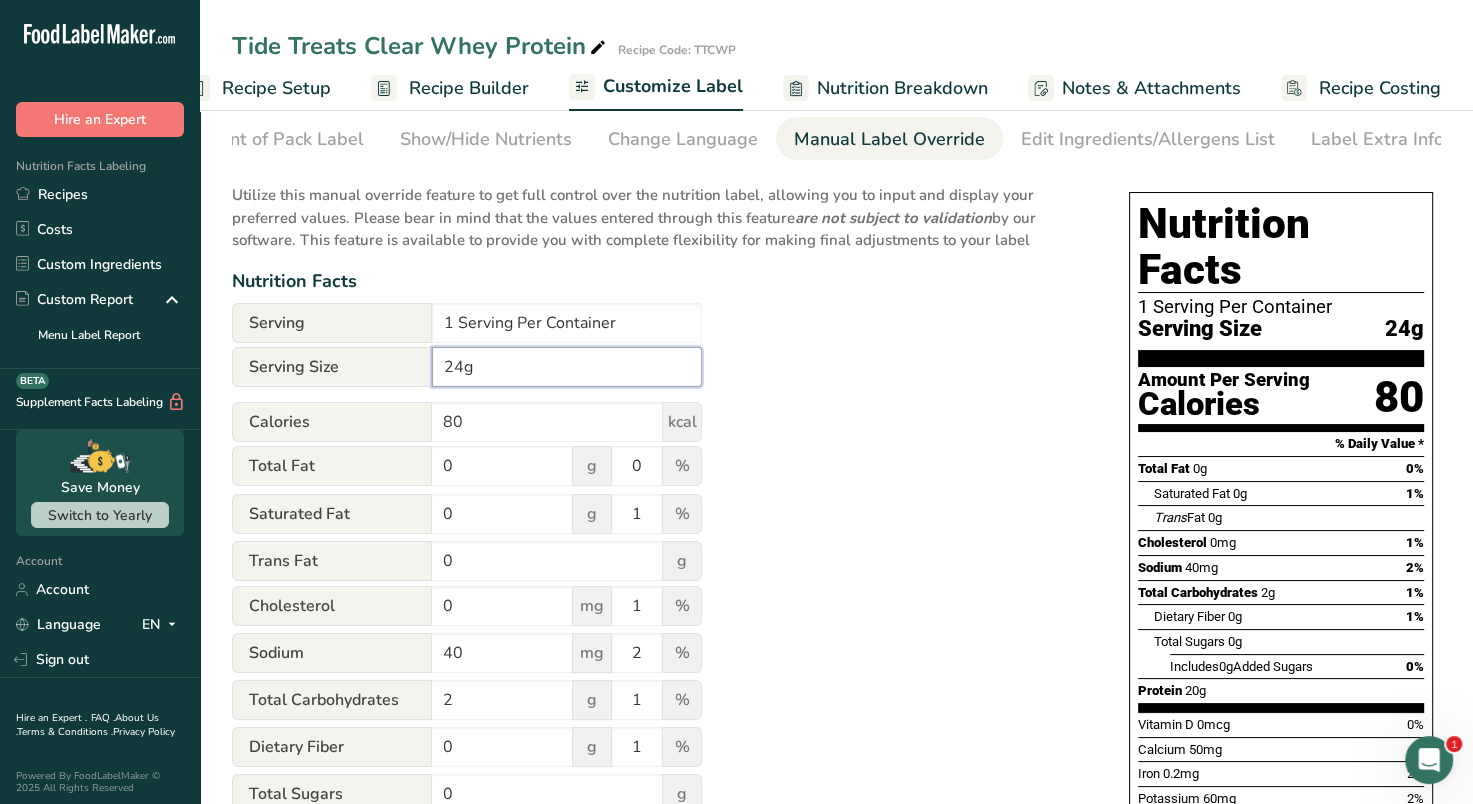 click on "24g" at bounding box center (567, 367) 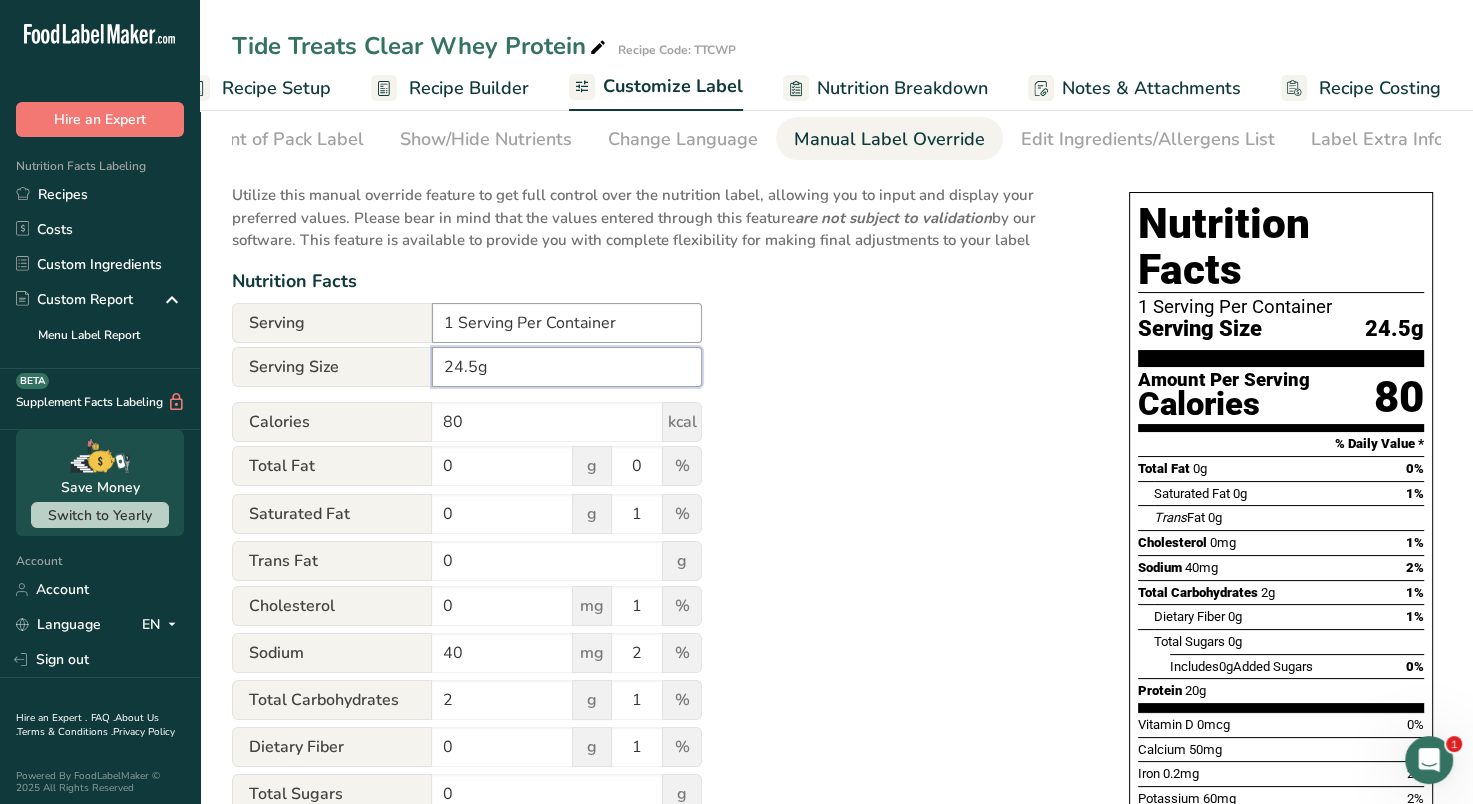 type on "24.5g" 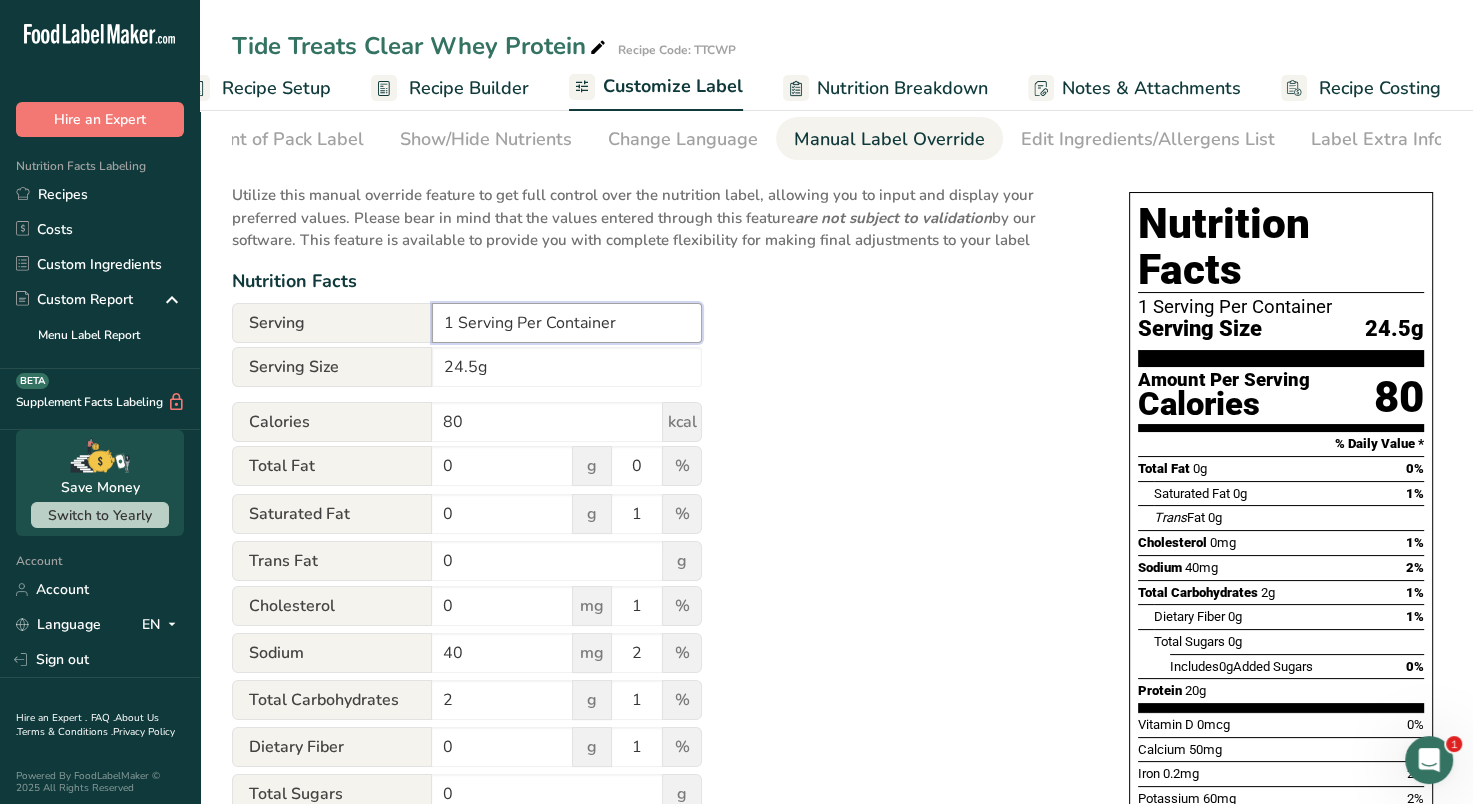 click on "1 Serving Per Container" at bounding box center (567, 323) 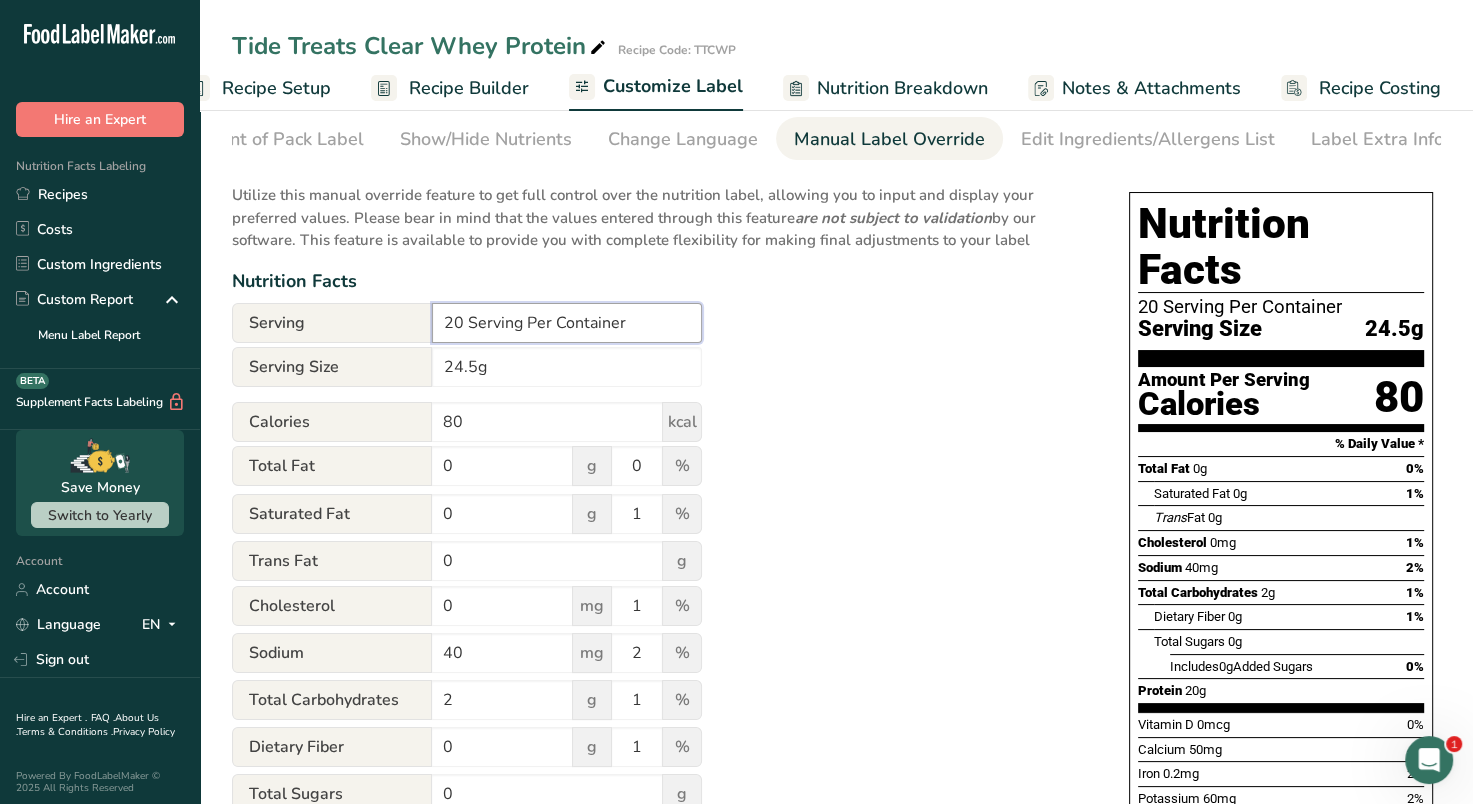 type on "20 Serving Per Container" 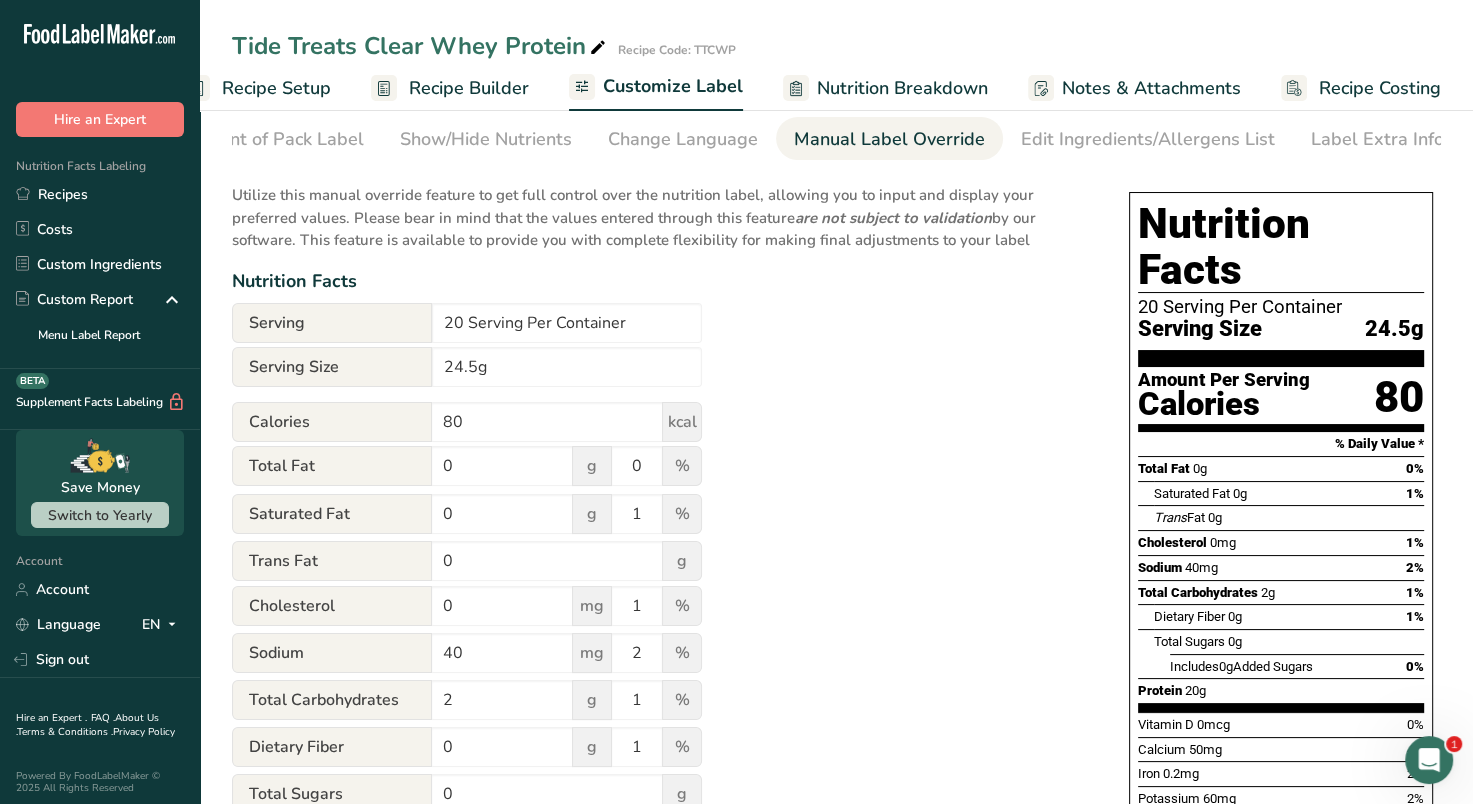 click on "Utilize this manual override feature to get full control over the nutrition label, allowing you to input and display your preferred values. Please bear in mind that the values entered through this feature
are not subject to validation
by our software. This feature is available to provide you with complete flexibility for making final adjustments to your label
Nutrition Facts
Serving
20 Serving Per Container
Serving Size
24.5g
Calories
80
kcal
Total Fat
0
g
0
%
Saturated Fat
0
g
1
%
Trans Fat
0
g
Cholesterol
0
mg
1
%
Sodium
40
mg
2
%
2     1" at bounding box center [660, 662] 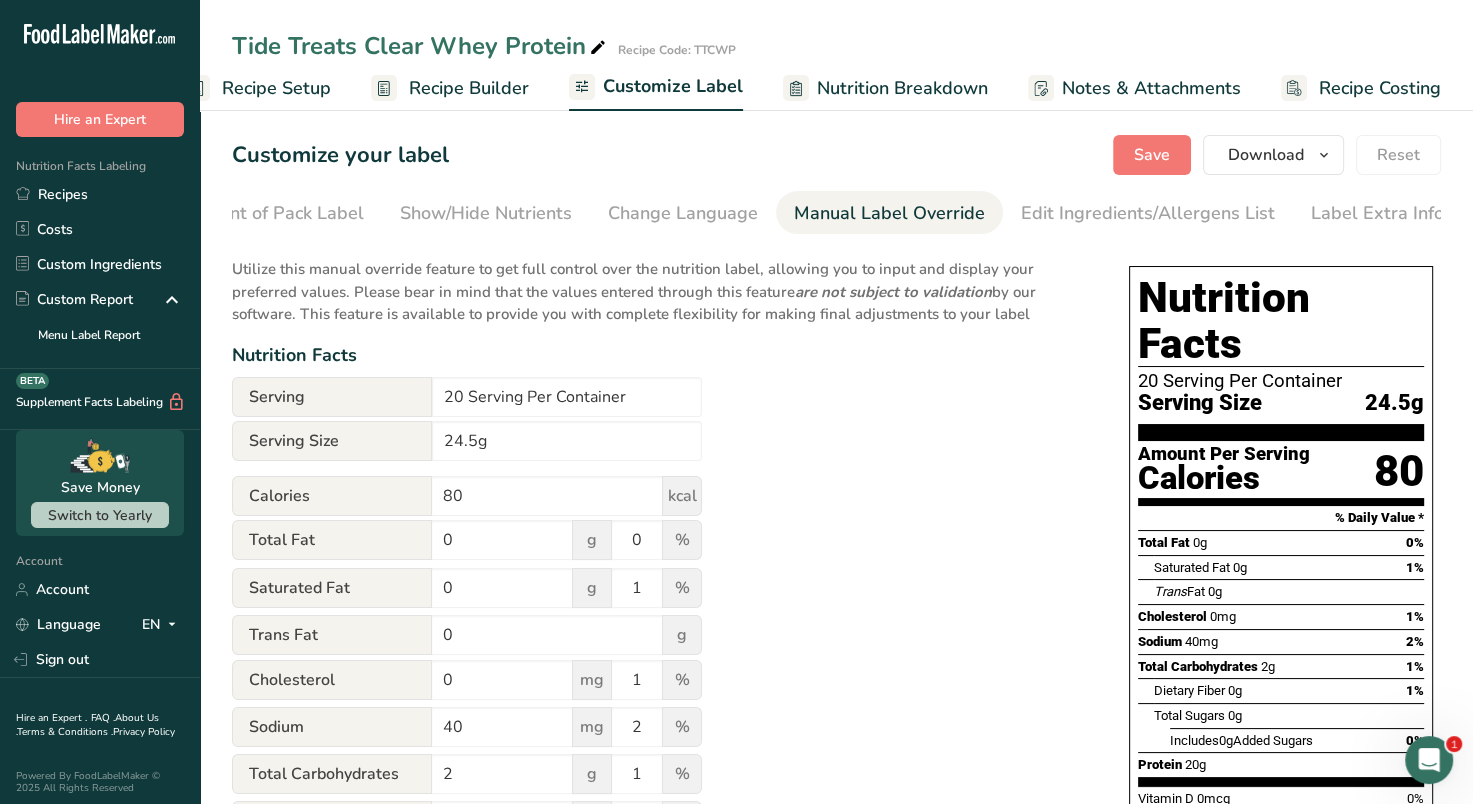scroll, scrollTop: 0, scrollLeft: 0, axis: both 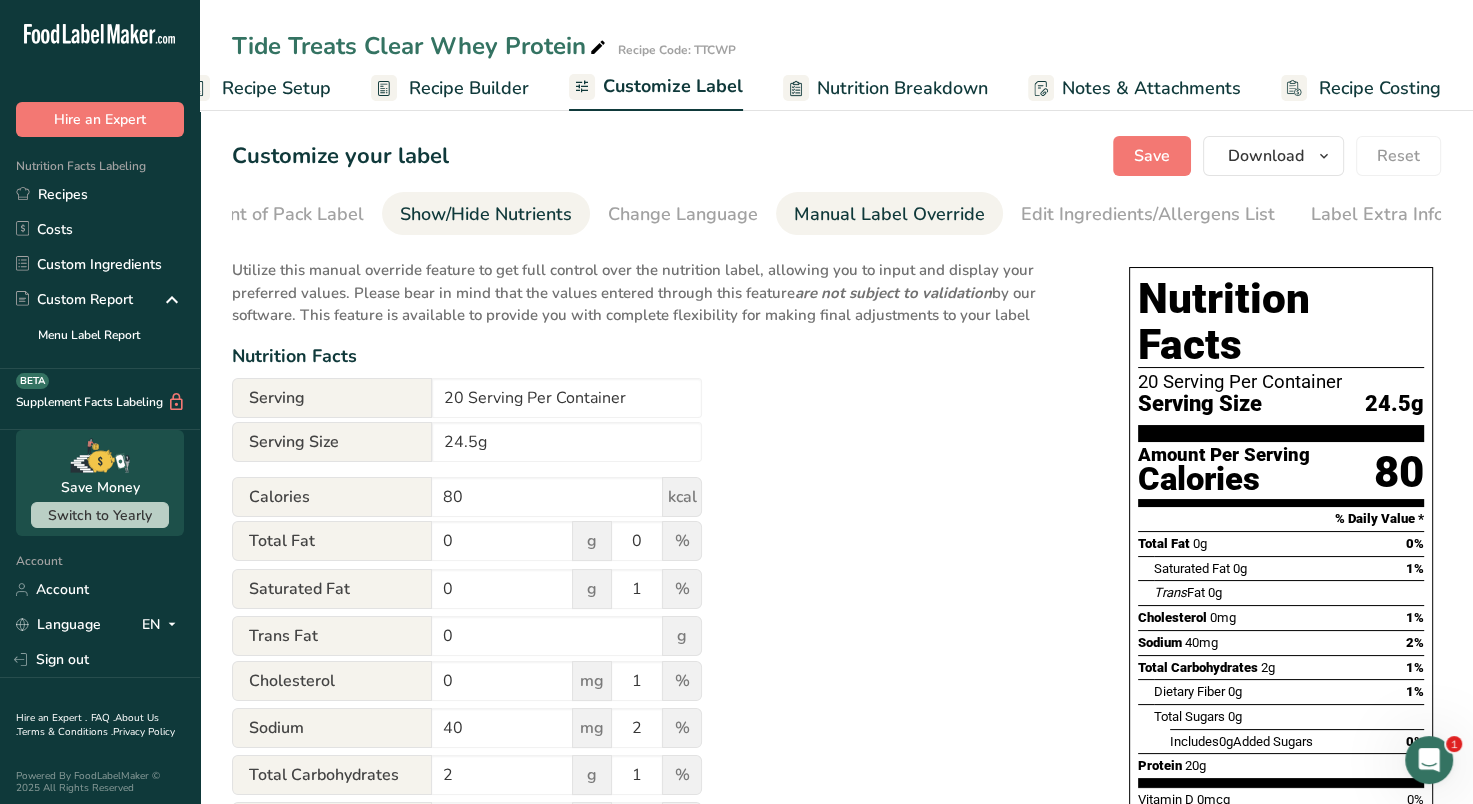 click on "Show/Hide Nutrients" at bounding box center [486, 214] 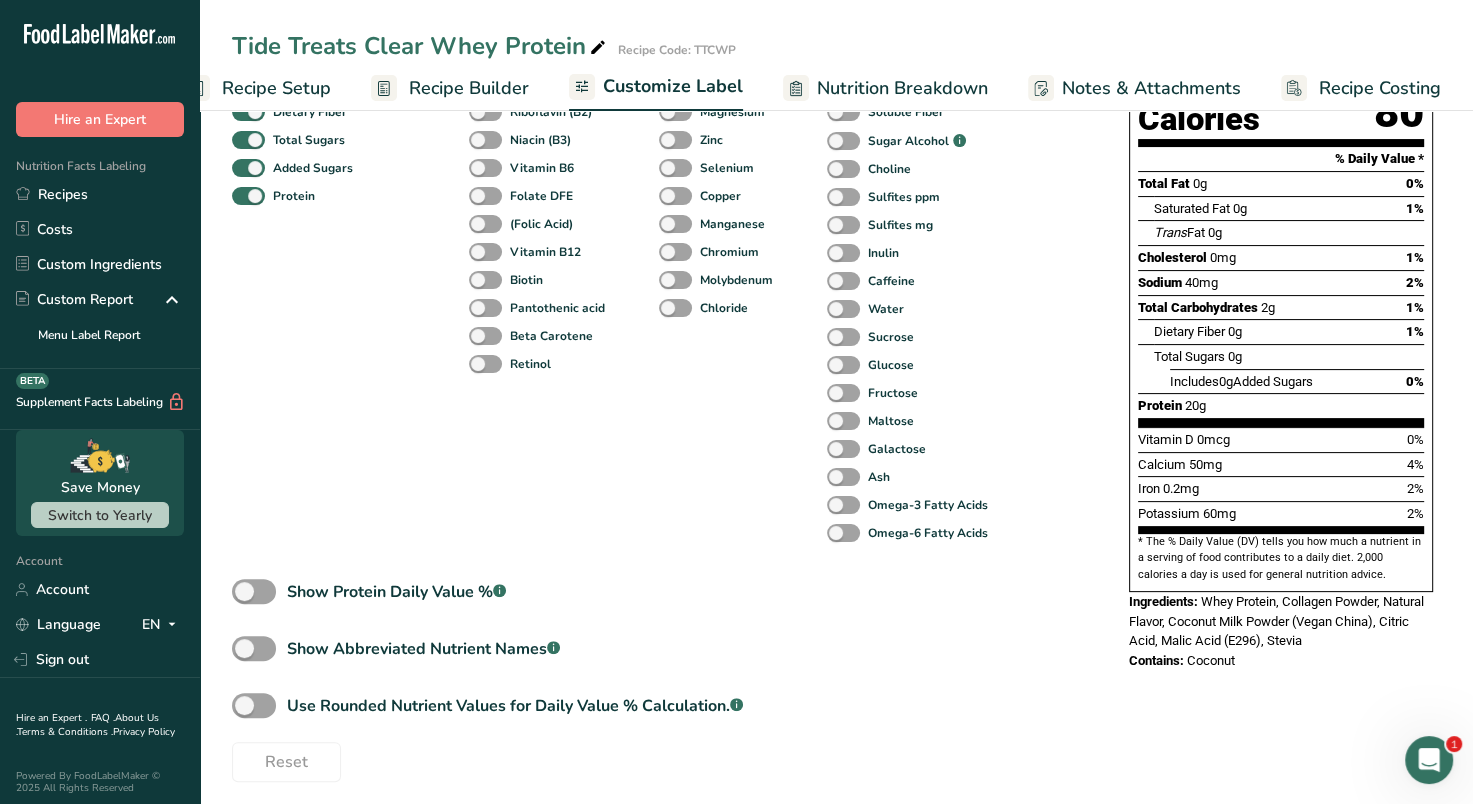 scroll, scrollTop: 376, scrollLeft: 0, axis: vertical 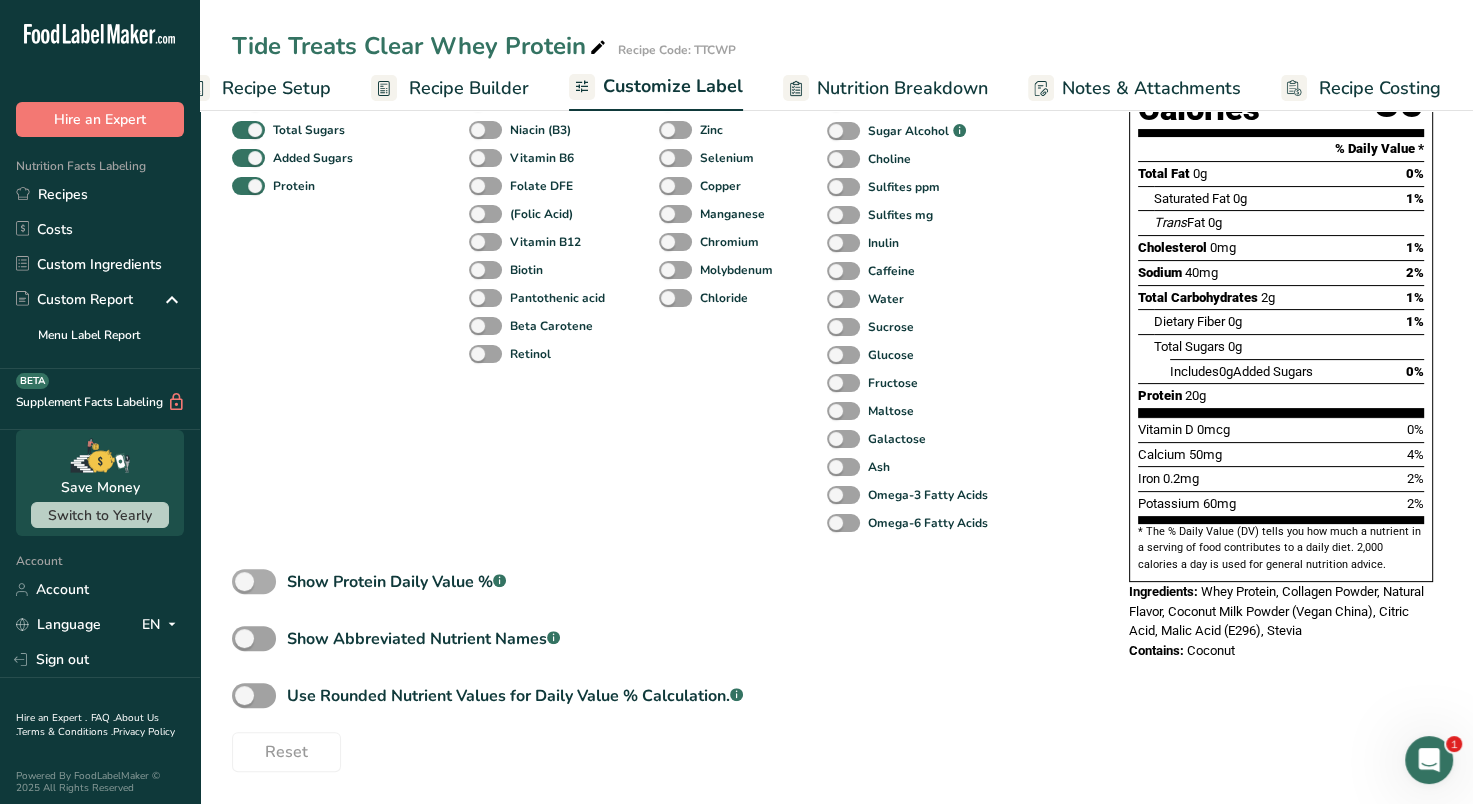 click on "Show Protein Daily Value %
.a-a{fill:#347362;}.b-a{fill:#fff;}" at bounding box center (369, 581) 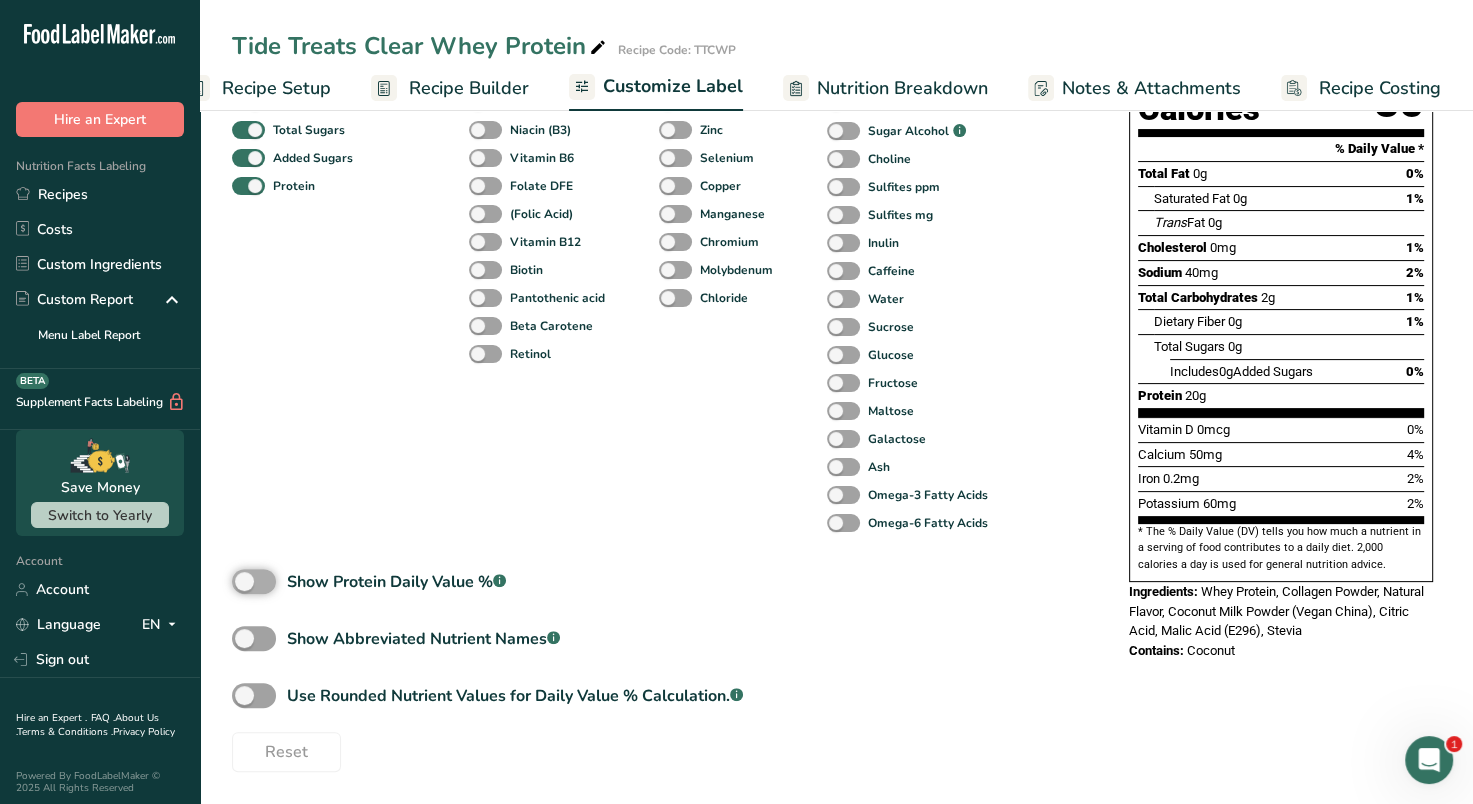 click on "Show Protein Daily Value %
.a-a{fill:#347362;}.b-a{fill:#fff;}" at bounding box center [238, 581] 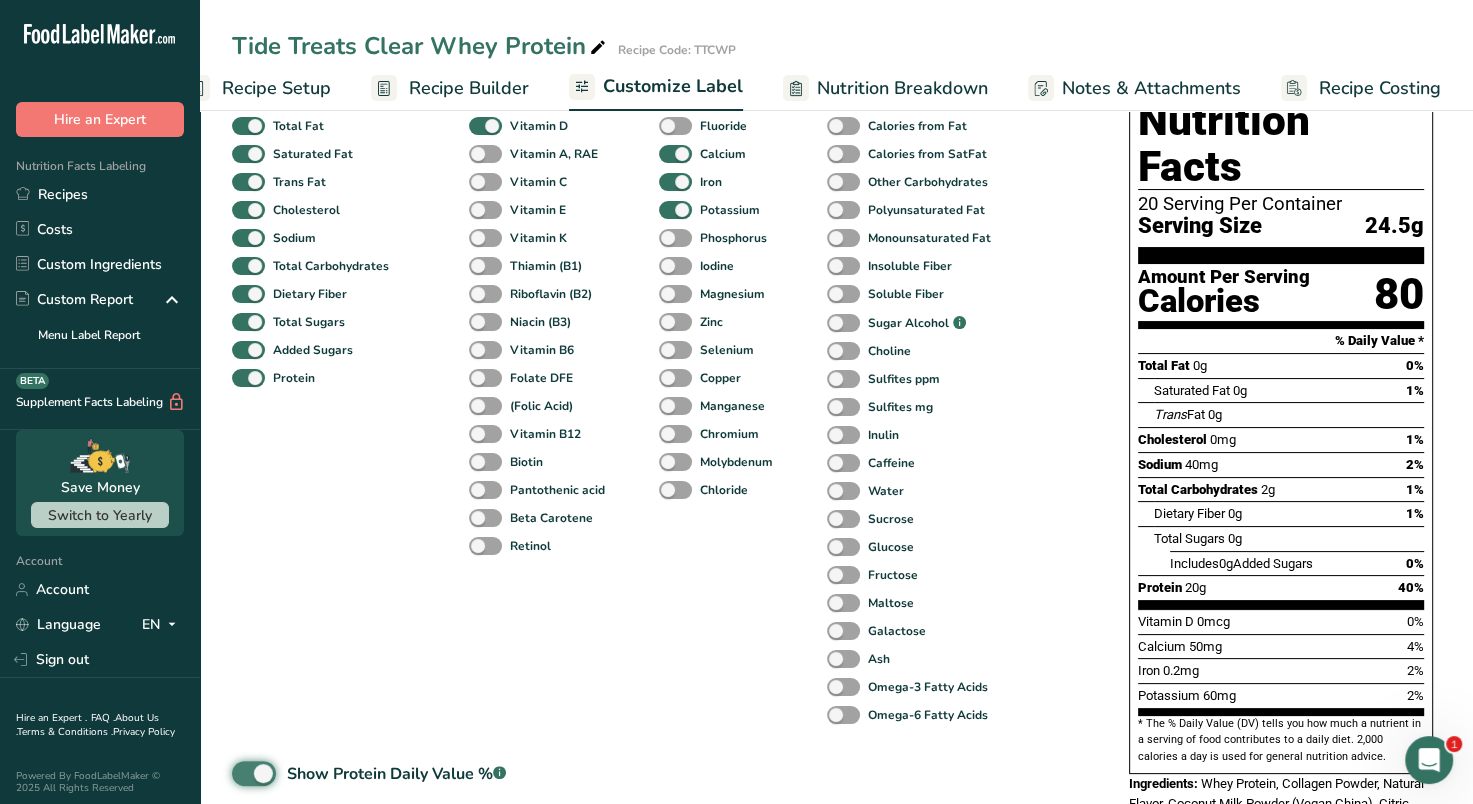 scroll, scrollTop: 0, scrollLeft: 0, axis: both 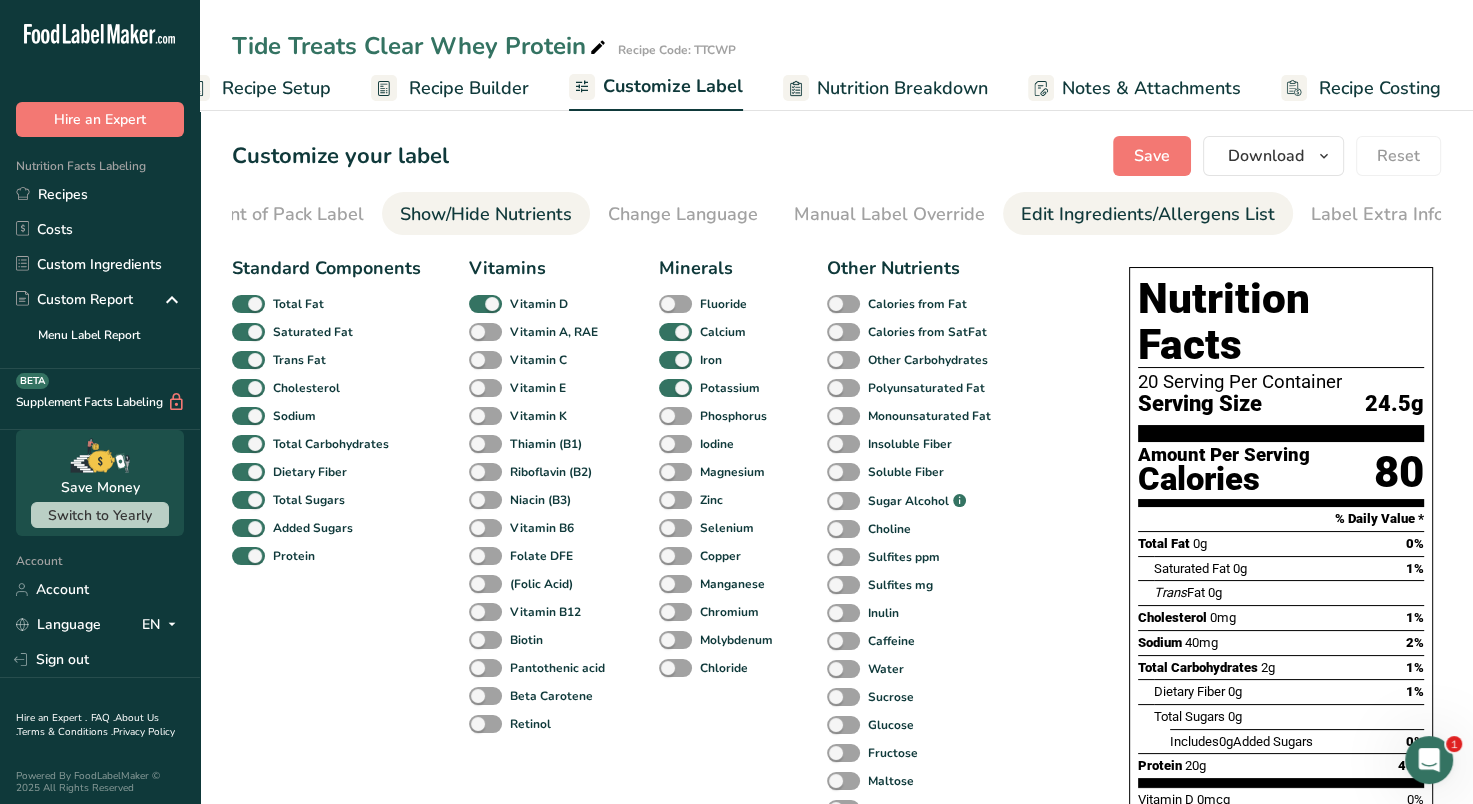 click on "Edit Ingredients/Allergens List" at bounding box center (1148, 214) 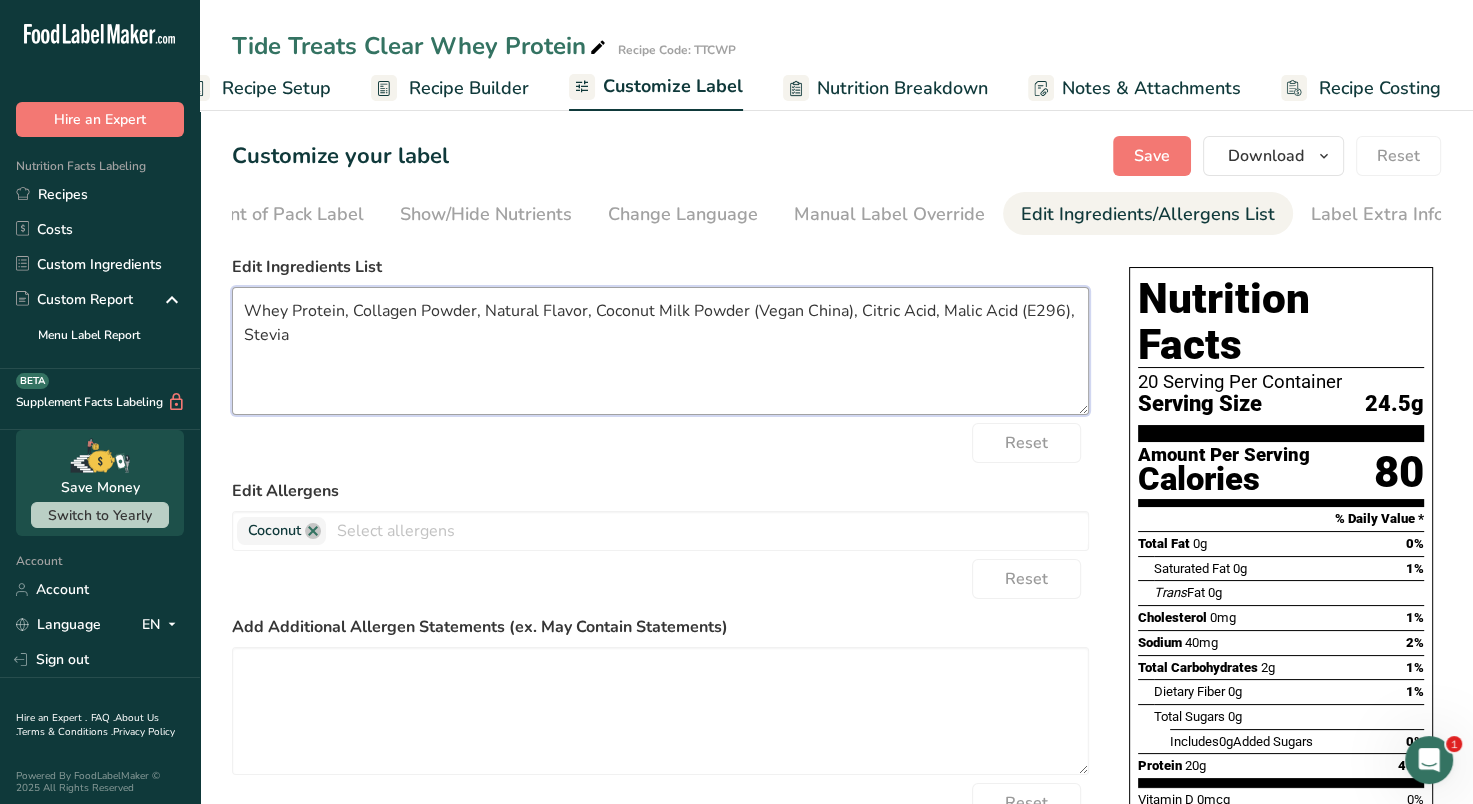 click on "Whey Protein, Collagen Powder, Natural Flavor, Coconut Milk Powder (Vegan China), Citric Acid, Malic Acid (E296), Stevia" at bounding box center [660, 351] 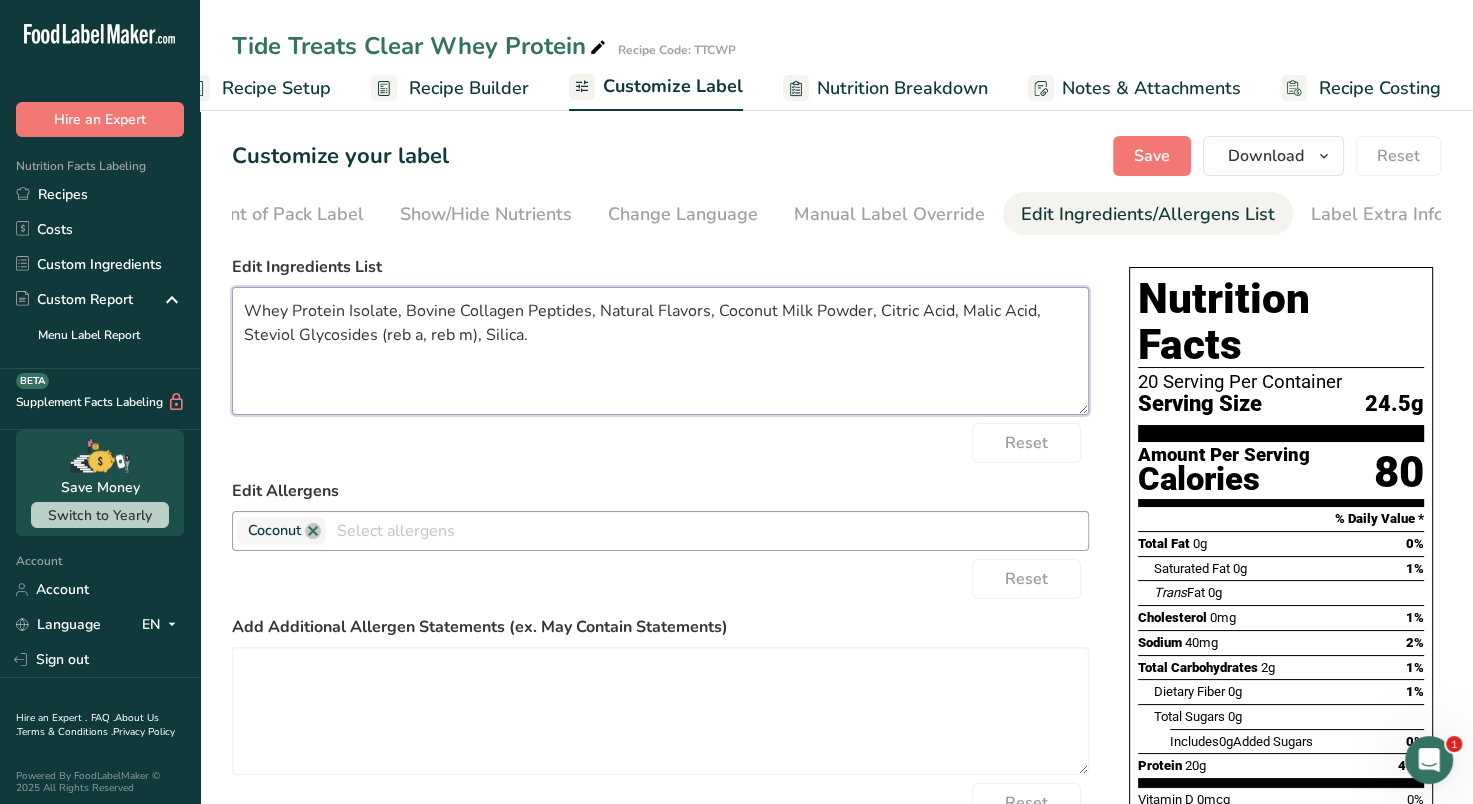 type on "Whey Protein Isolate, Bovine Collagen Peptides, Natural Flavors, Coconut Milk Powder, Citric Acid, Malic Acid, Steviol Glycosides (reb a, reb m), Silica." 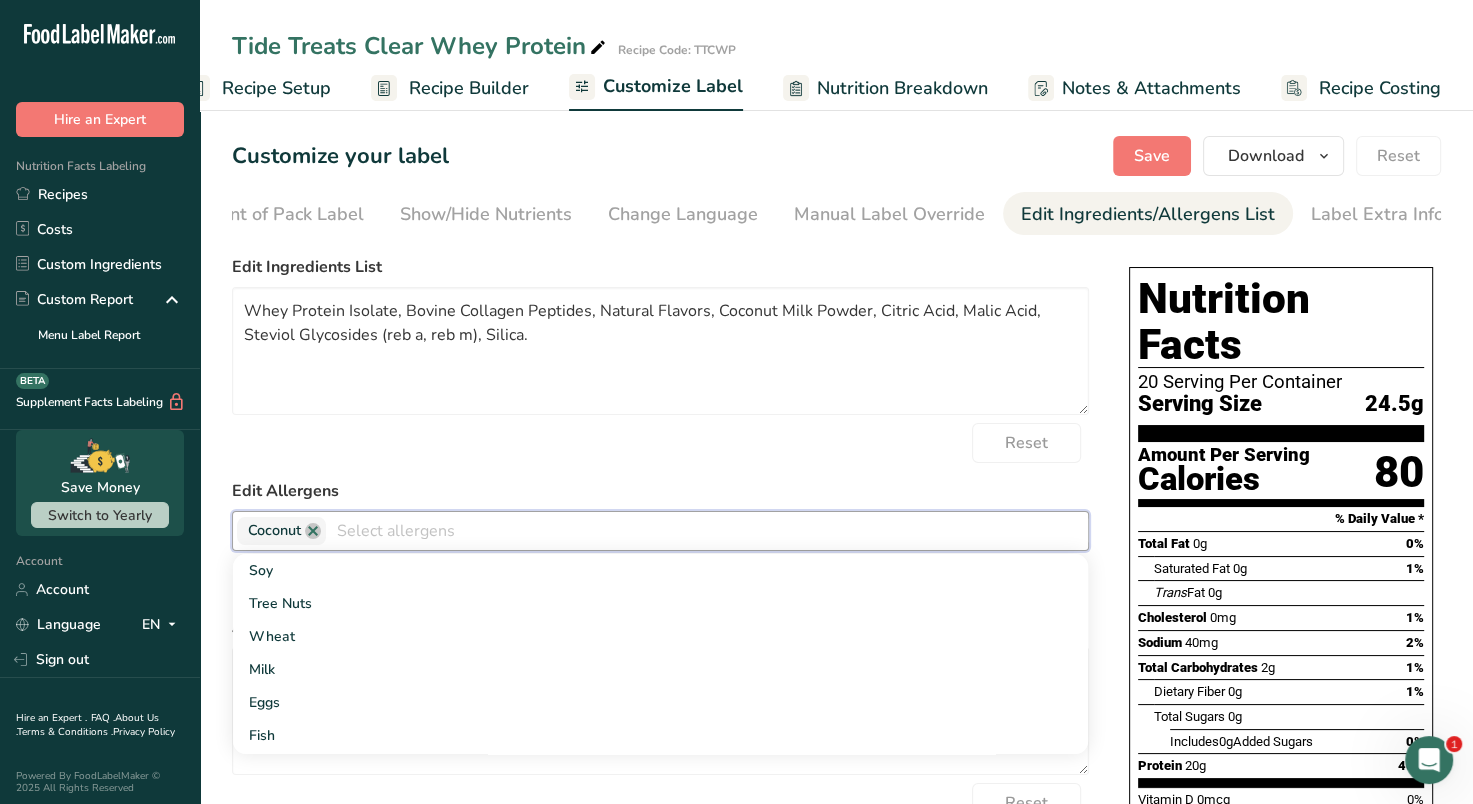 click at bounding box center (707, 530) 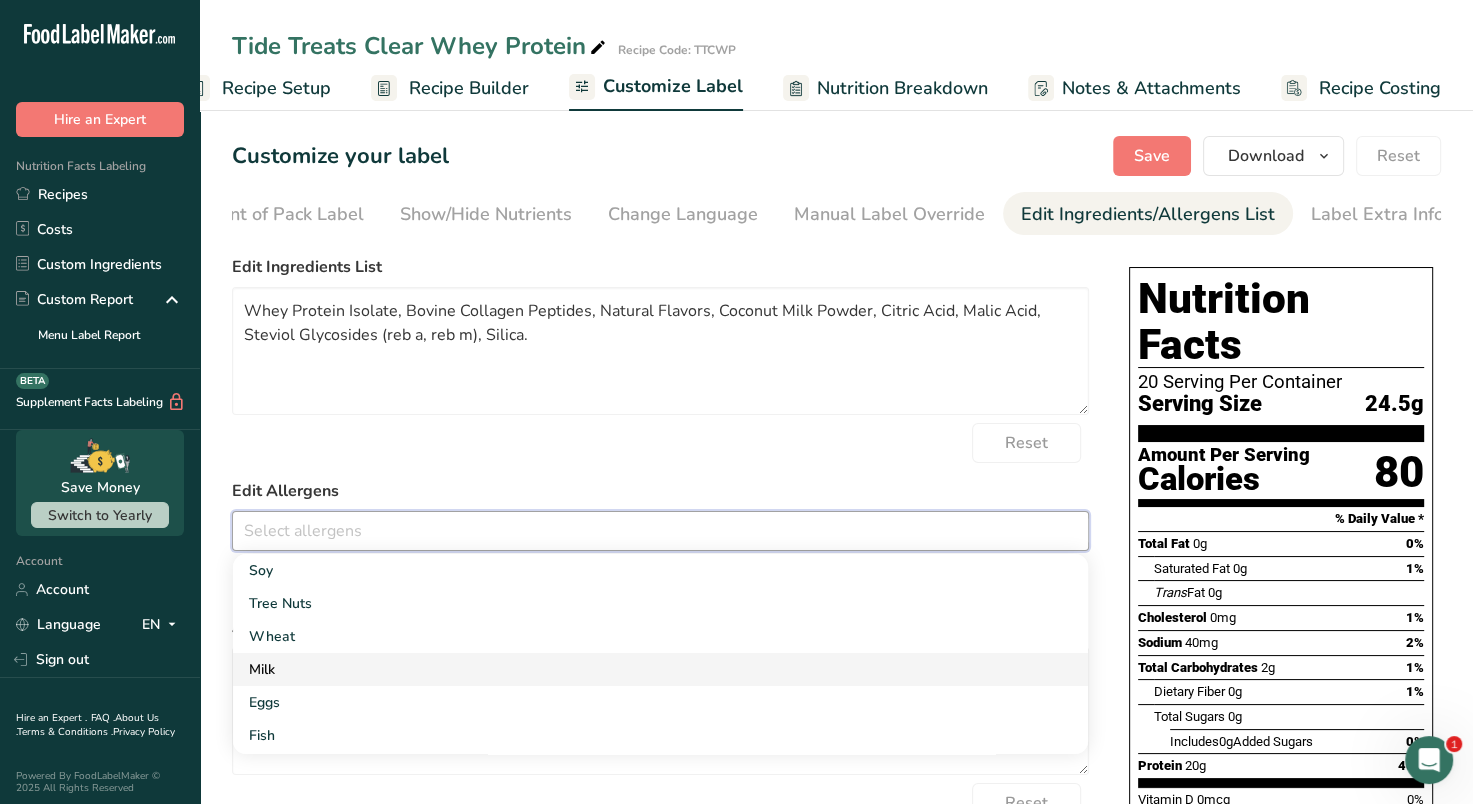 click on "Milk" at bounding box center (660, 669) 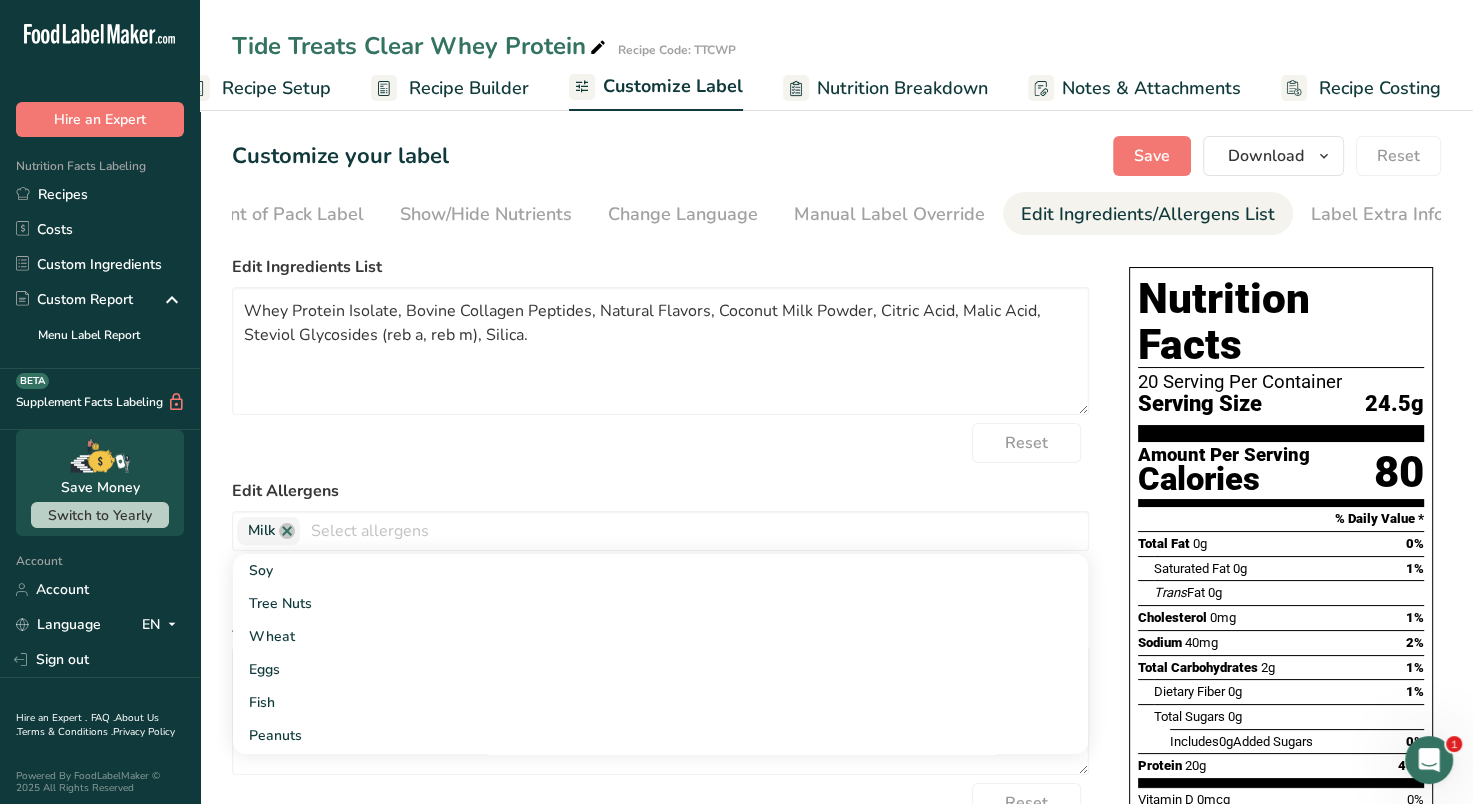 click on "Reset" at bounding box center (660, 443) 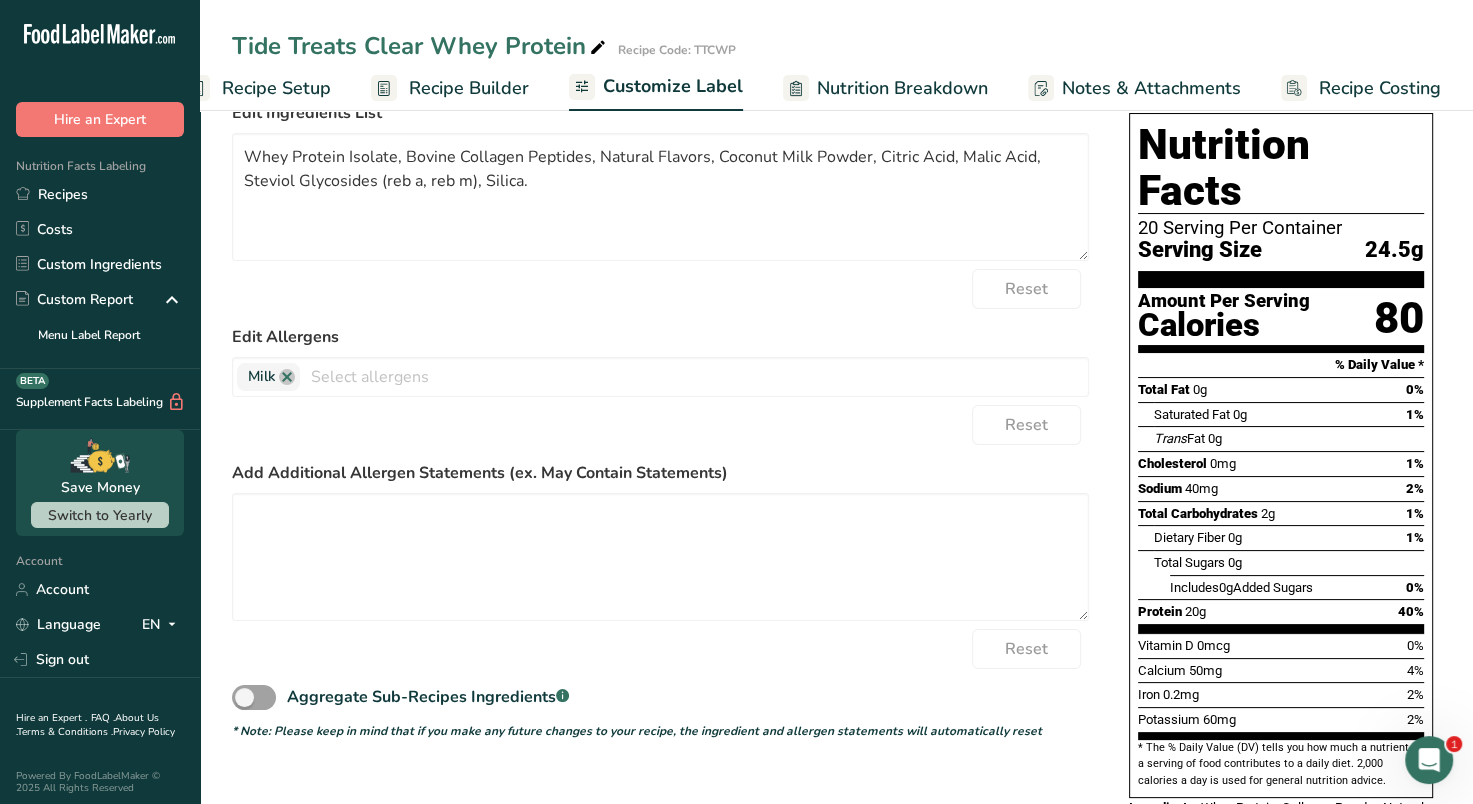 scroll, scrollTop: 0, scrollLeft: 0, axis: both 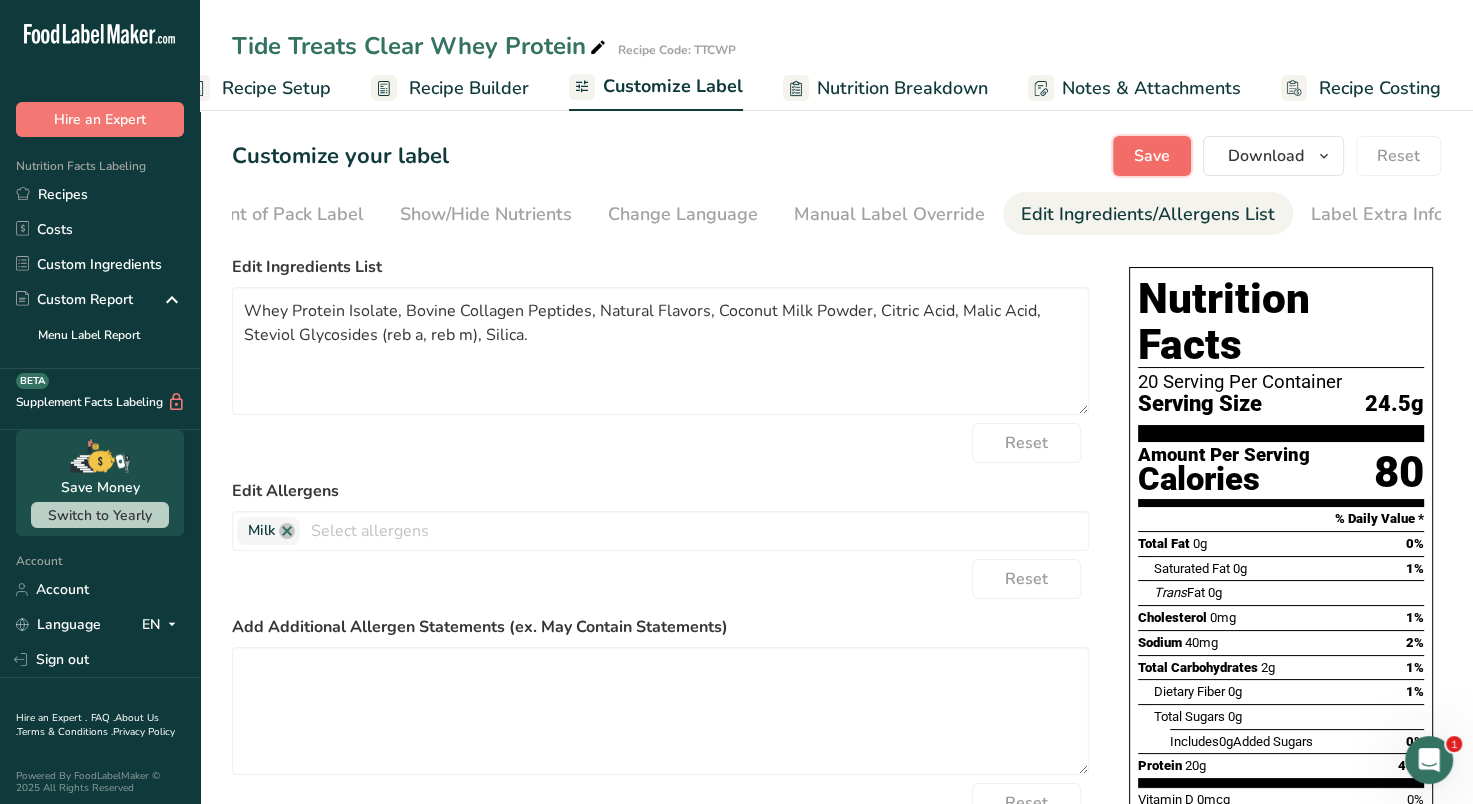 click on "Save" at bounding box center [1152, 156] 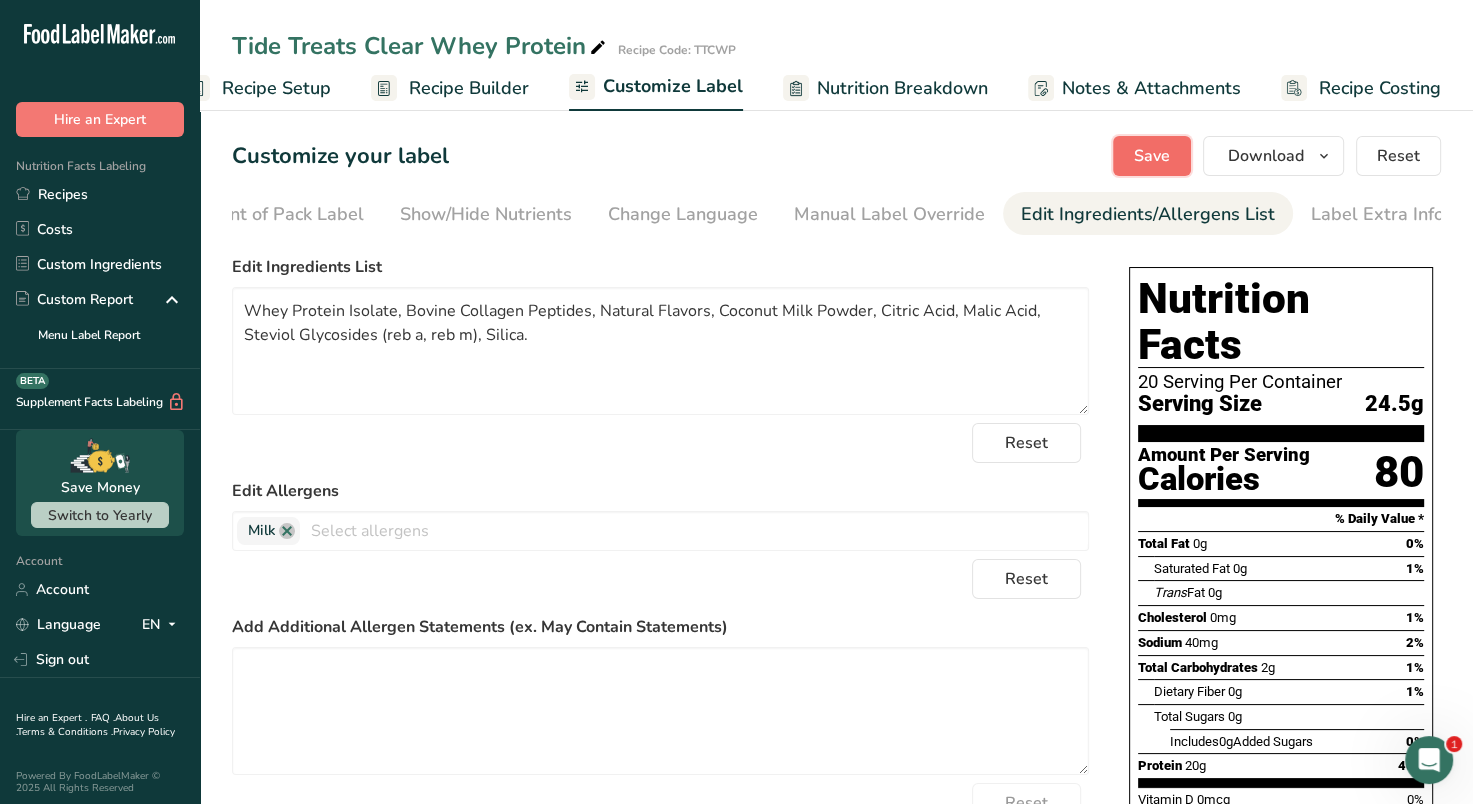 click on "Save" at bounding box center (1152, 156) 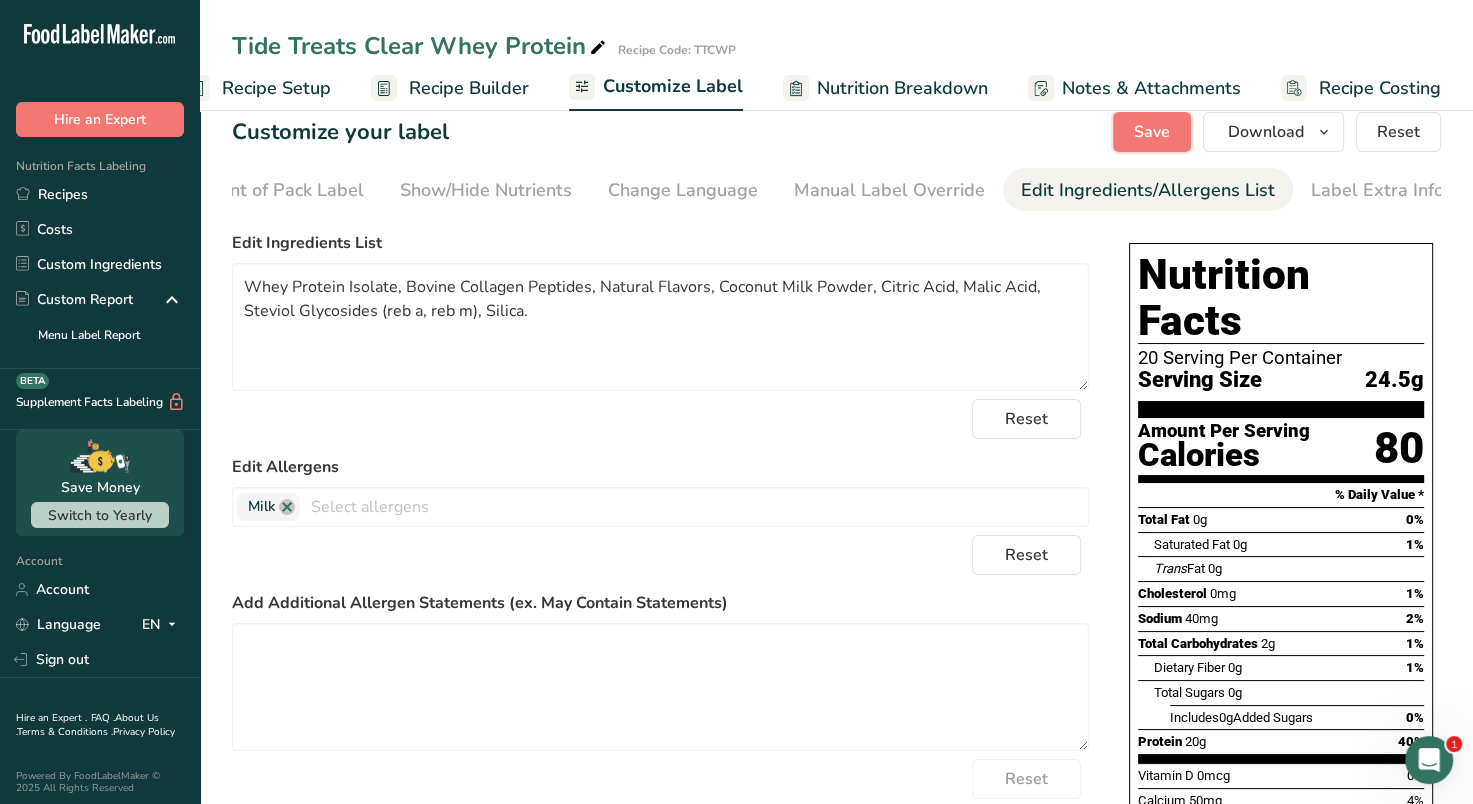 scroll, scrollTop: 0, scrollLeft: 0, axis: both 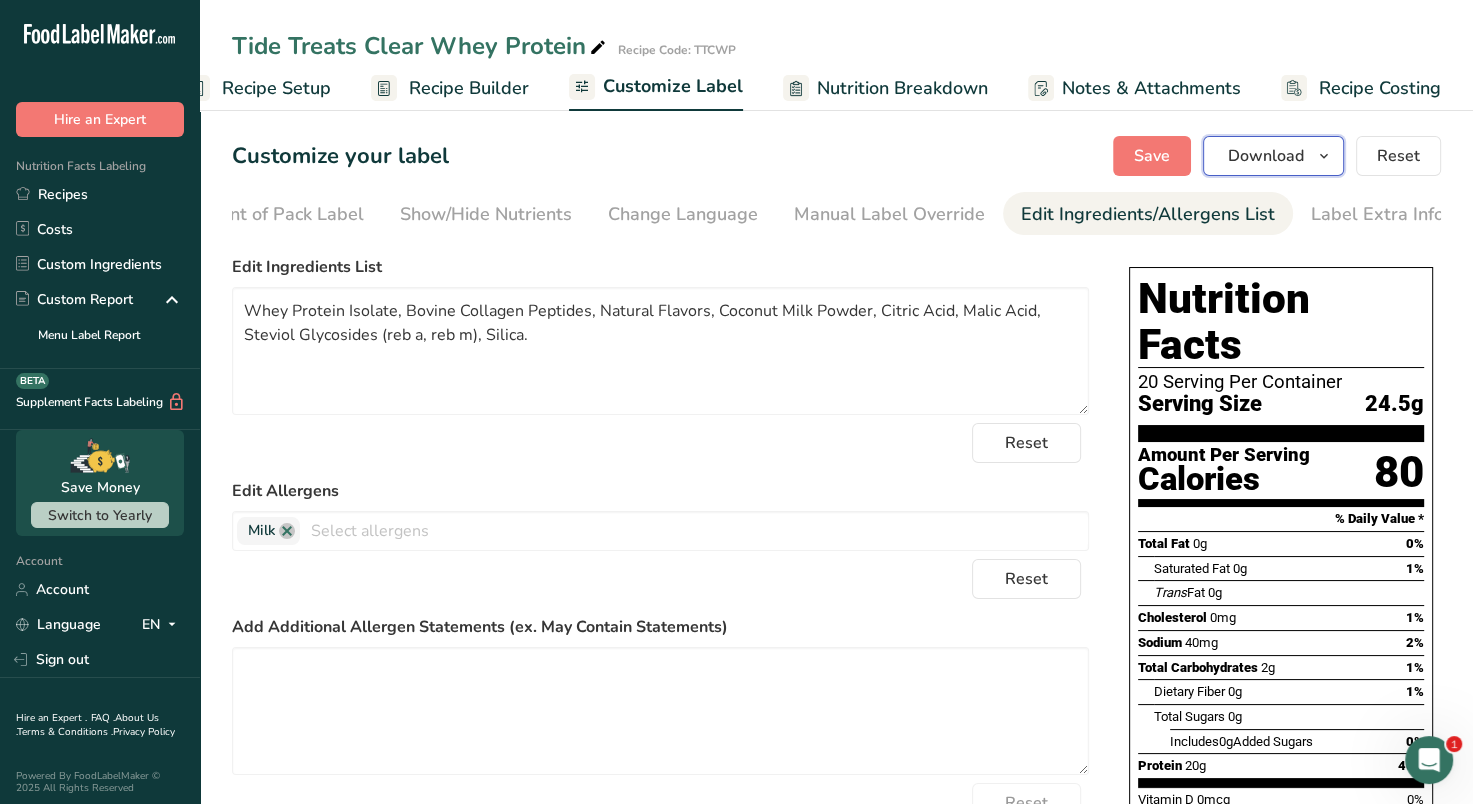 click on "Download" at bounding box center [1266, 156] 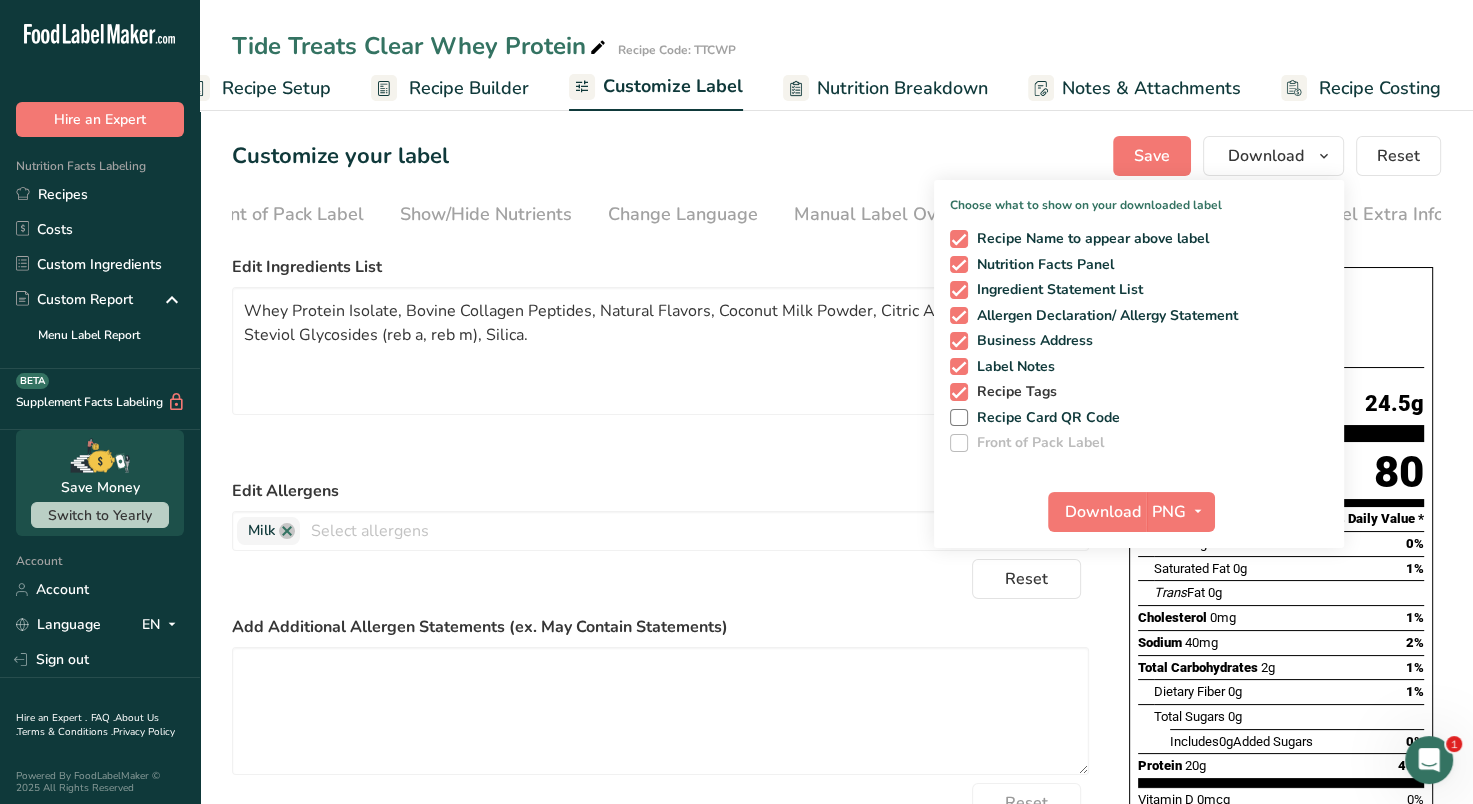 click at bounding box center [959, 392] 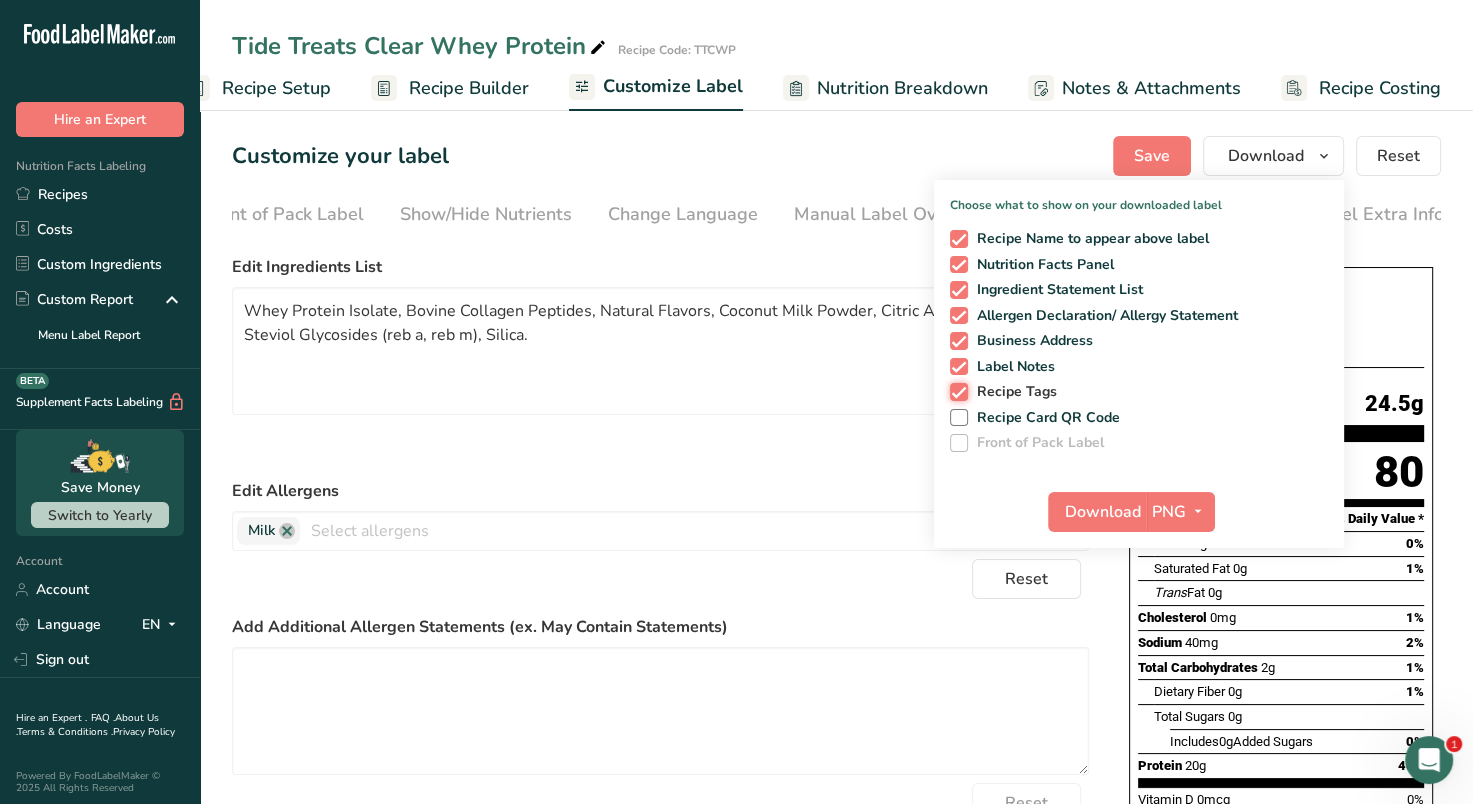 click on "Recipe Tags" at bounding box center [956, 391] 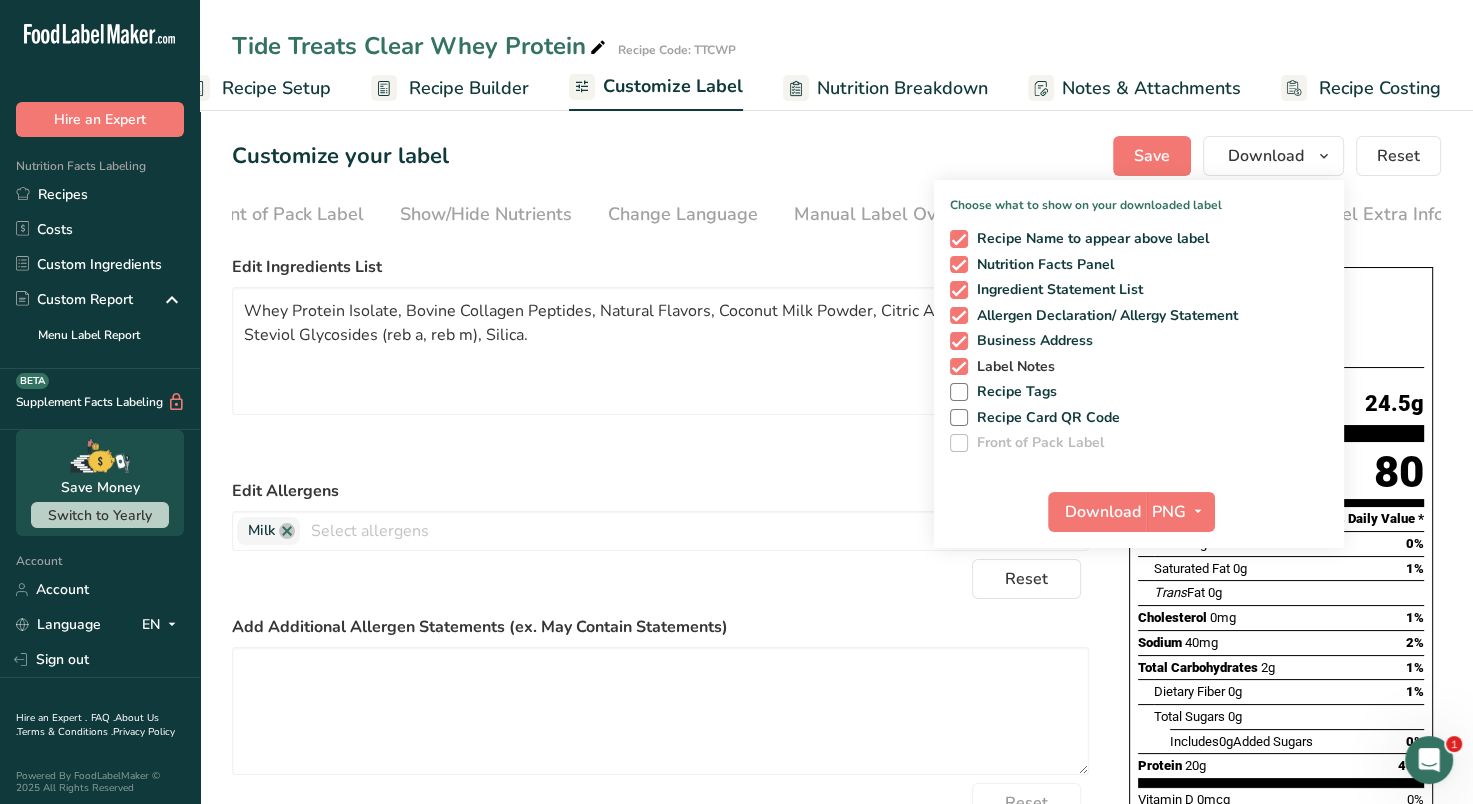 click at bounding box center (959, 367) 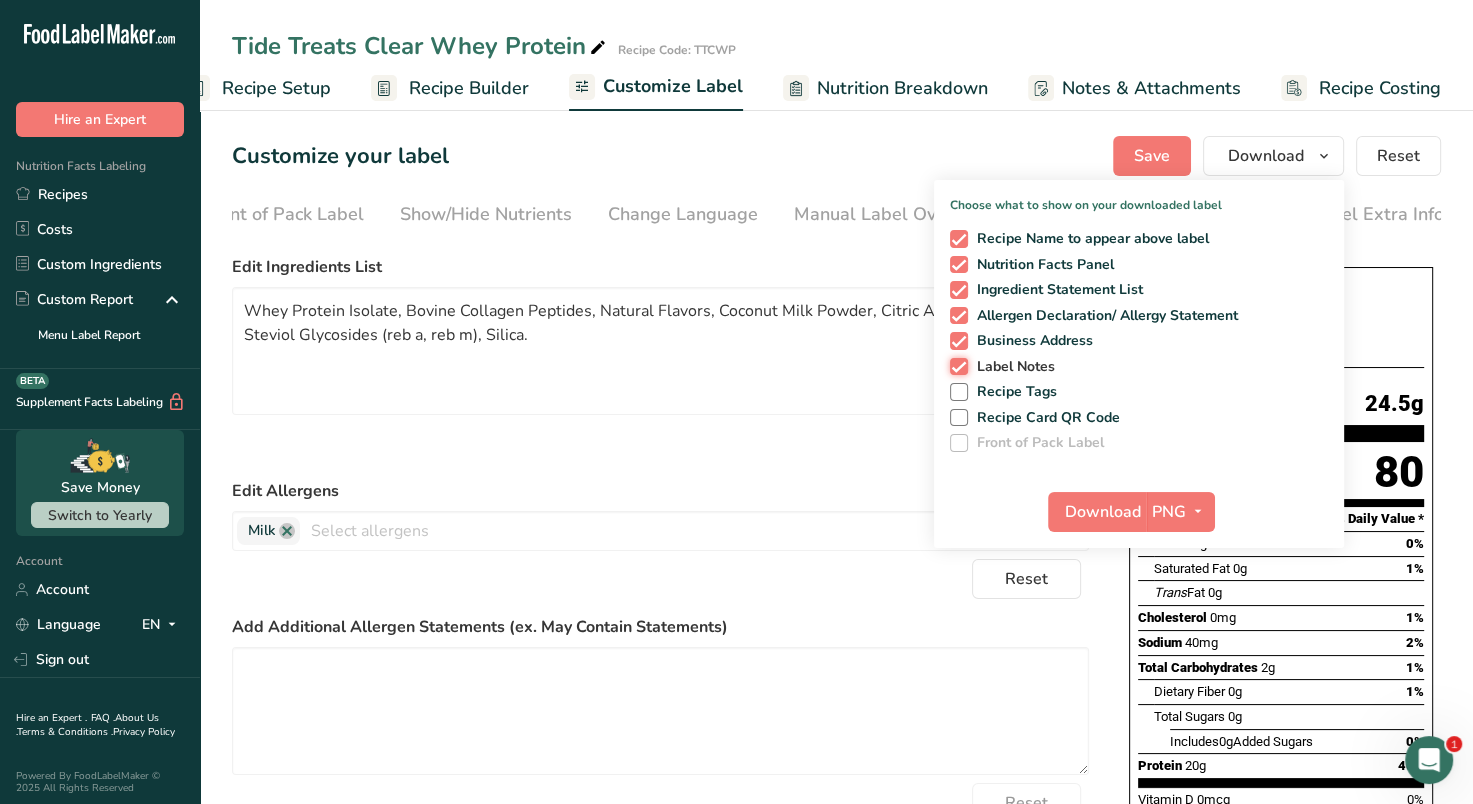 click on "Label Notes" at bounding box center [956, 366] 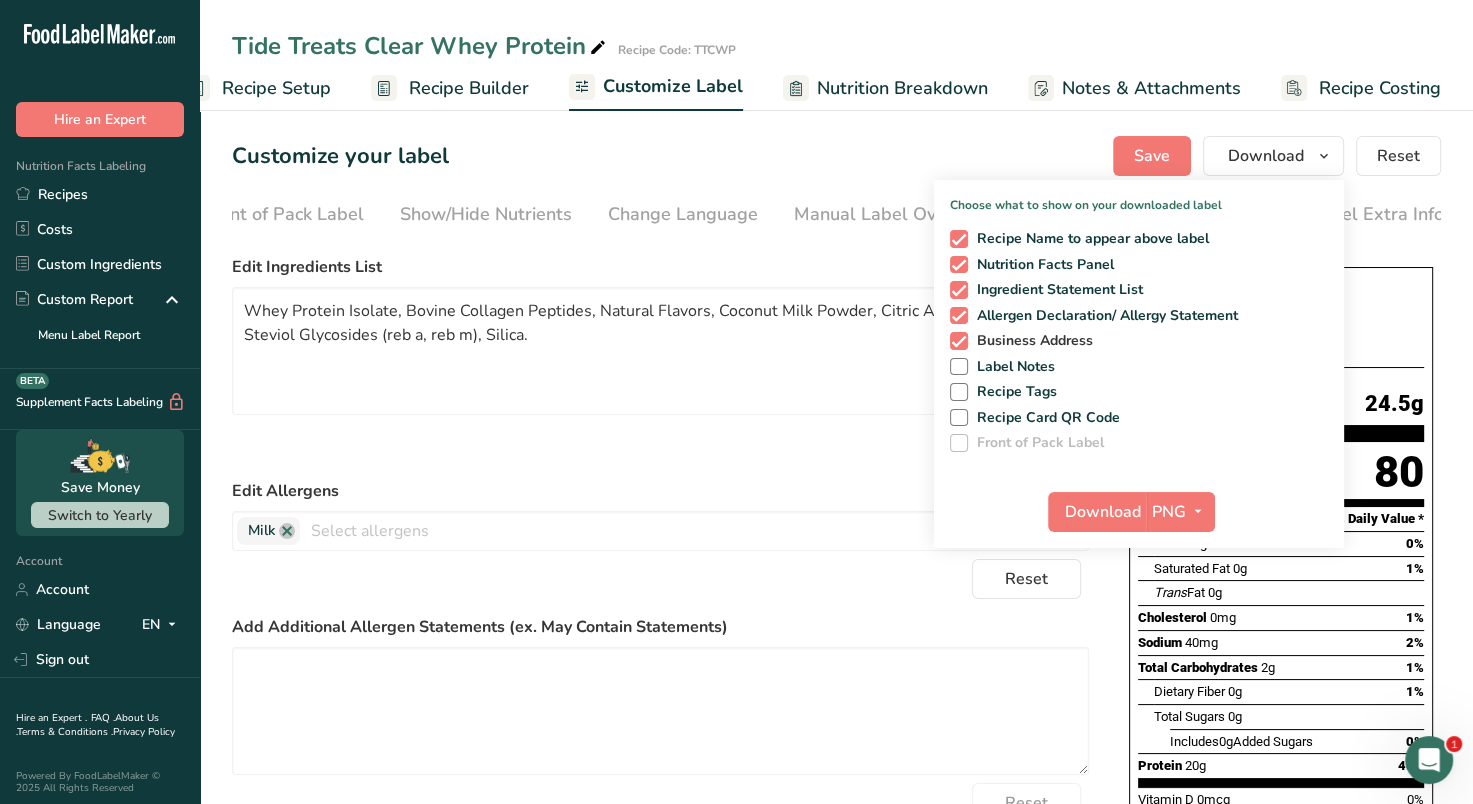 click on "Business Address" at bounding box center [1031, 341] 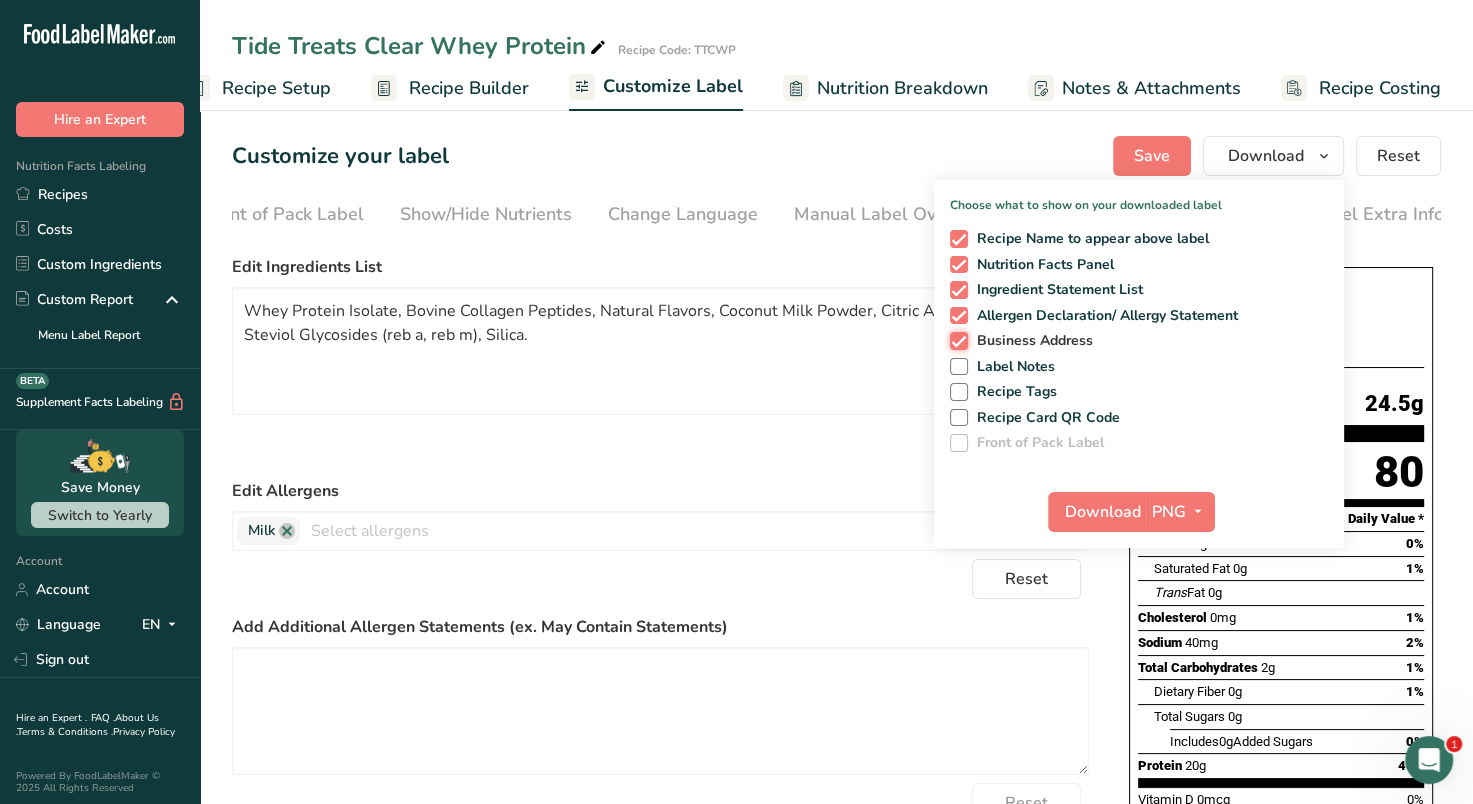 click on "Business Address" at bounding box center (956, 340) 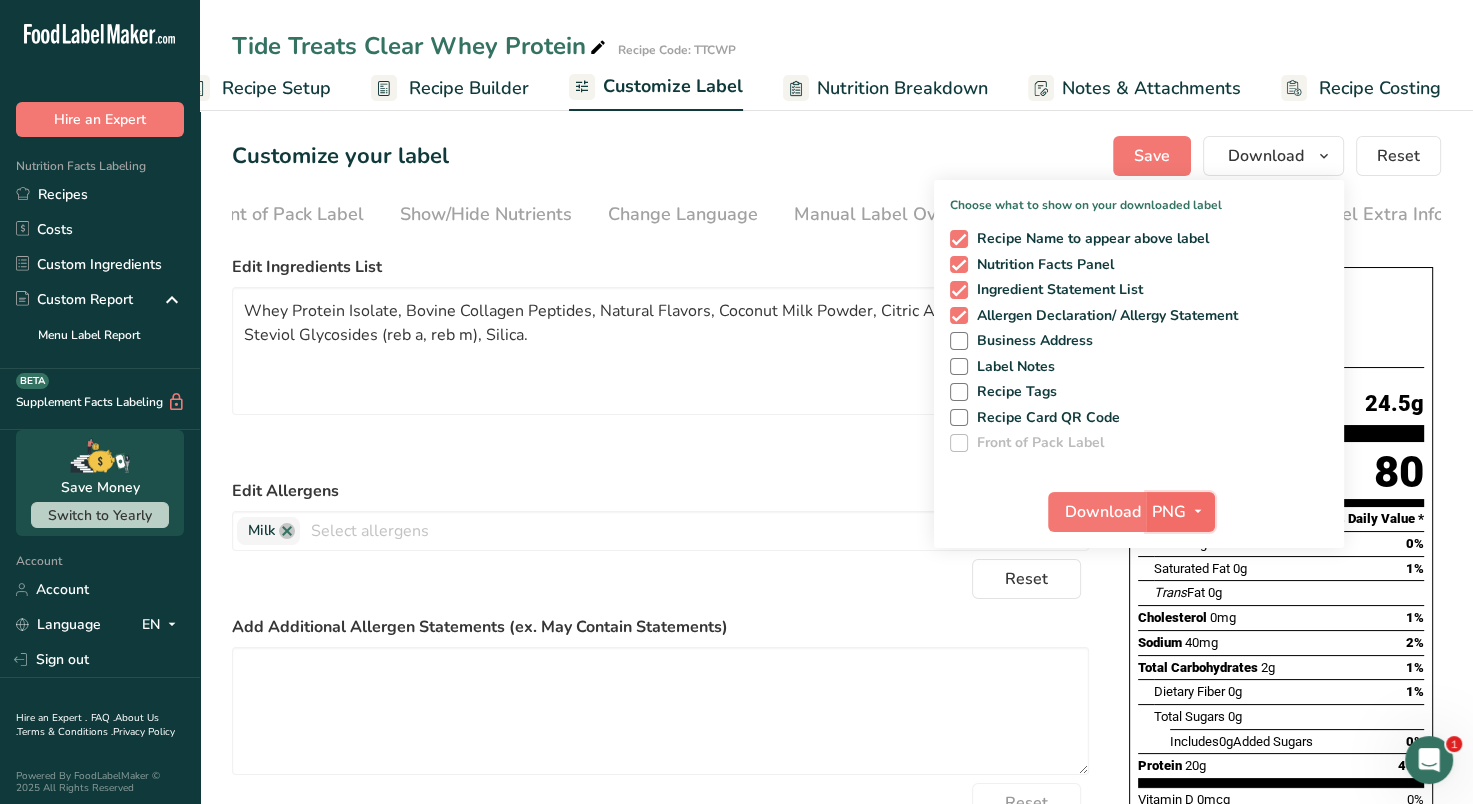 click at bounding box center (1198, 511) 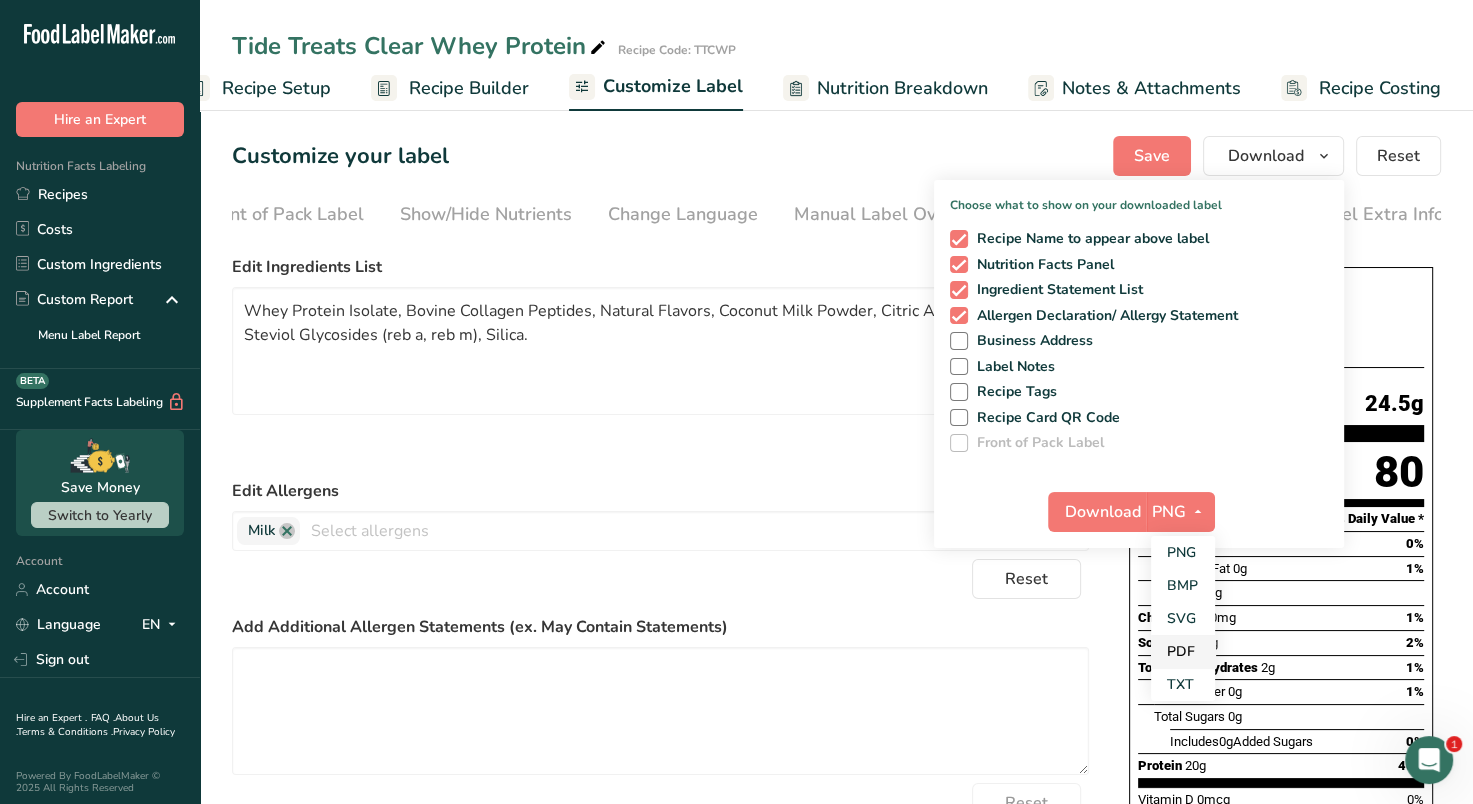 click on "PDF" at bounding box center (1183, 651) 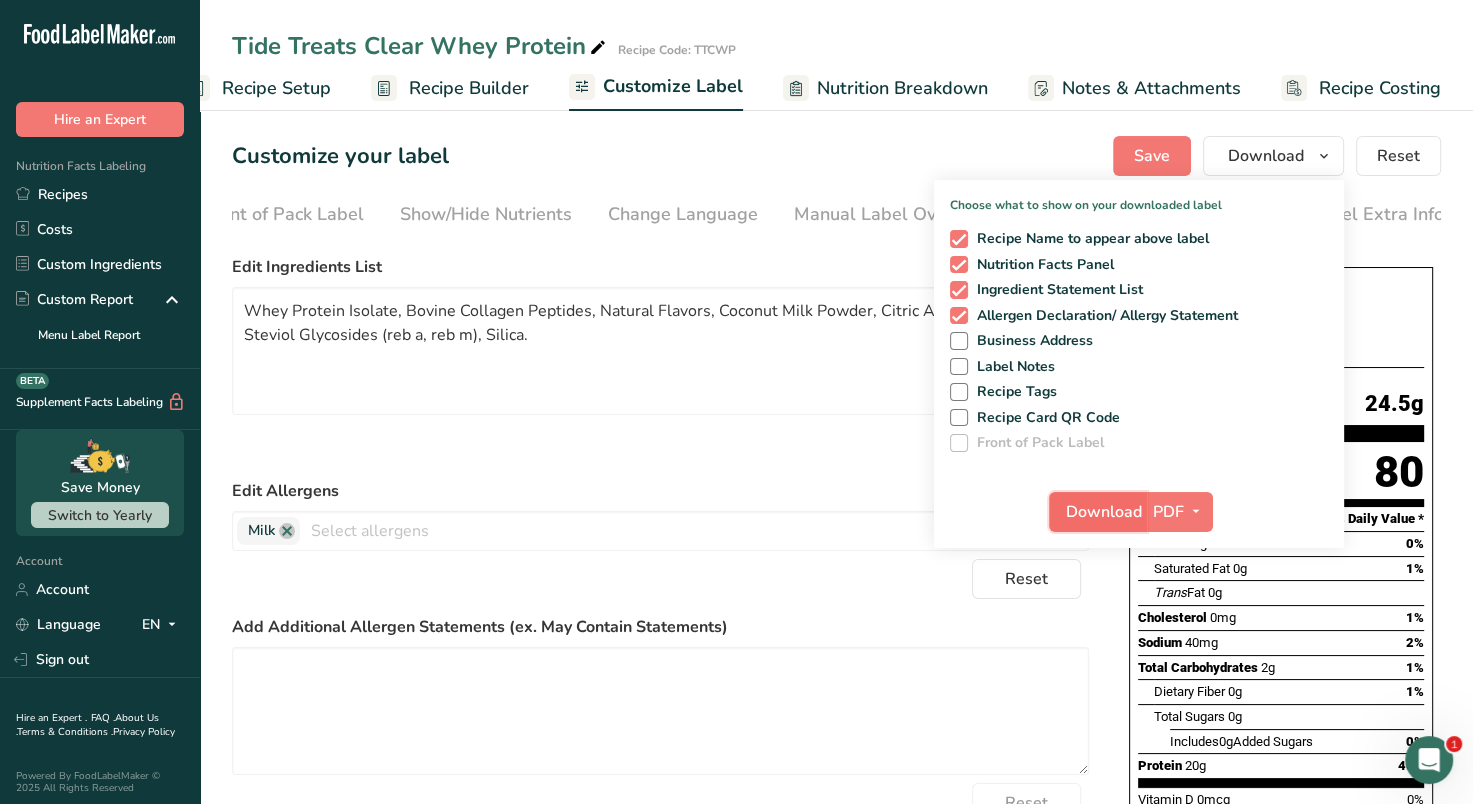 click on "Download" at bounding box center [1104, 512] 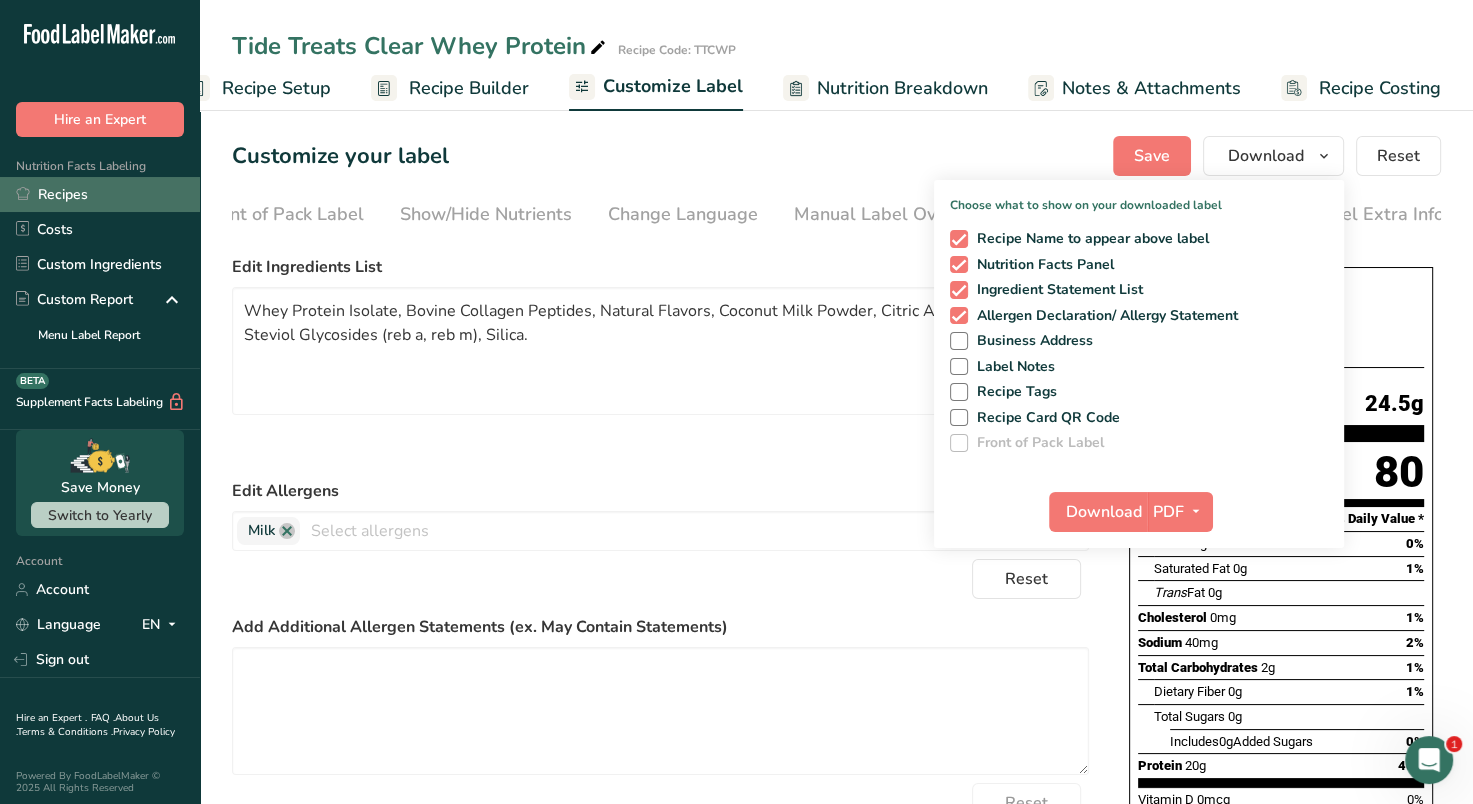 click on "Recipes" at bounding box center [100, 194] 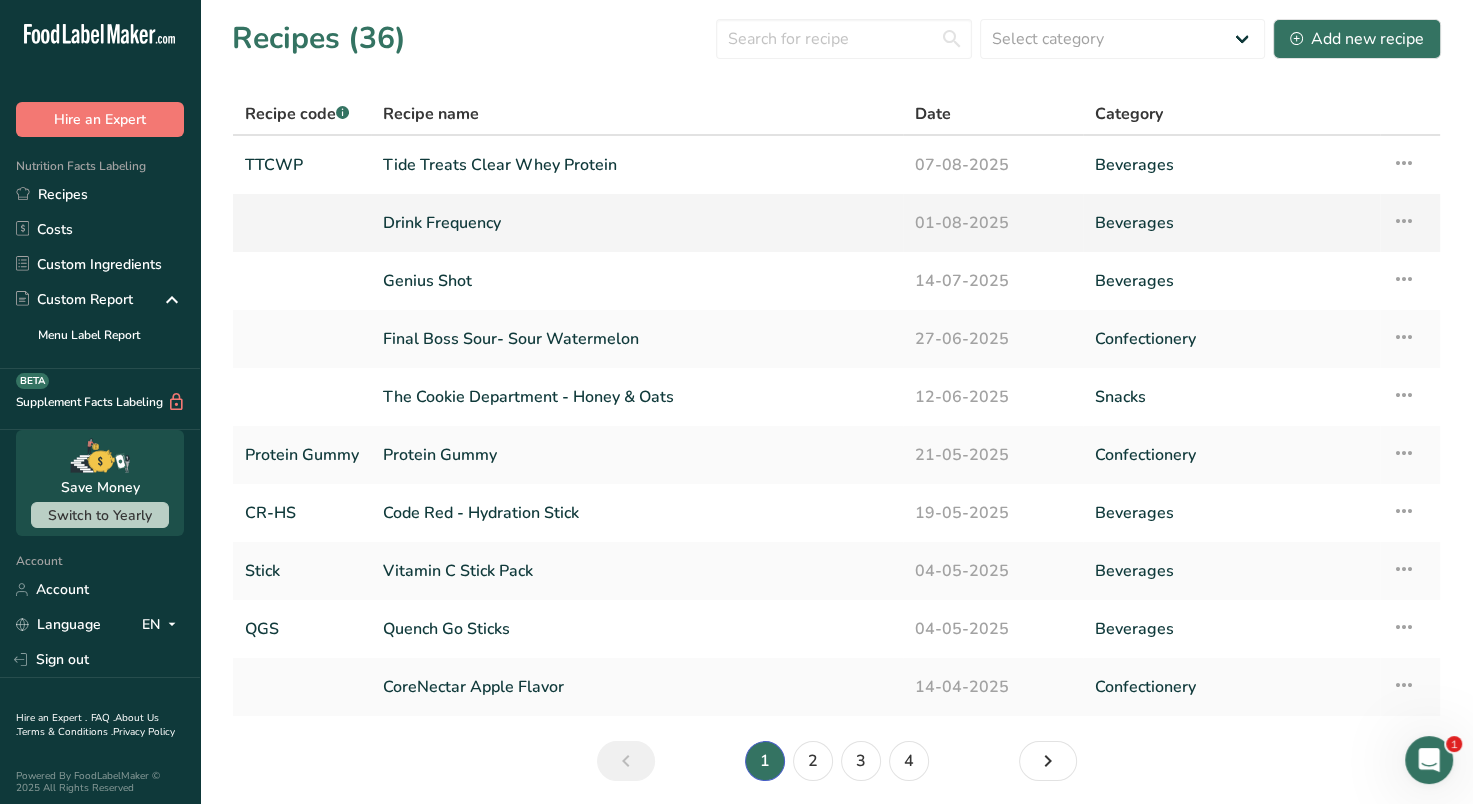 click on "Drink Frequency" at bounding box center (637, 223) 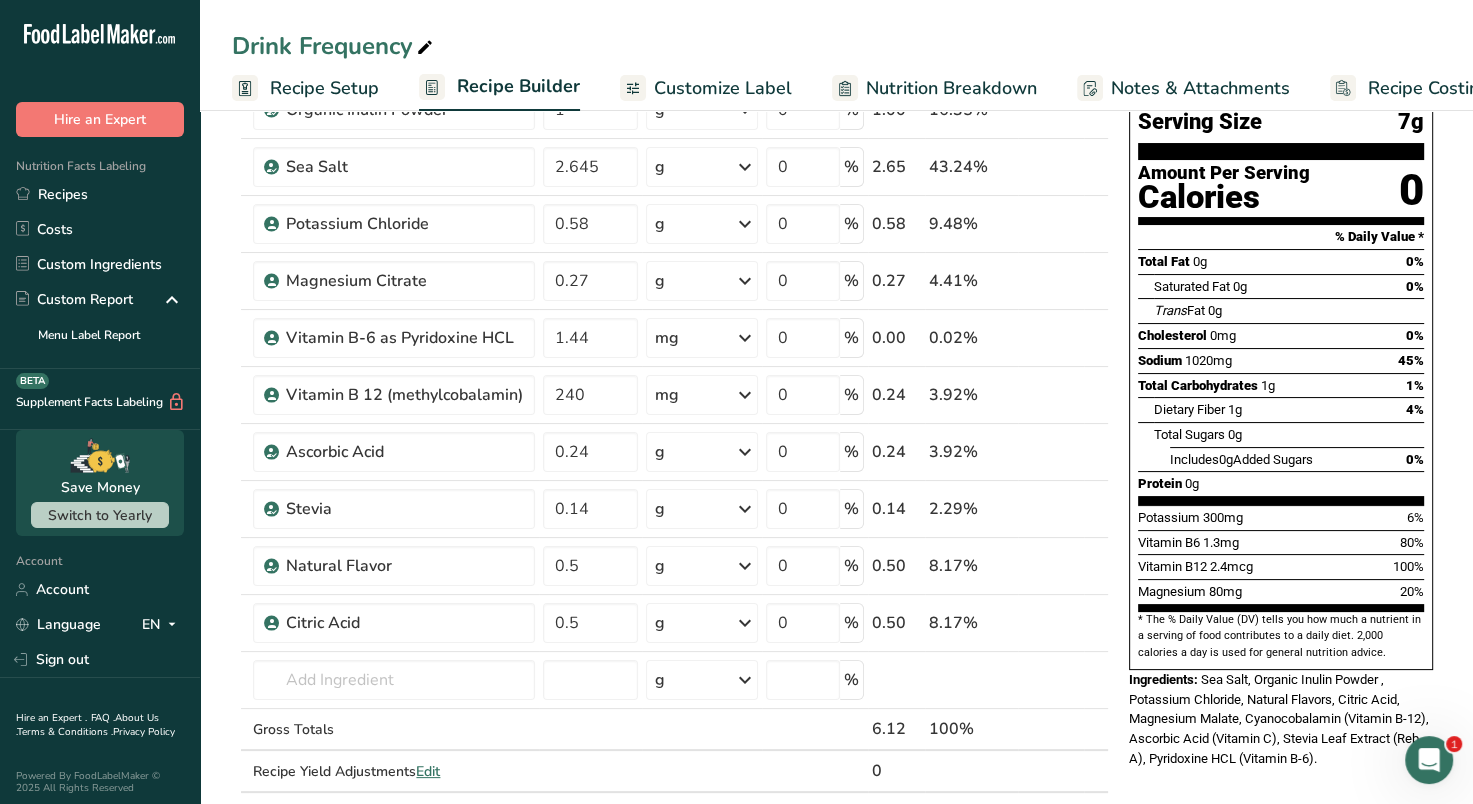 scroll, scrollTop: 184, scrollLeft: 0, axis: vertical 